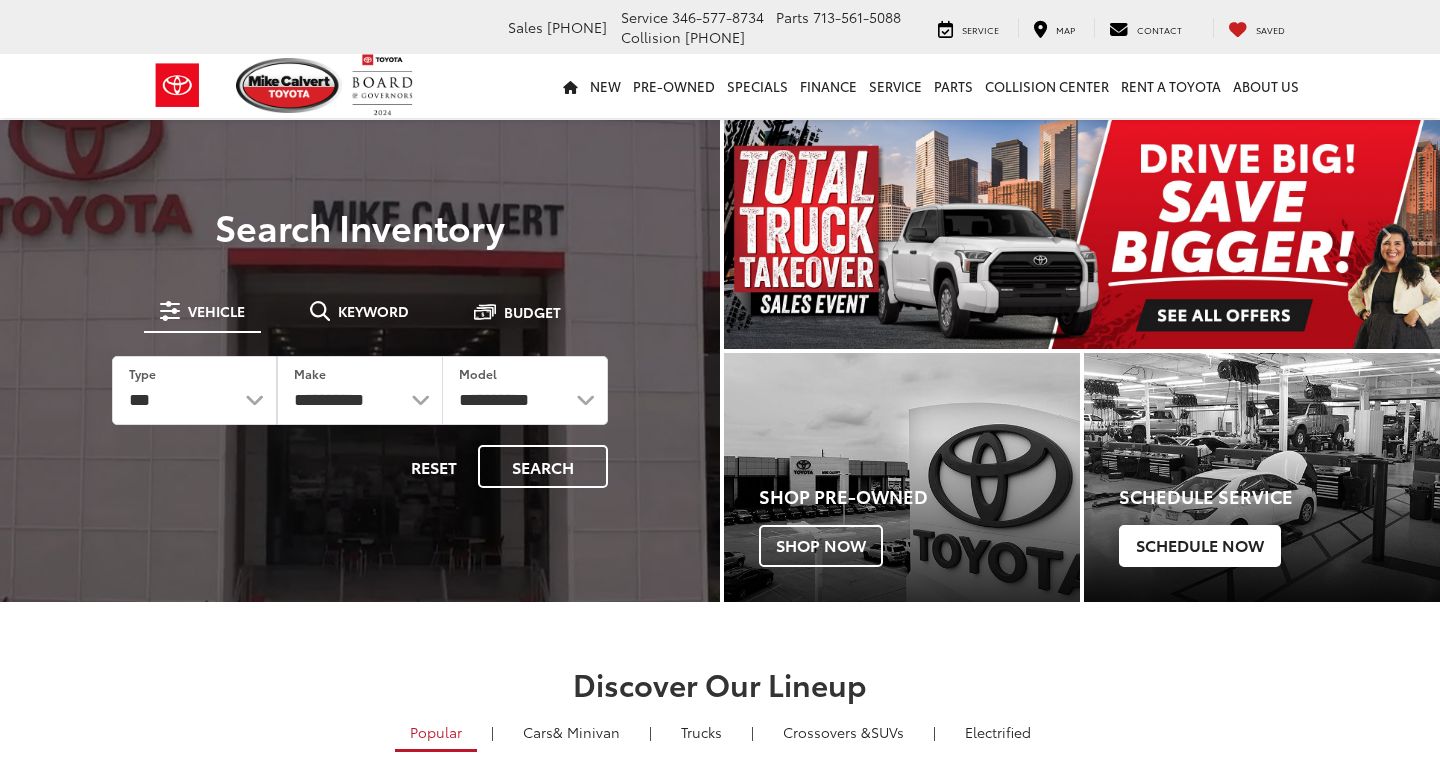 scroll, scrollTop: 0, scrollLeft: 0, axis: both 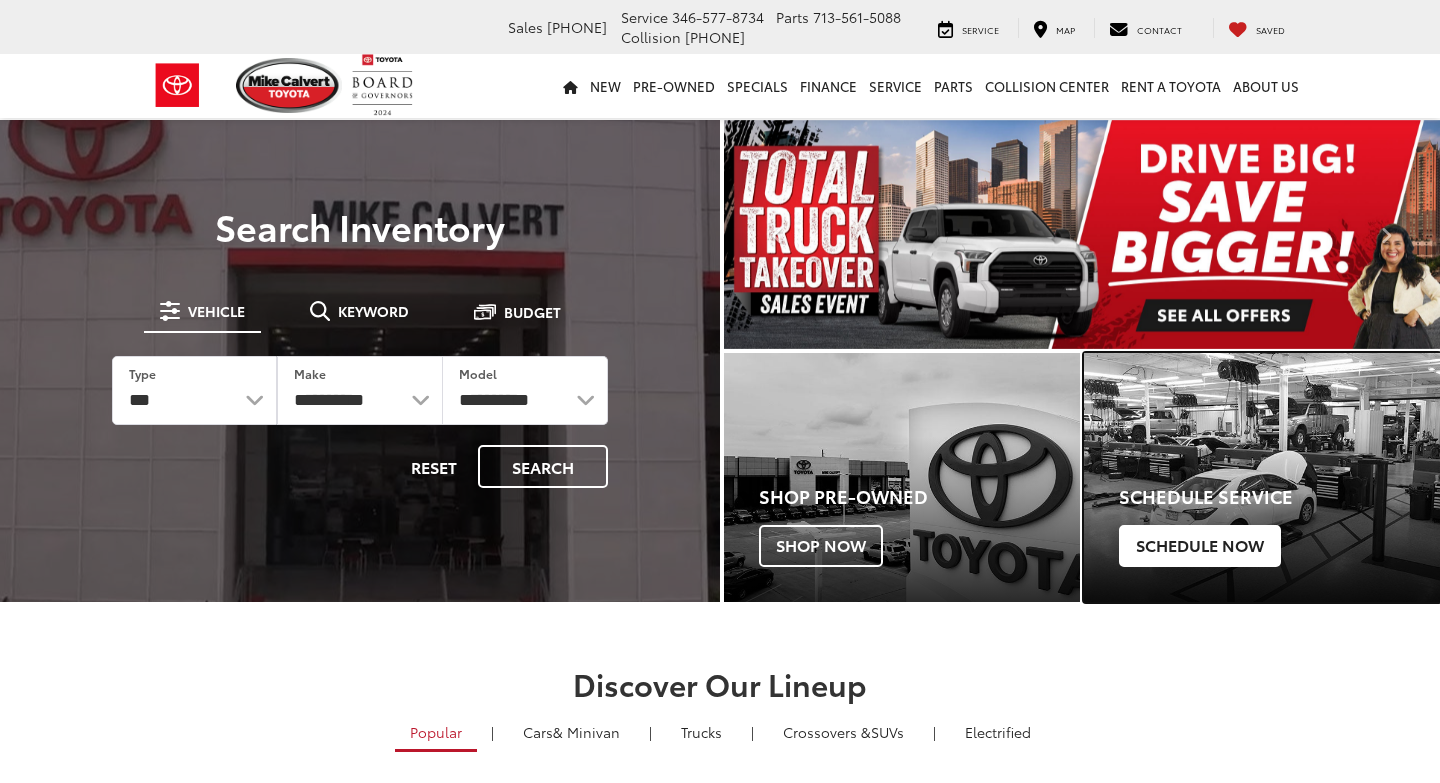 click on "Schedule Now" at bounding box center [1200, 546] 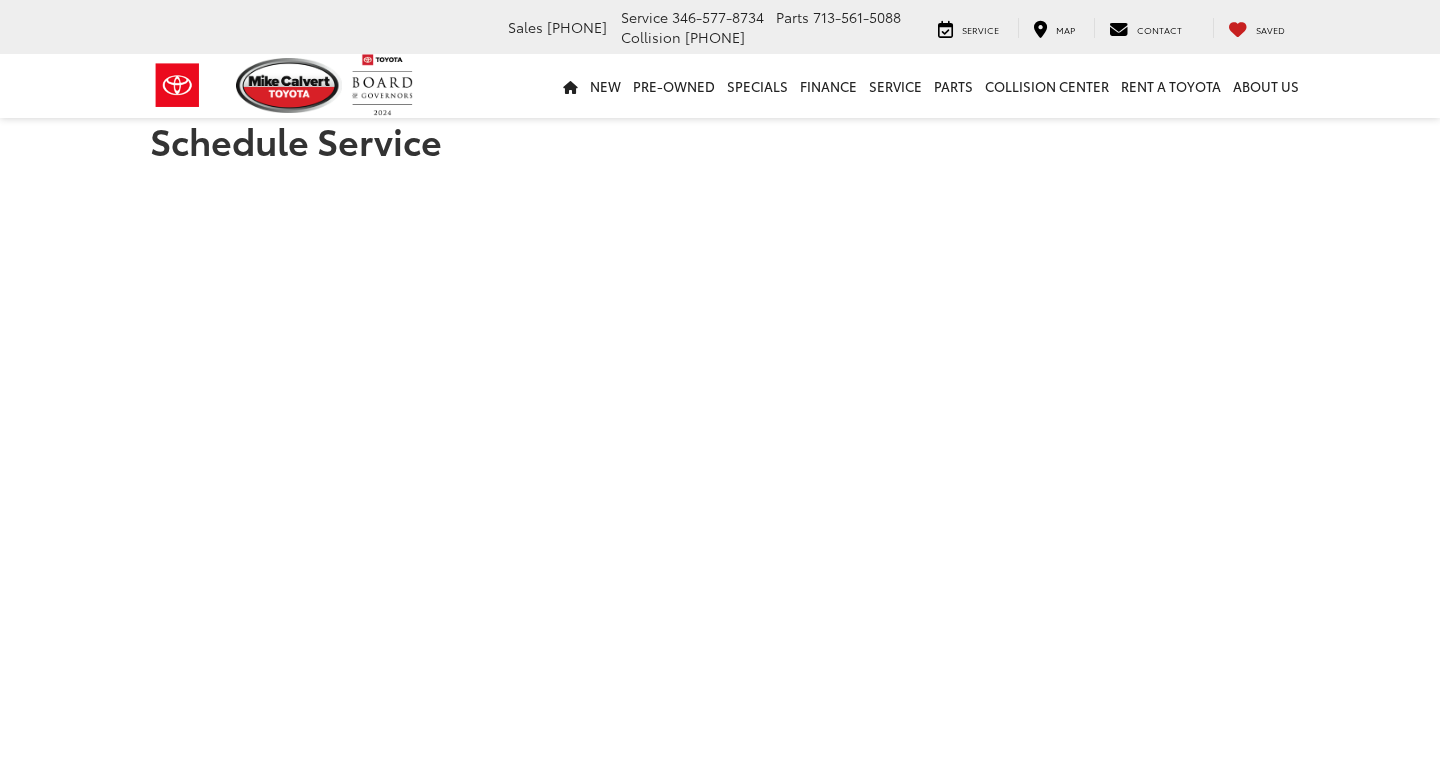 scroll, scrollTop: 122, scrollLeft: 0, axis: vertical 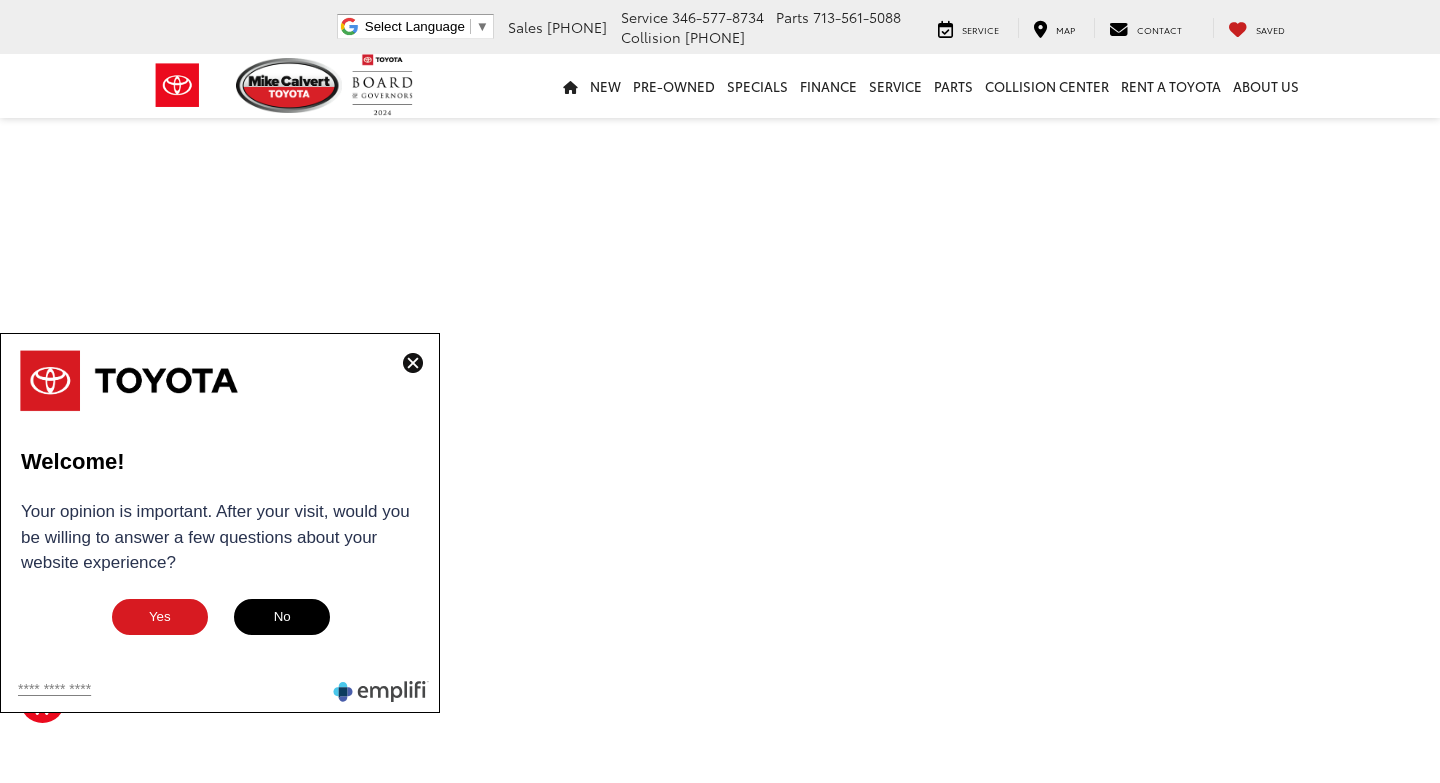 click on "No" at bounding box center [282, 617] 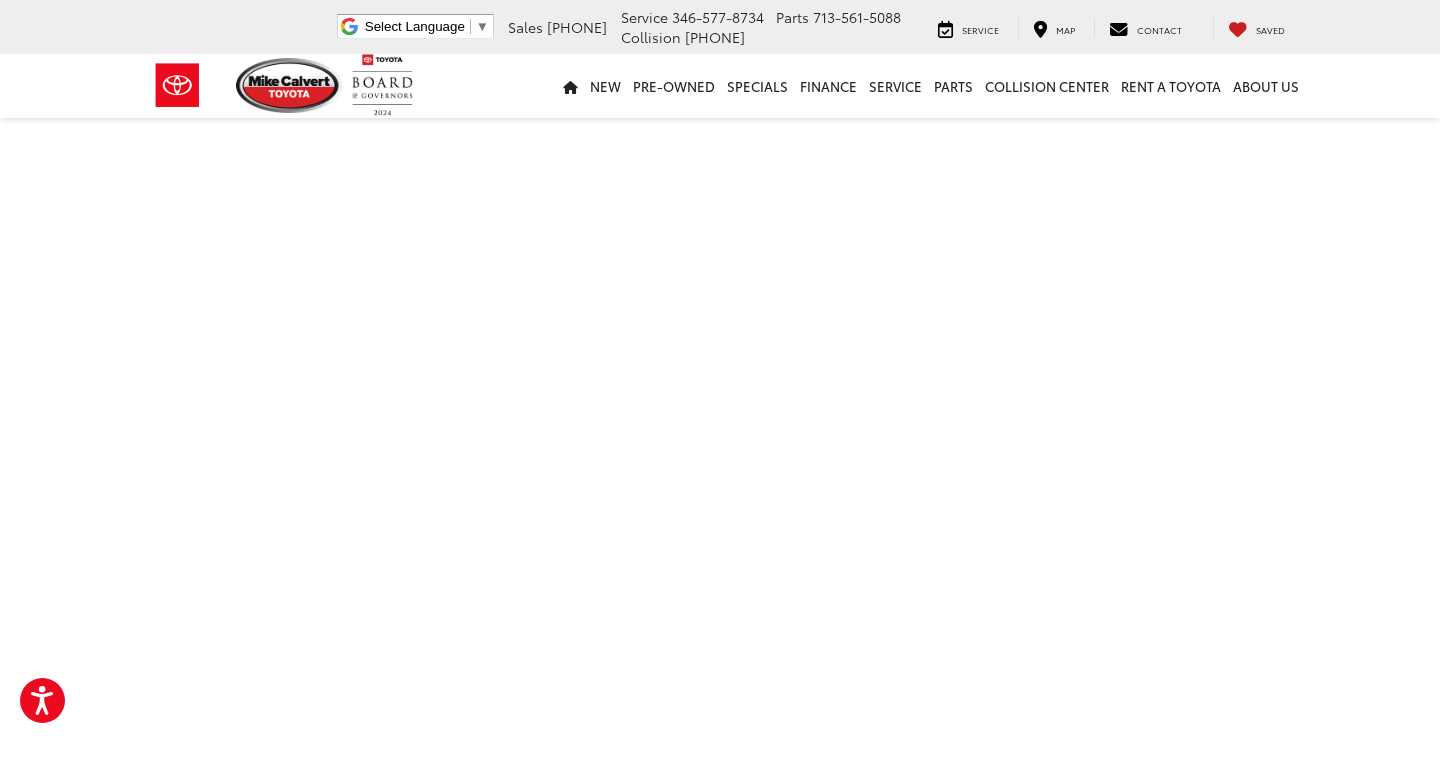 scroll, scrollTop: 410, scrollLeft: 0, axis: vertical 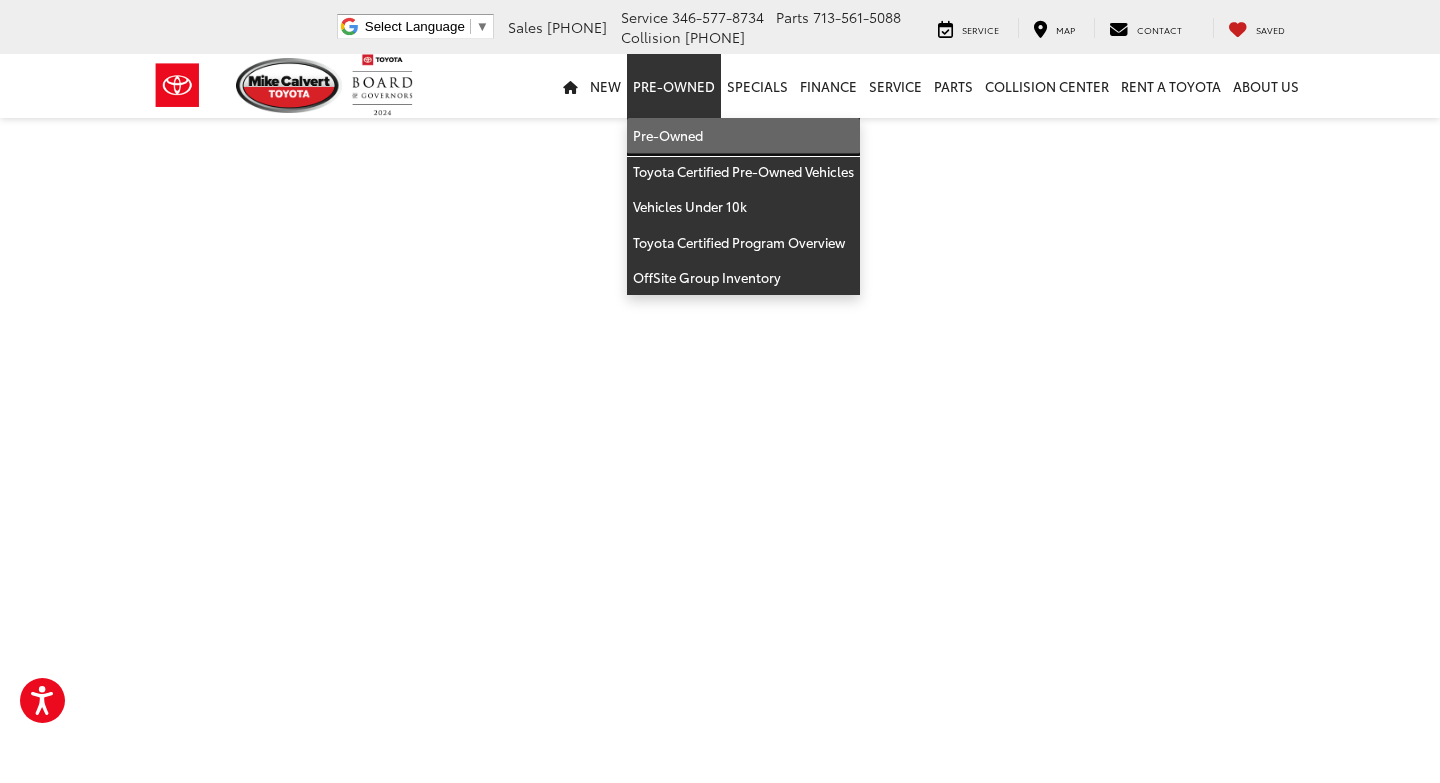 click on "Pre-Owned" at bounding box center [743, 136] 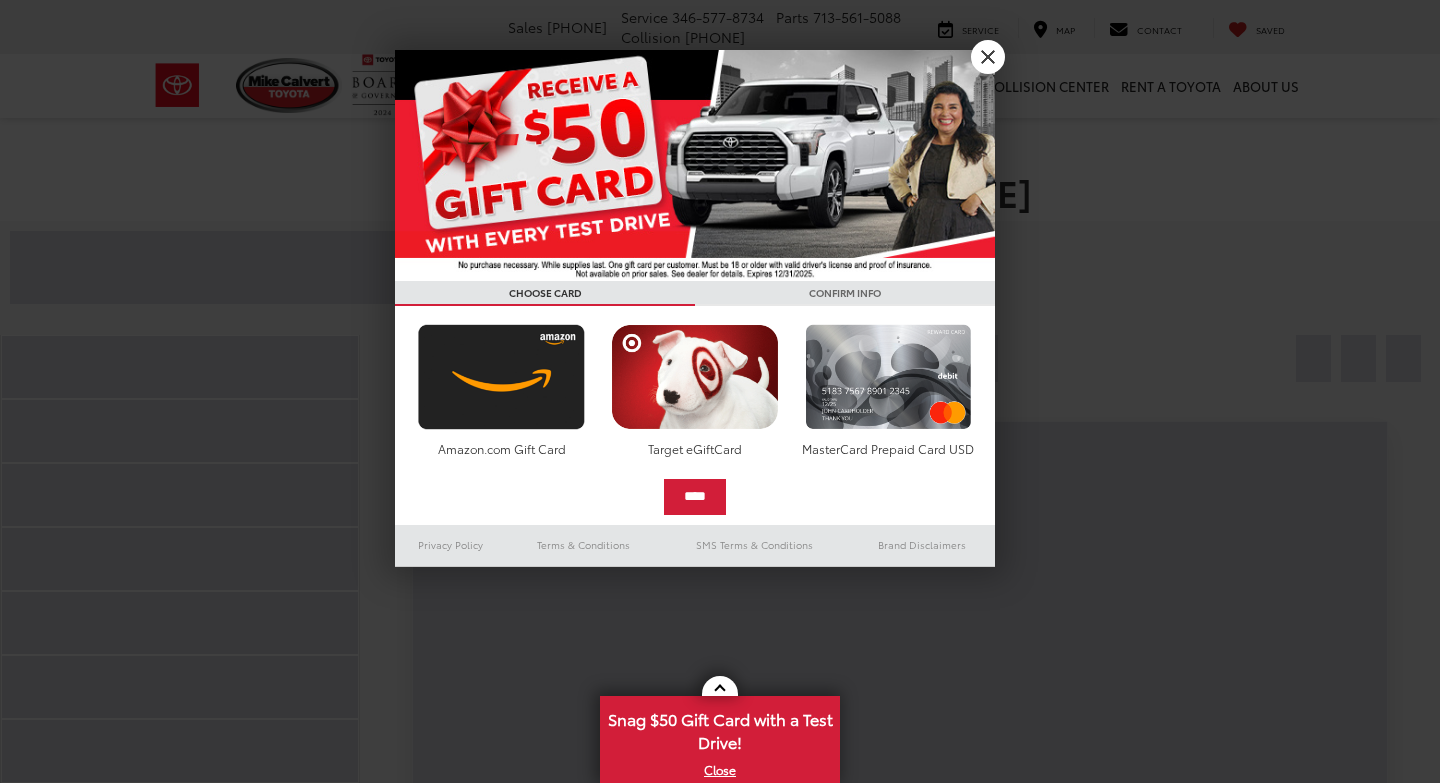 scroll, scrollTop: 81, scrollLeft: 0, axis: vertical 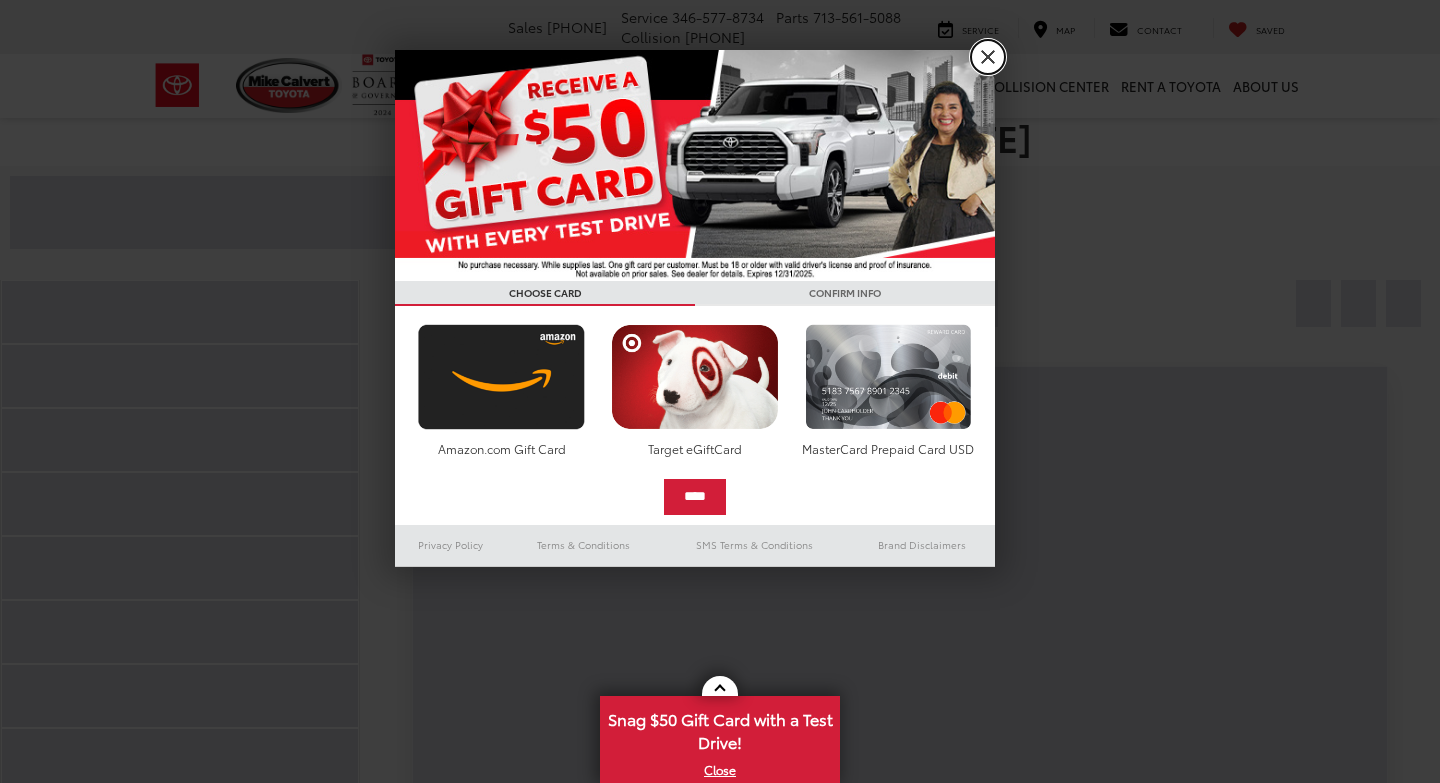 click on "X" at bounding box center (988, 57) 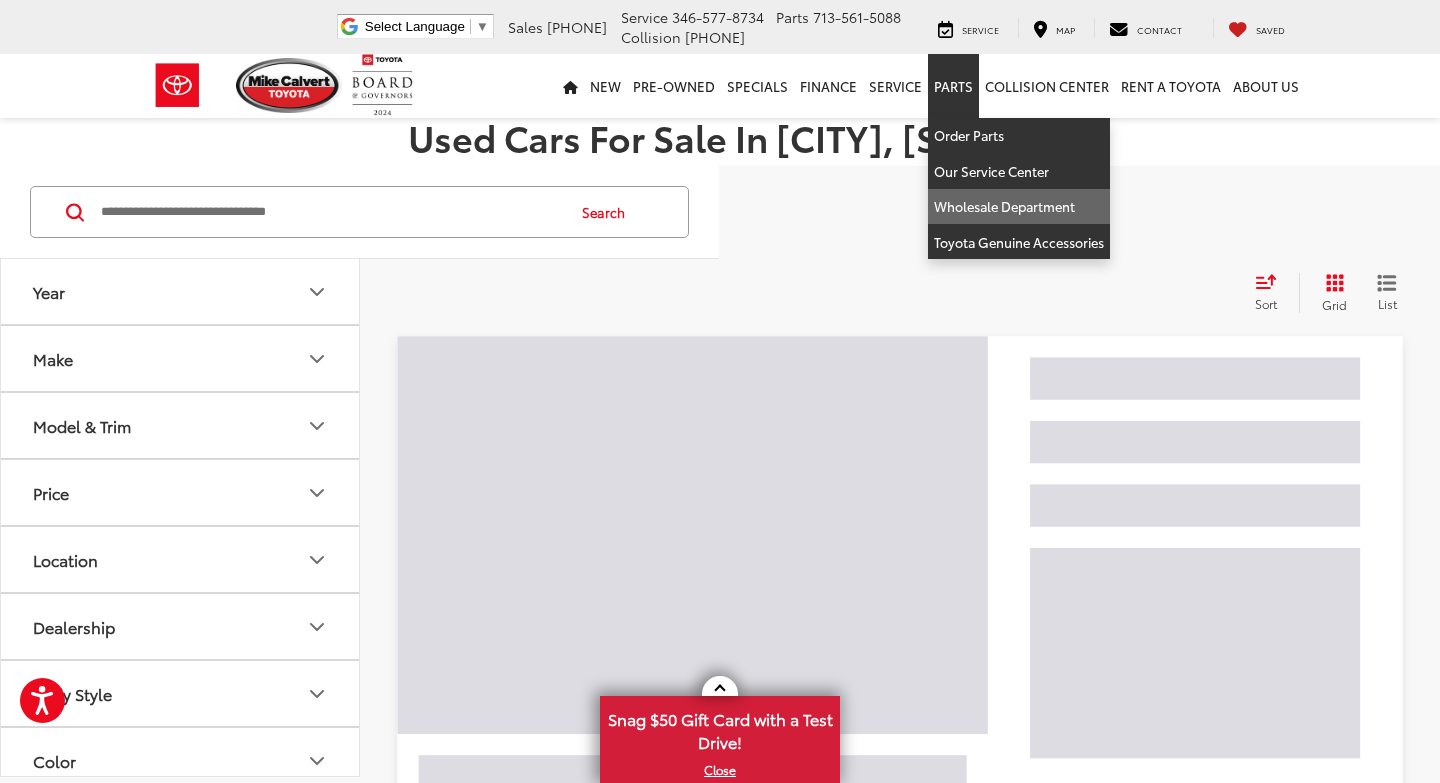 scroll, scrollTop: 123, scrollLeft: 0, axis: vertical 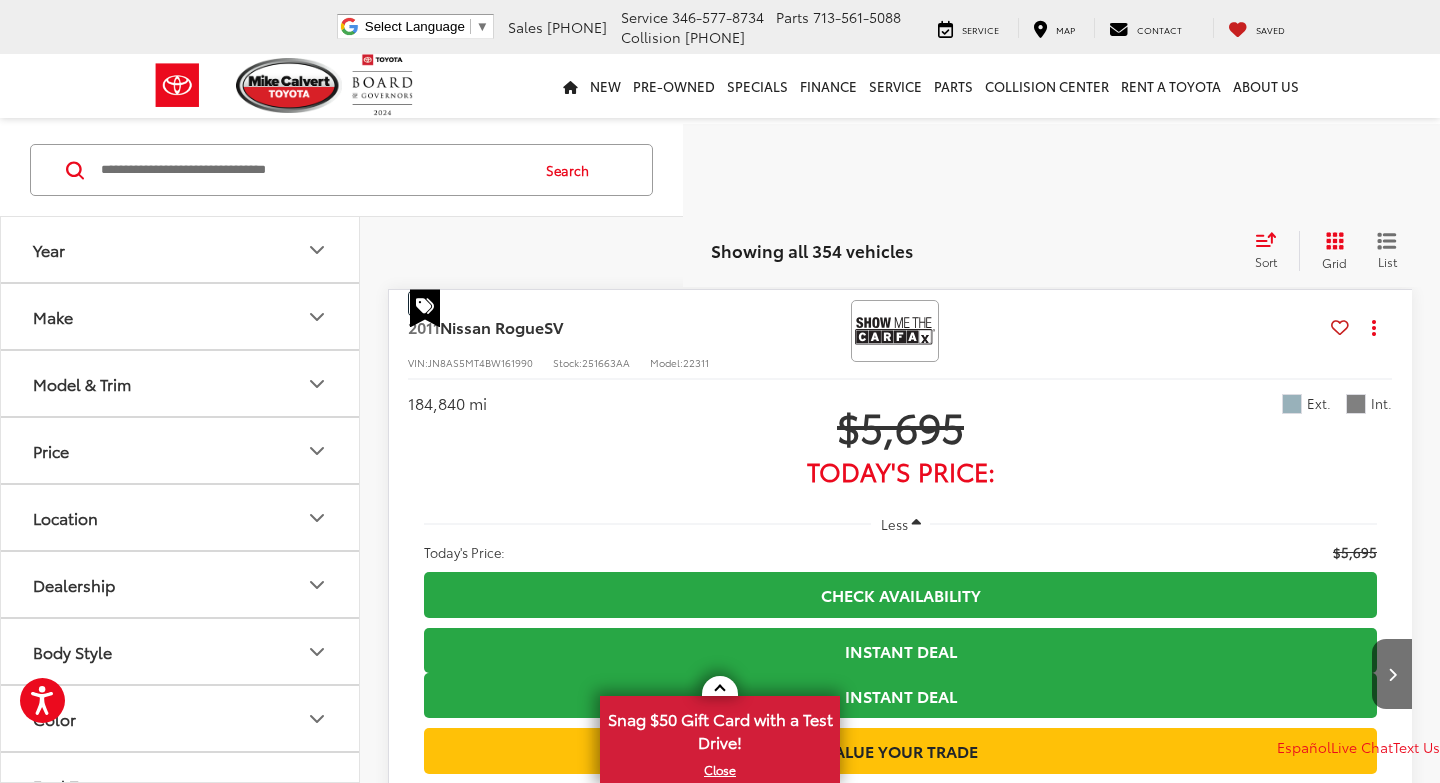 click 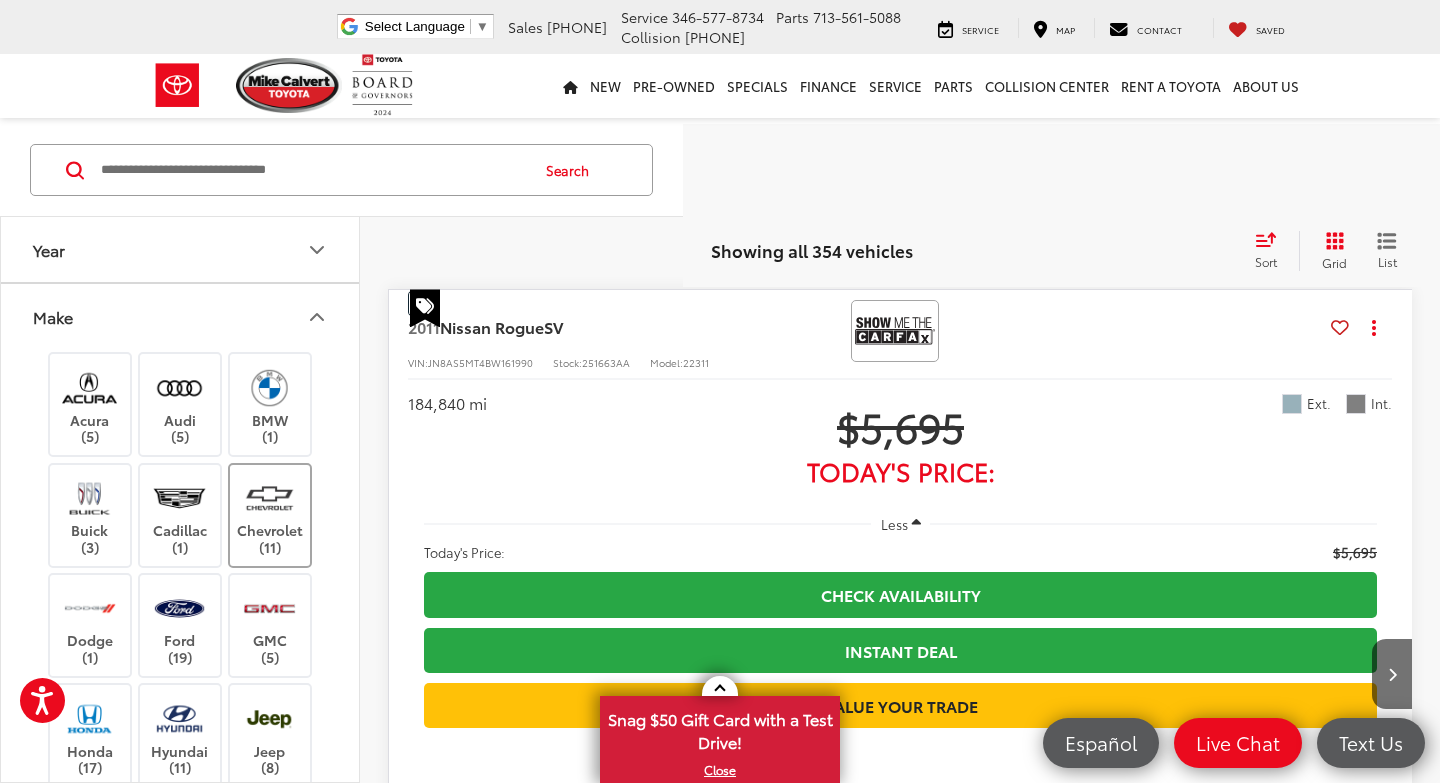 scroll, scrollTop: 137, scrollLeft: 0, axis: vertical 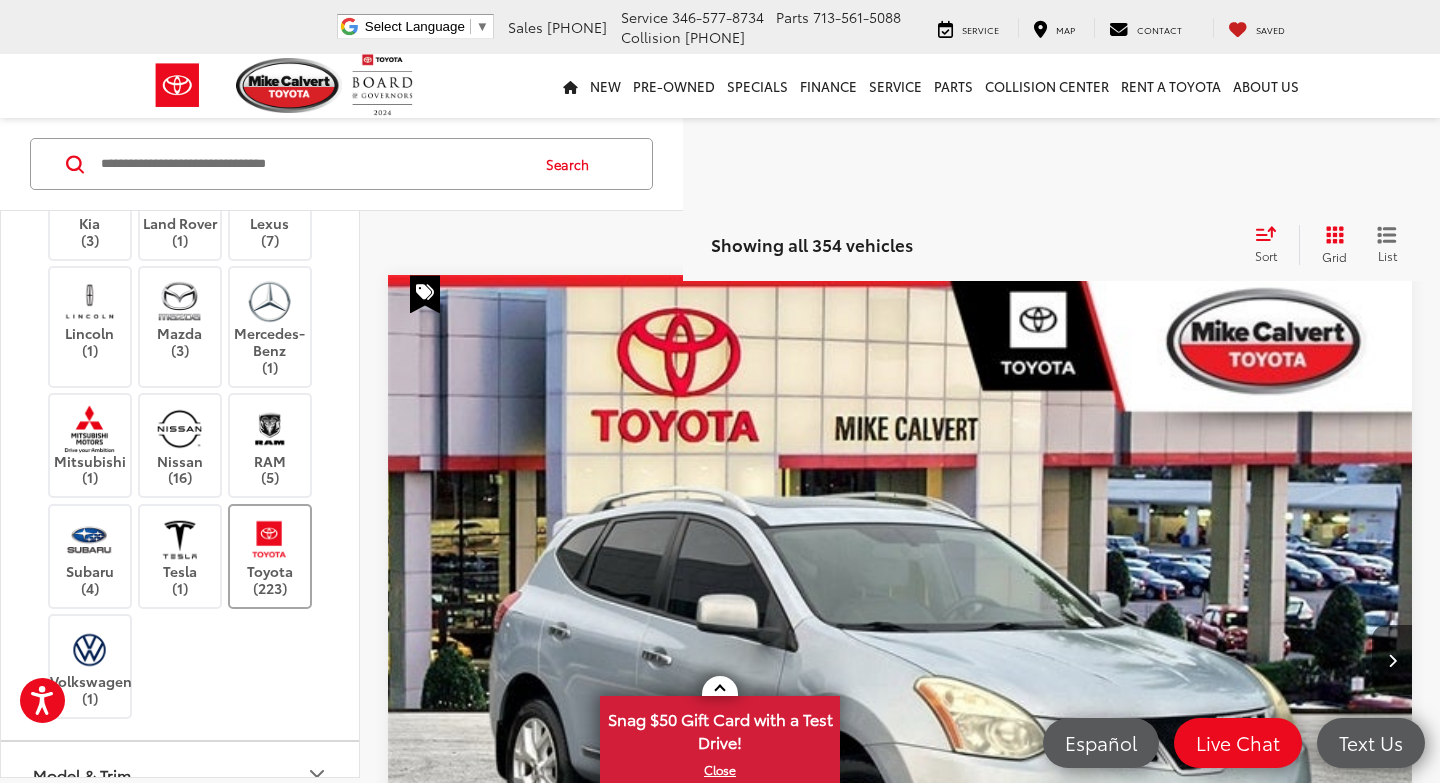 click at bounding box center (269, 538) 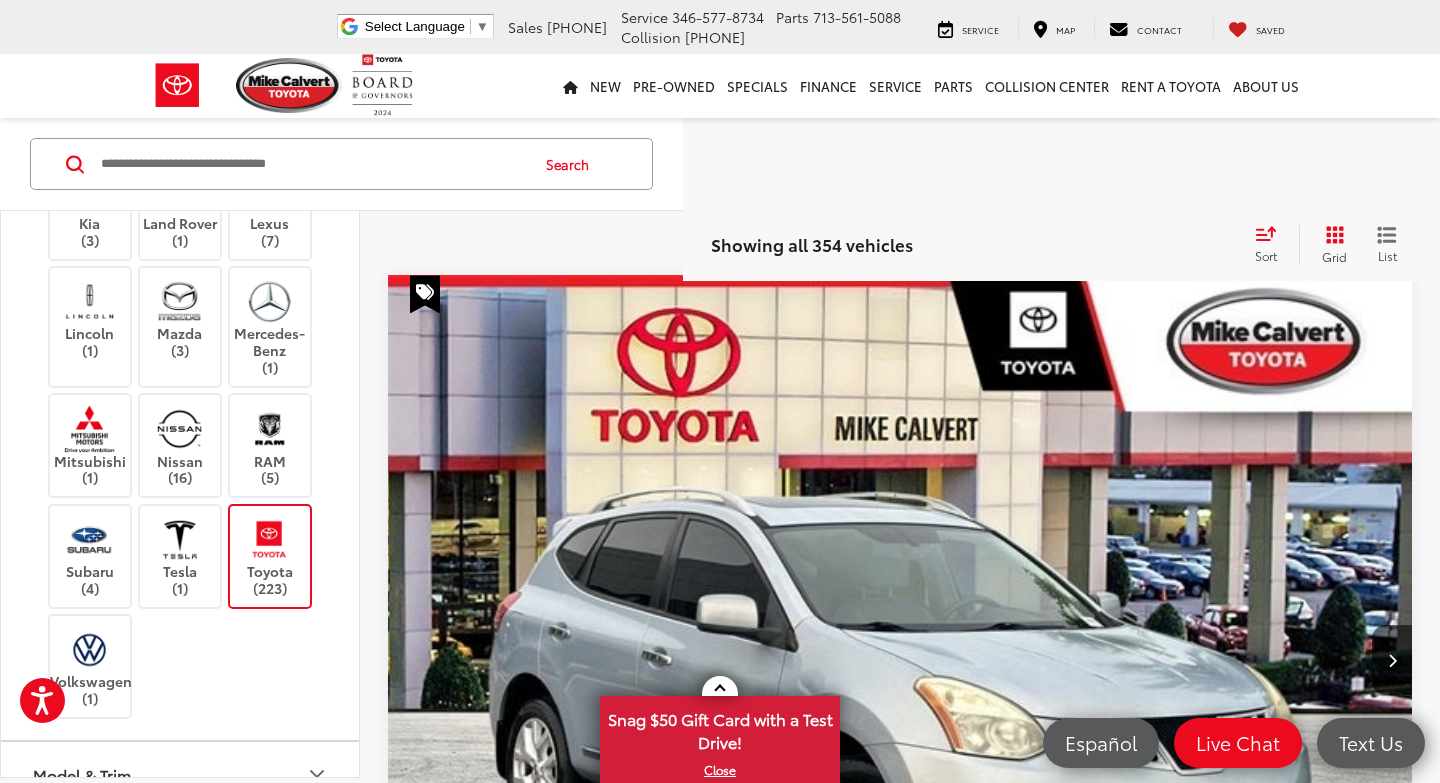 scroll, scrollTop: 129, scrollLeft: 0, axis: vertical 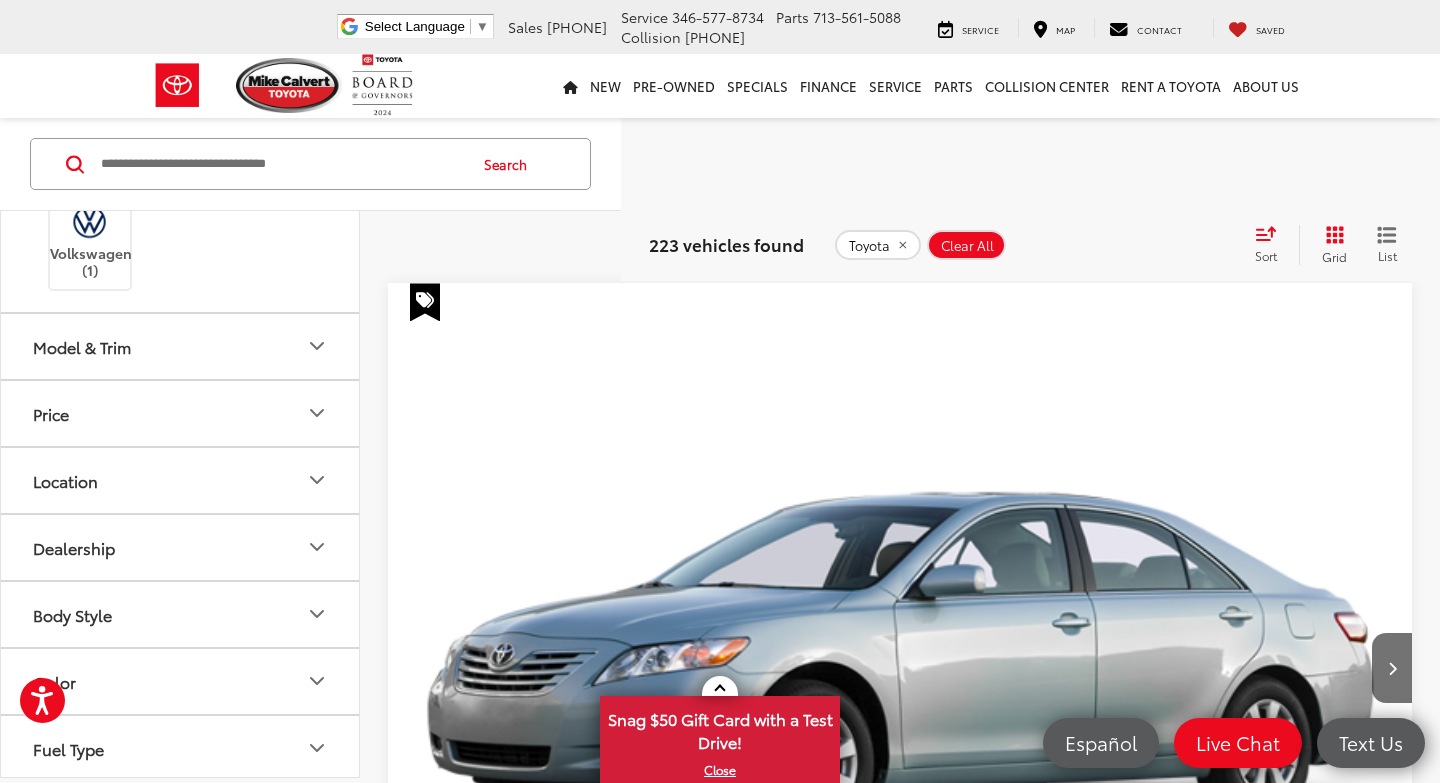 click 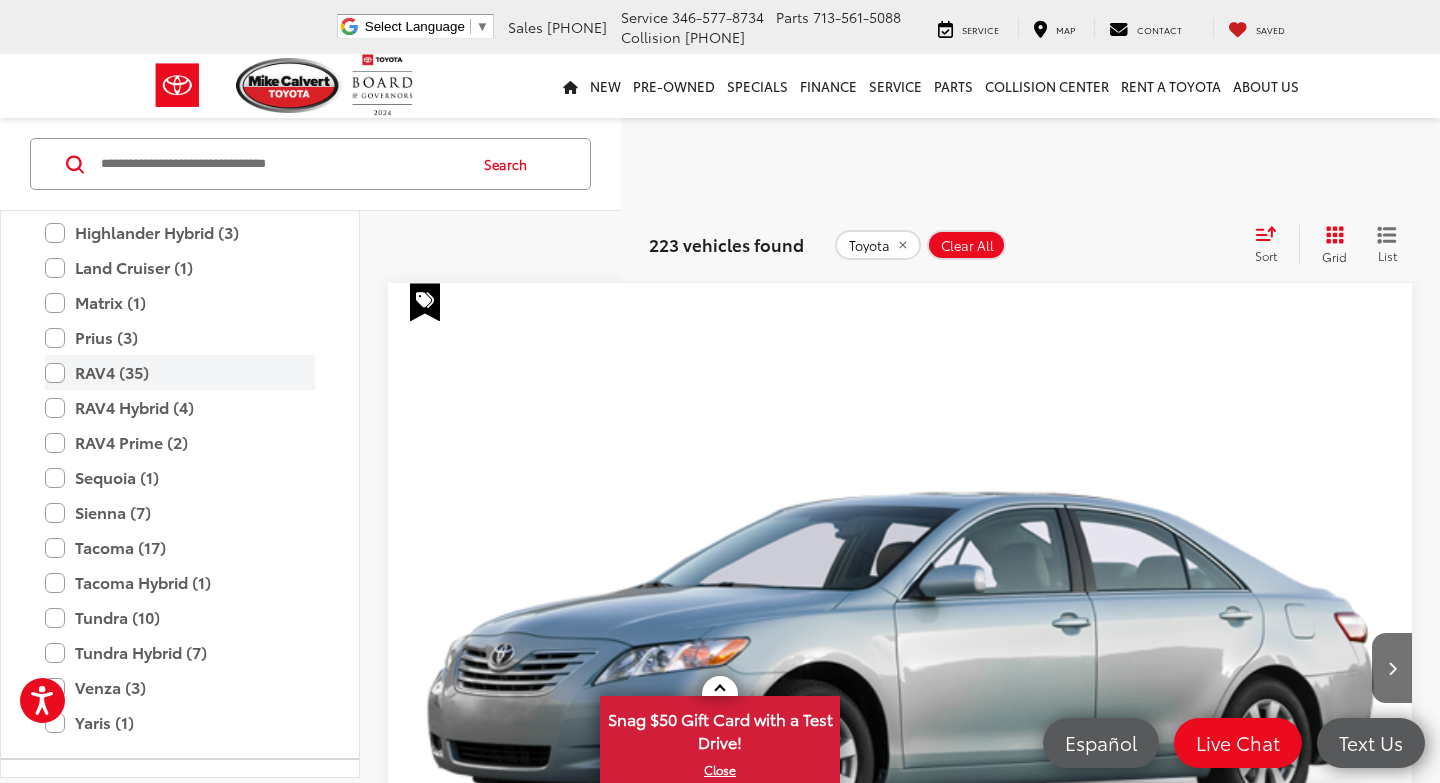click on "RAV4 (35)" at bounding box center (180, 372) 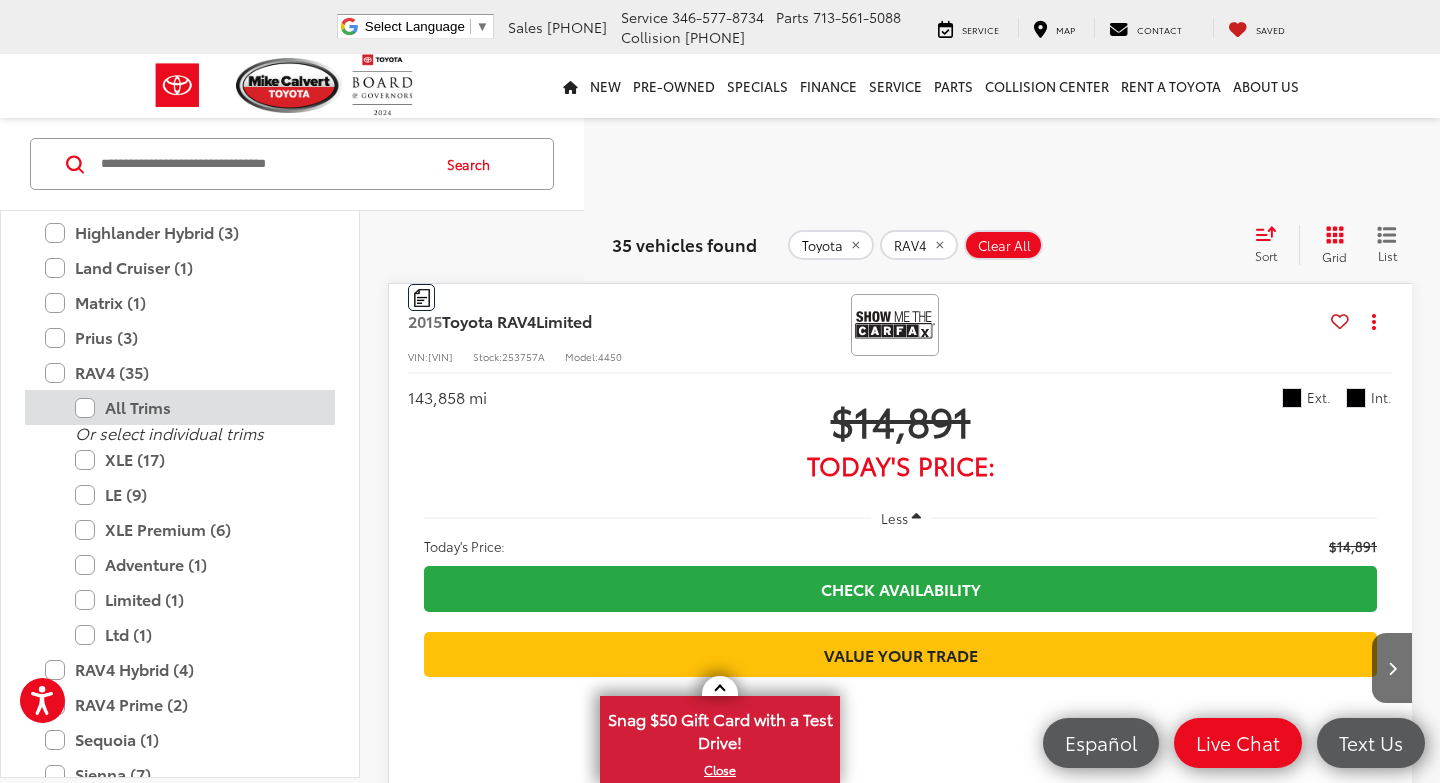 click on "All Trims" at bounding box center (195, 407) 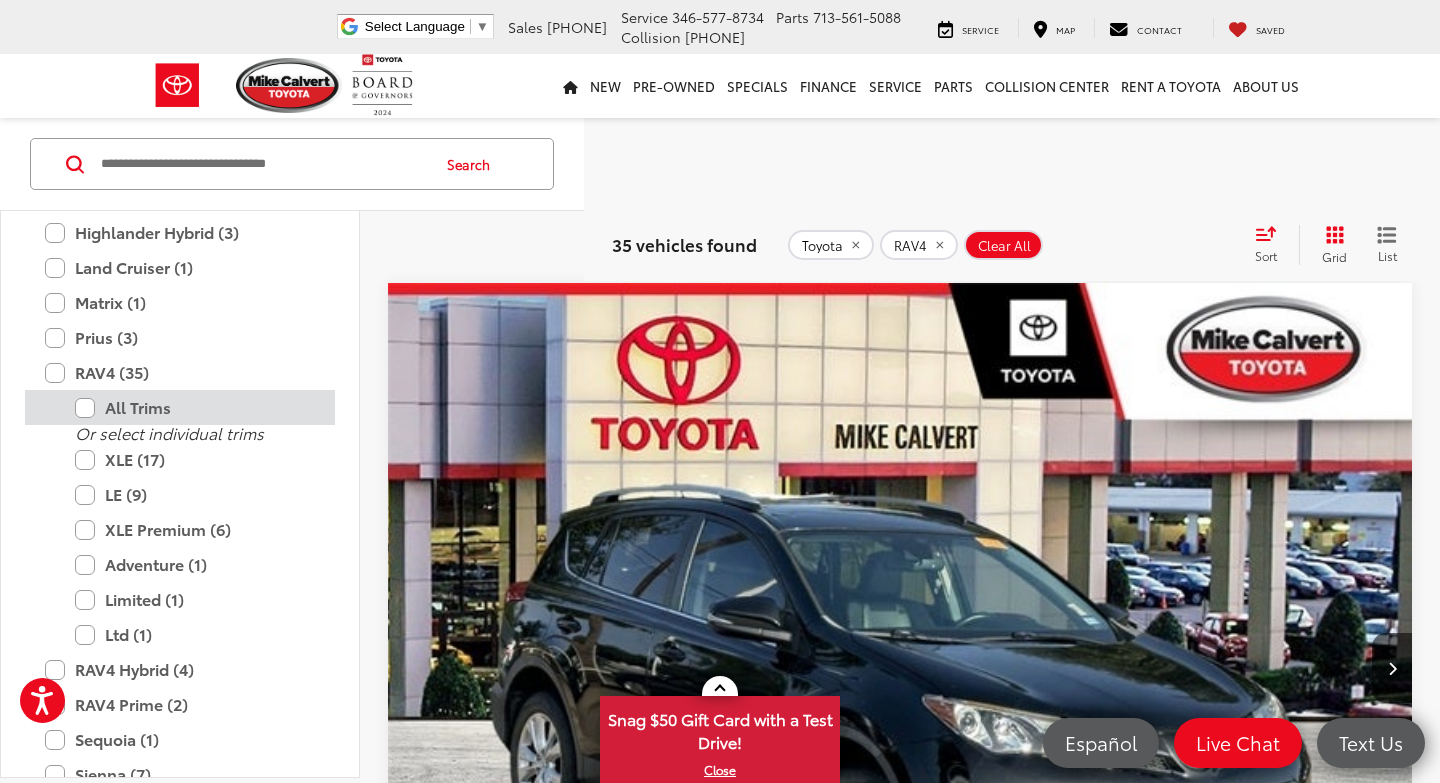 click on "All Trims" at bounding box center (195, 407) 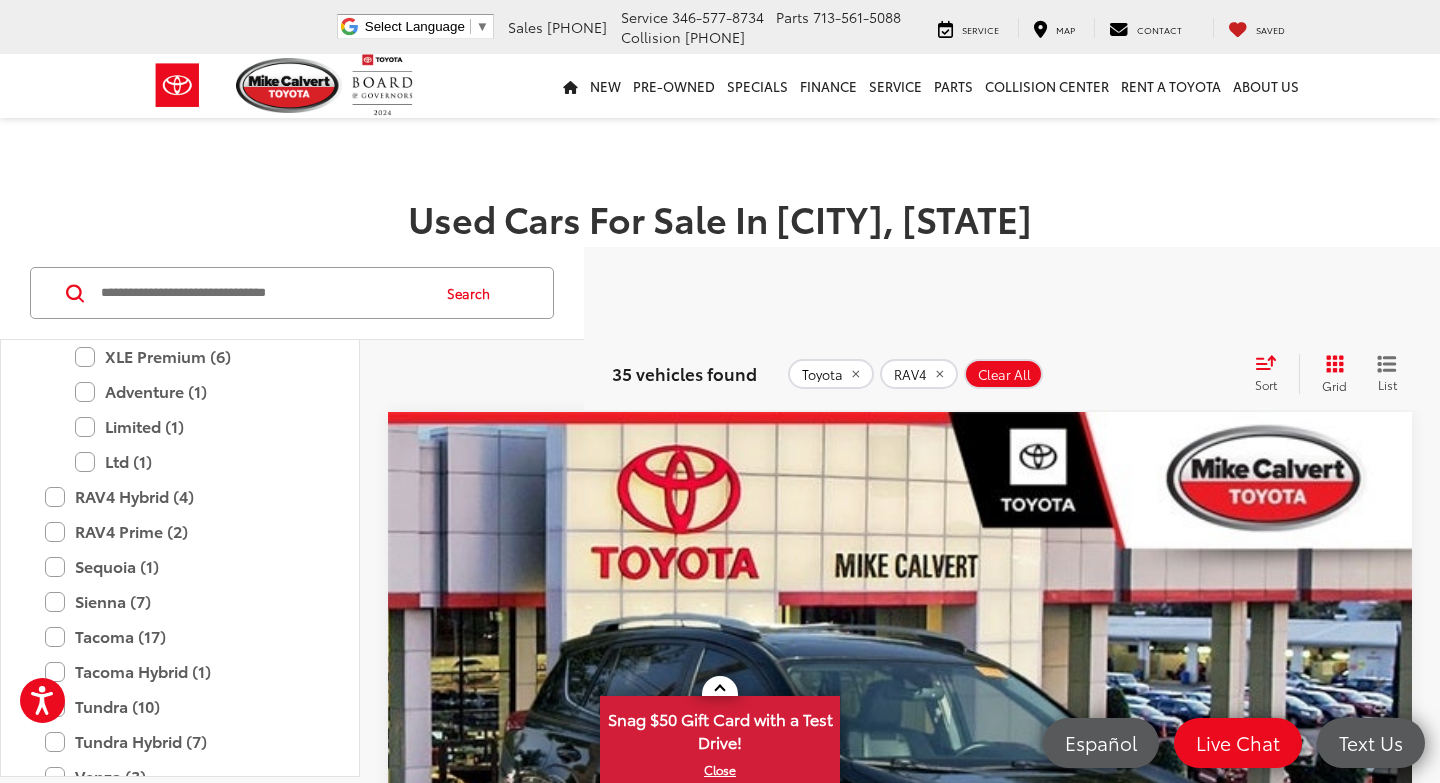 click 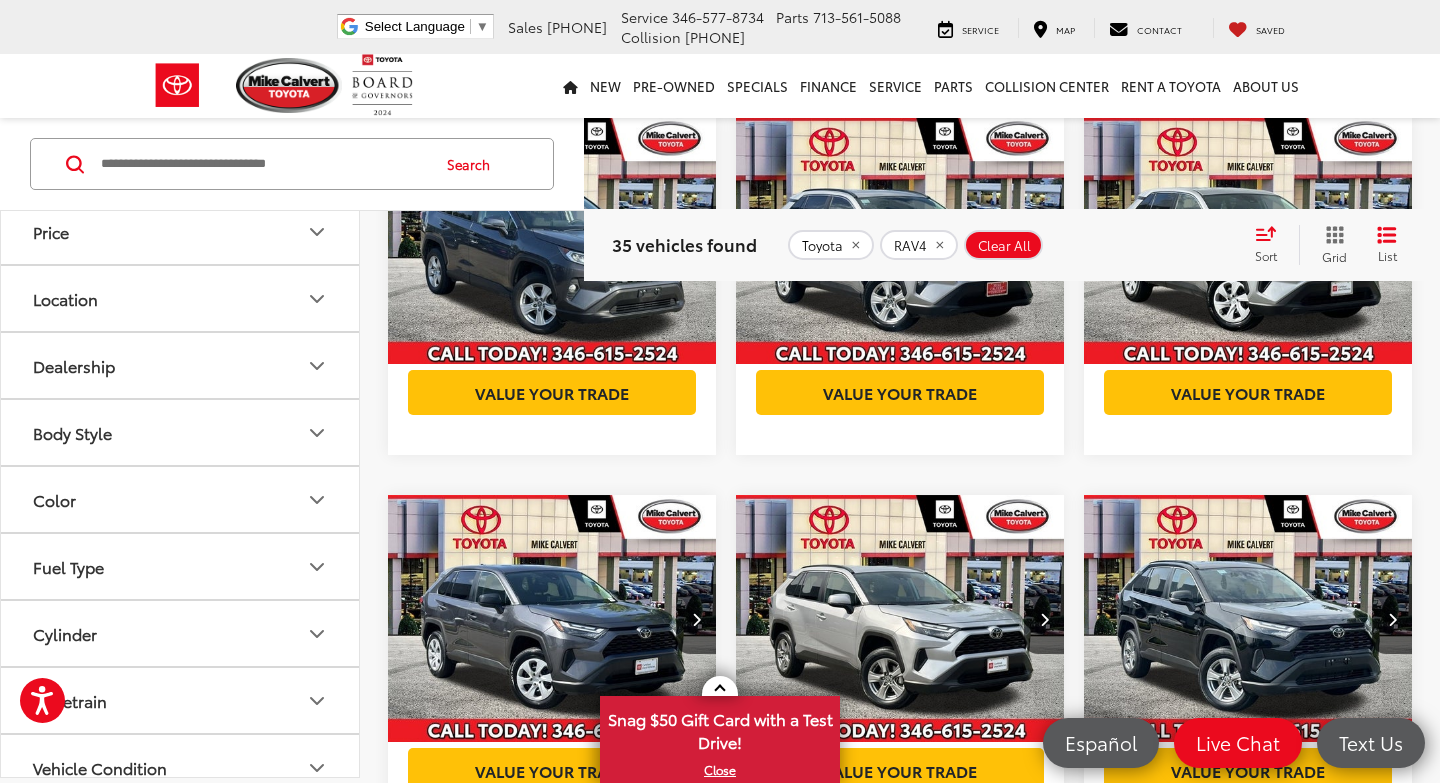 click 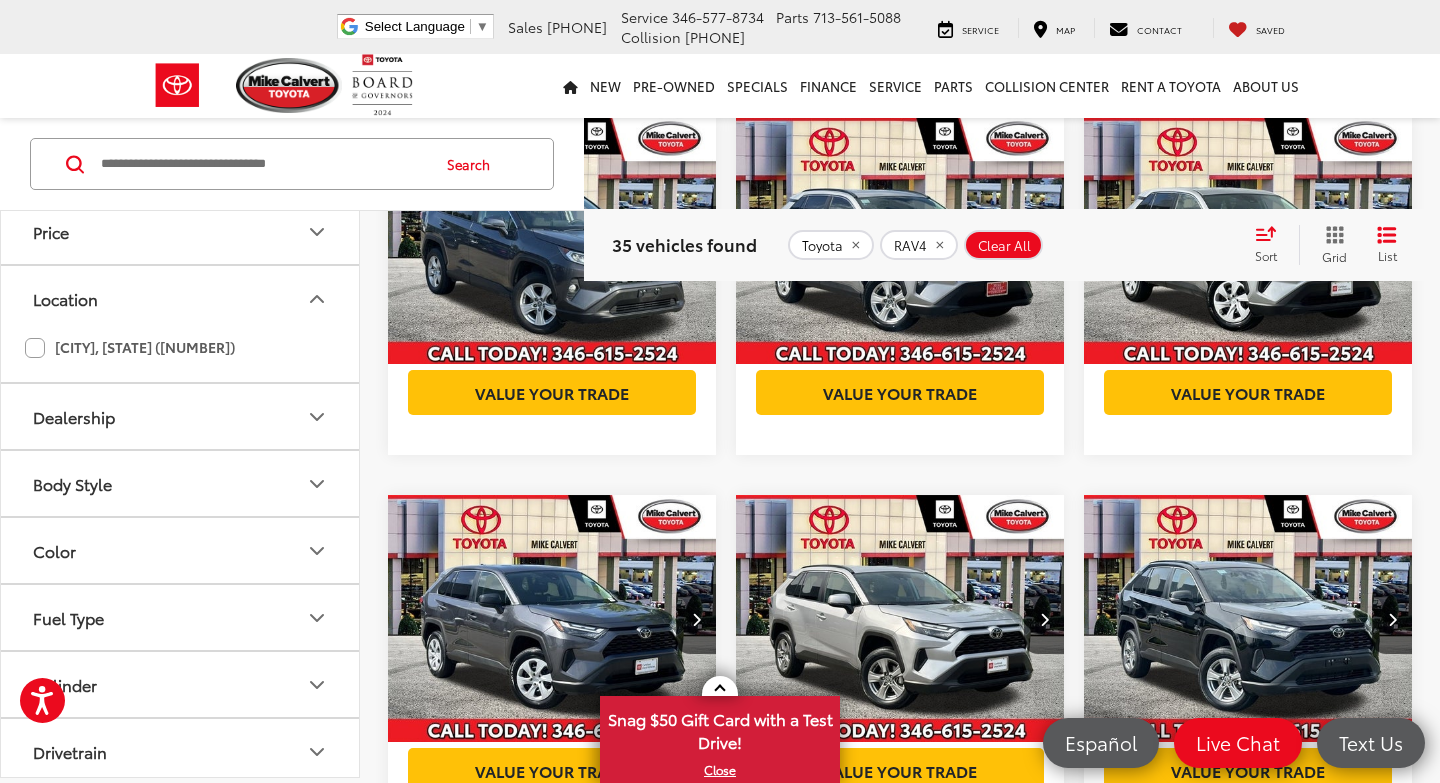 click 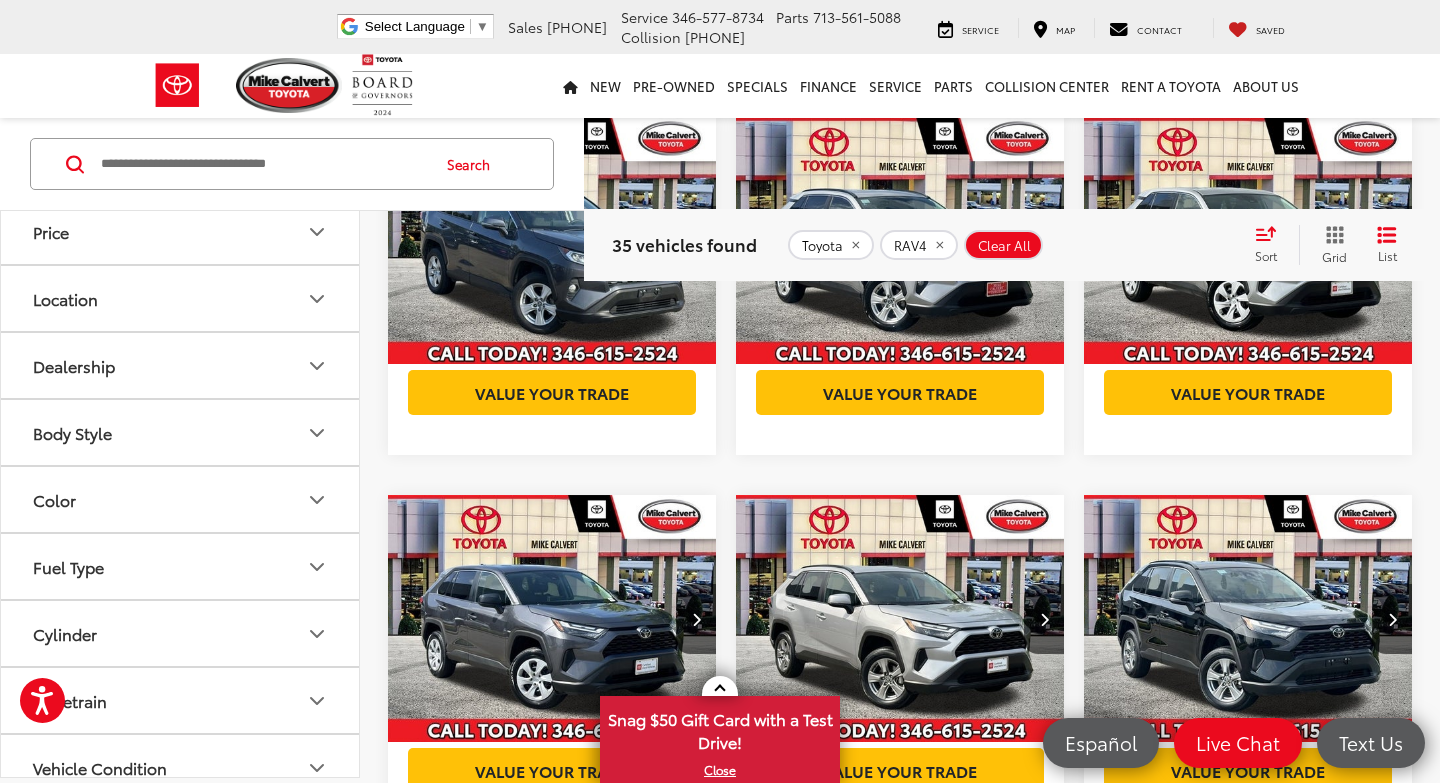 click 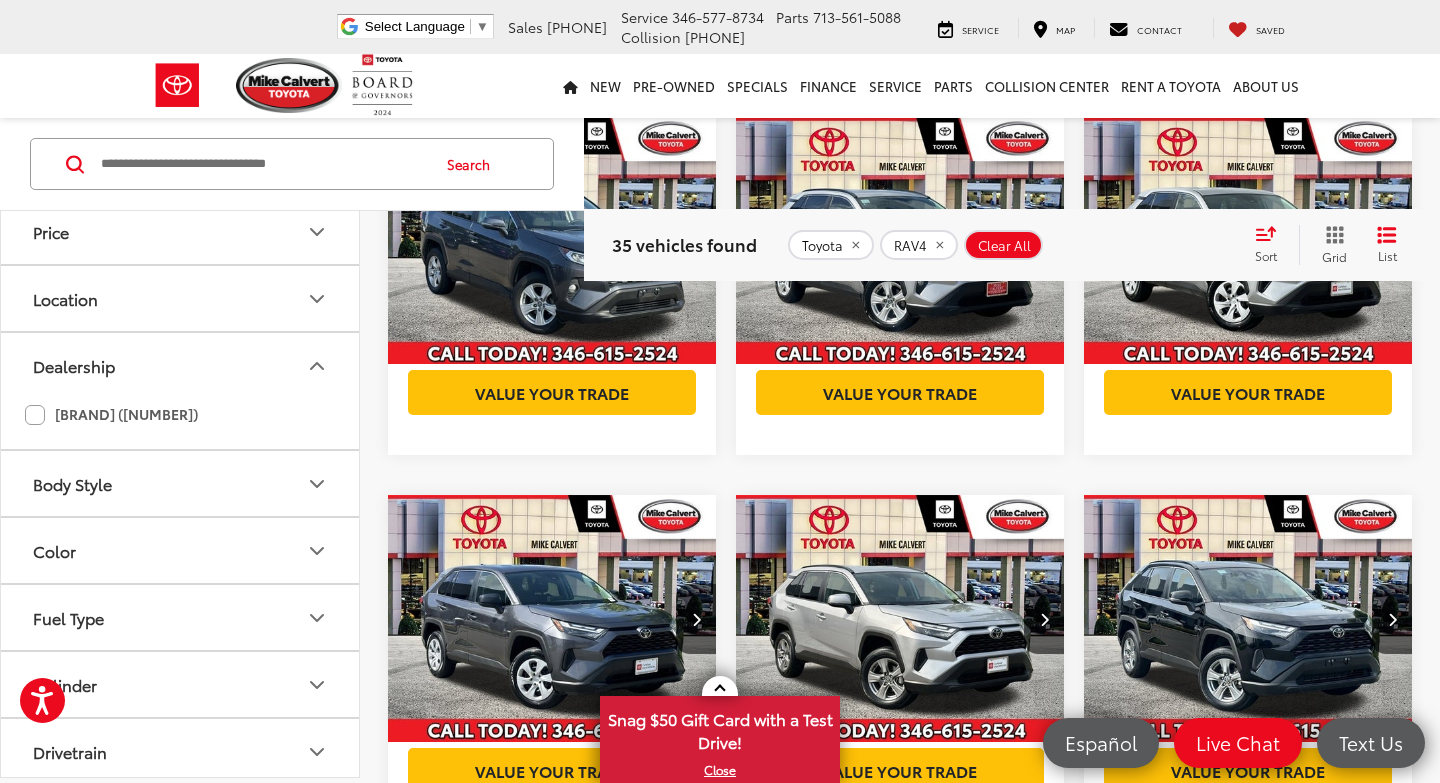 click 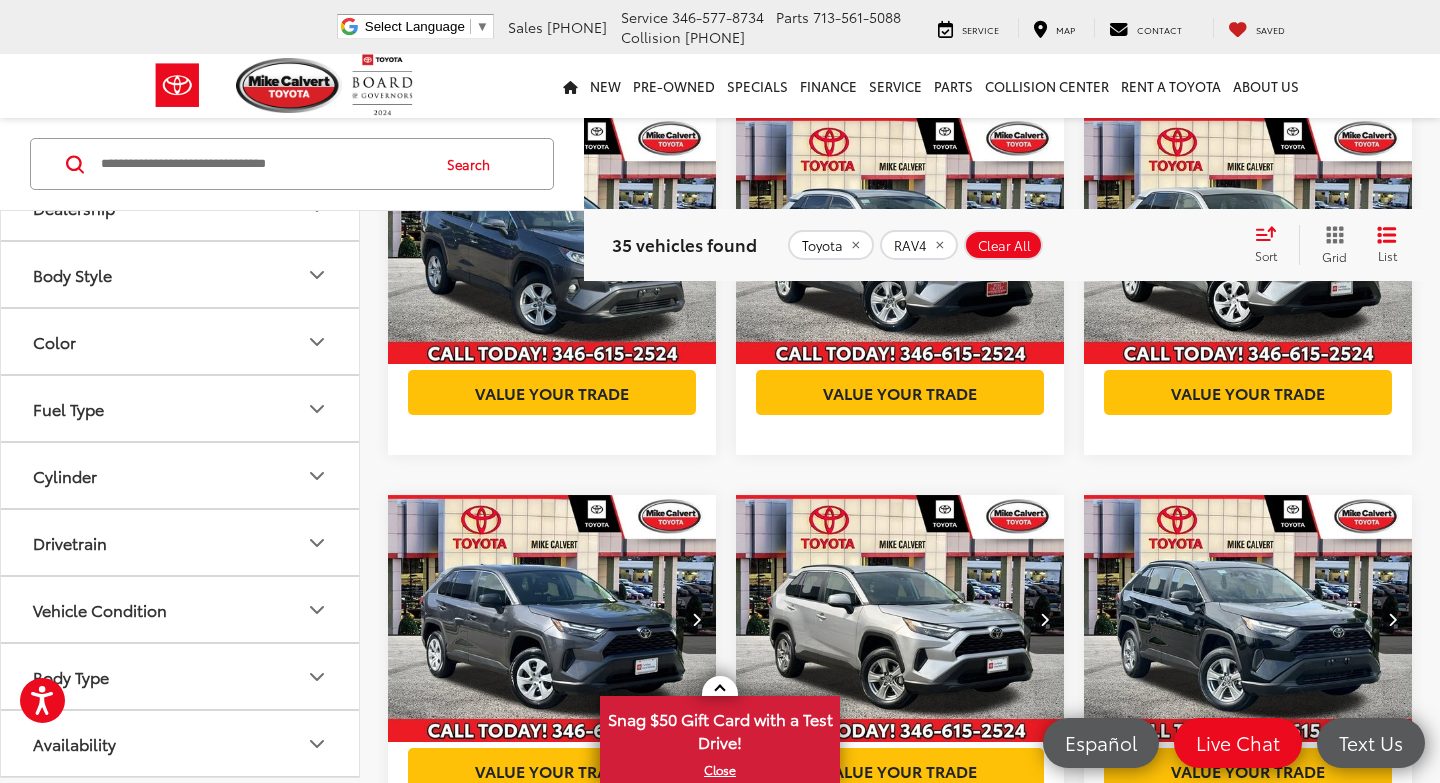 click 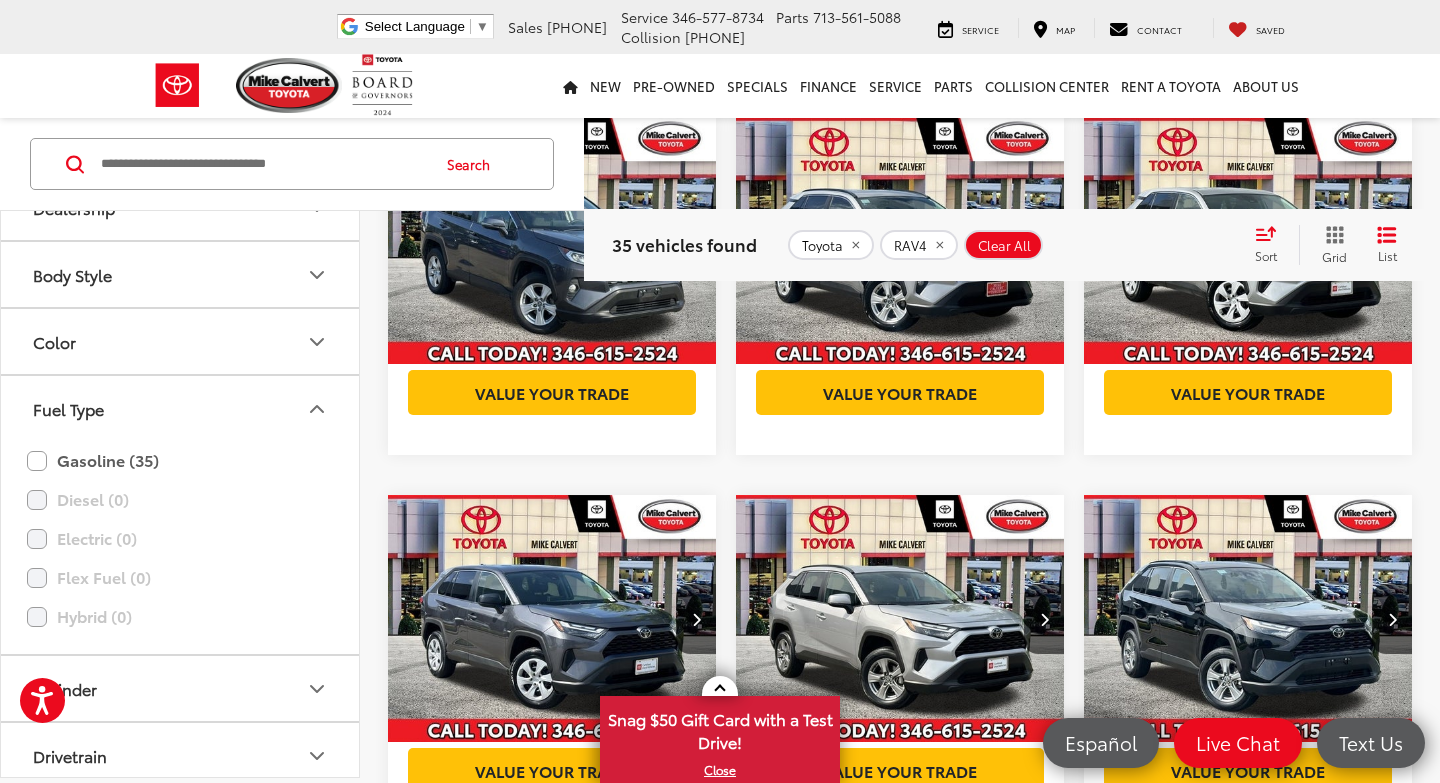 click 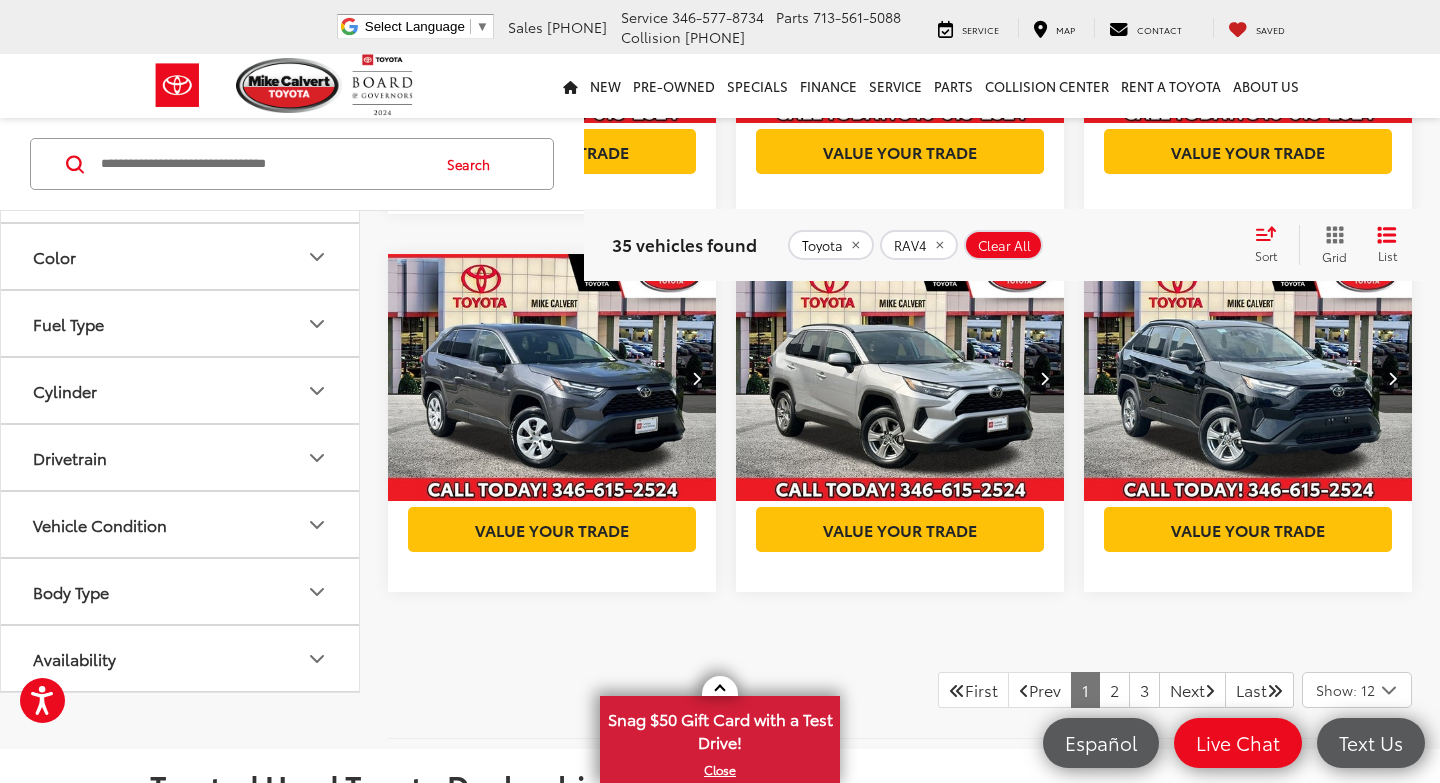 click 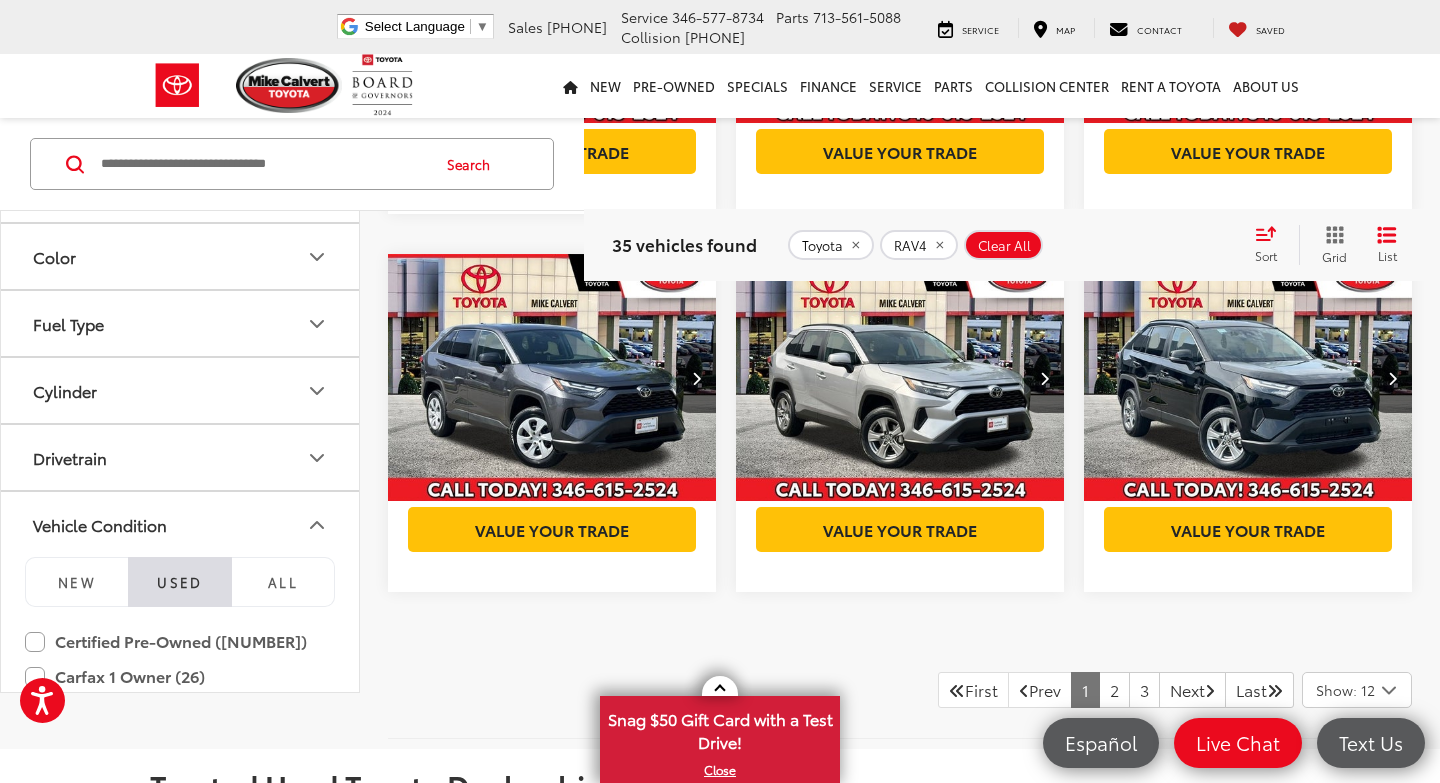 click 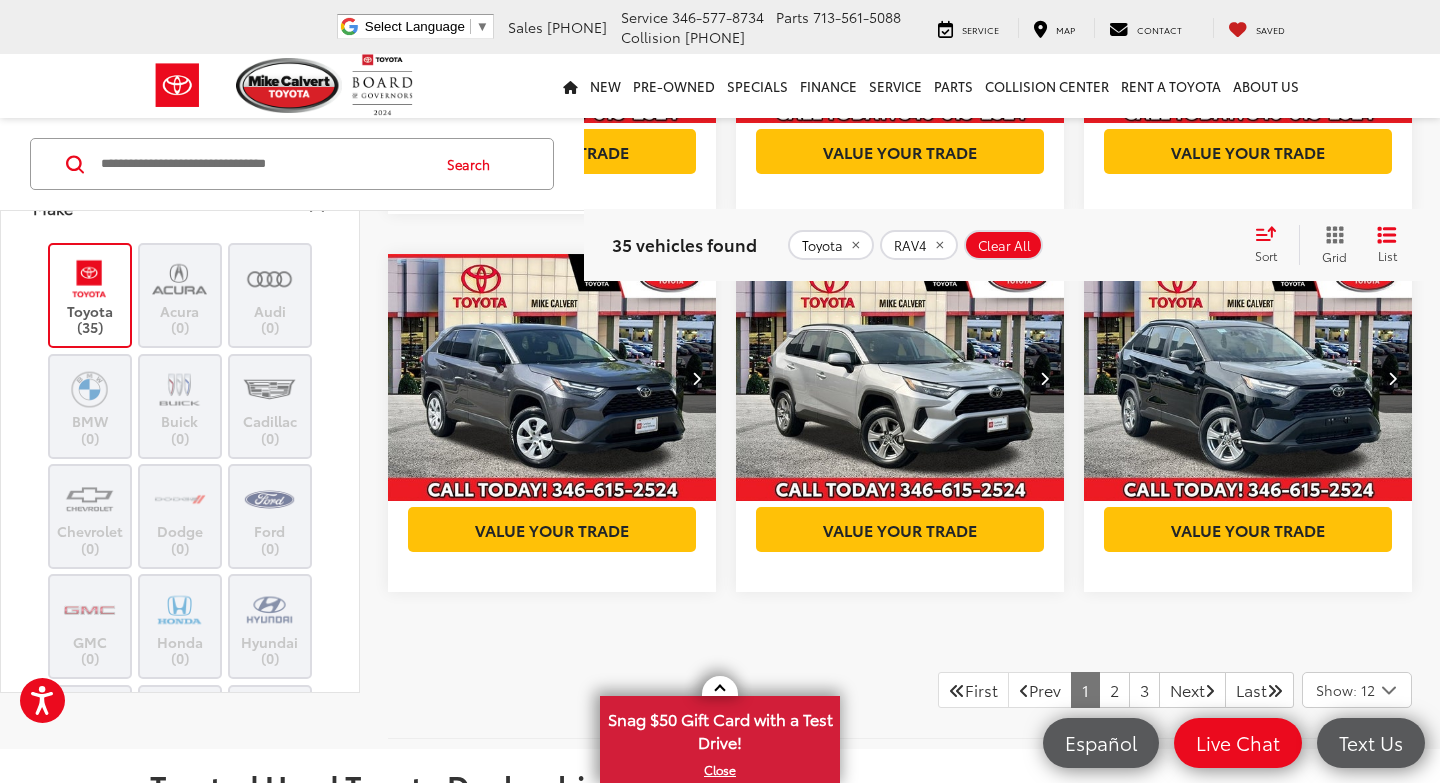 scroll, scrollTop: 0, scrollLeft: 0, axis: both 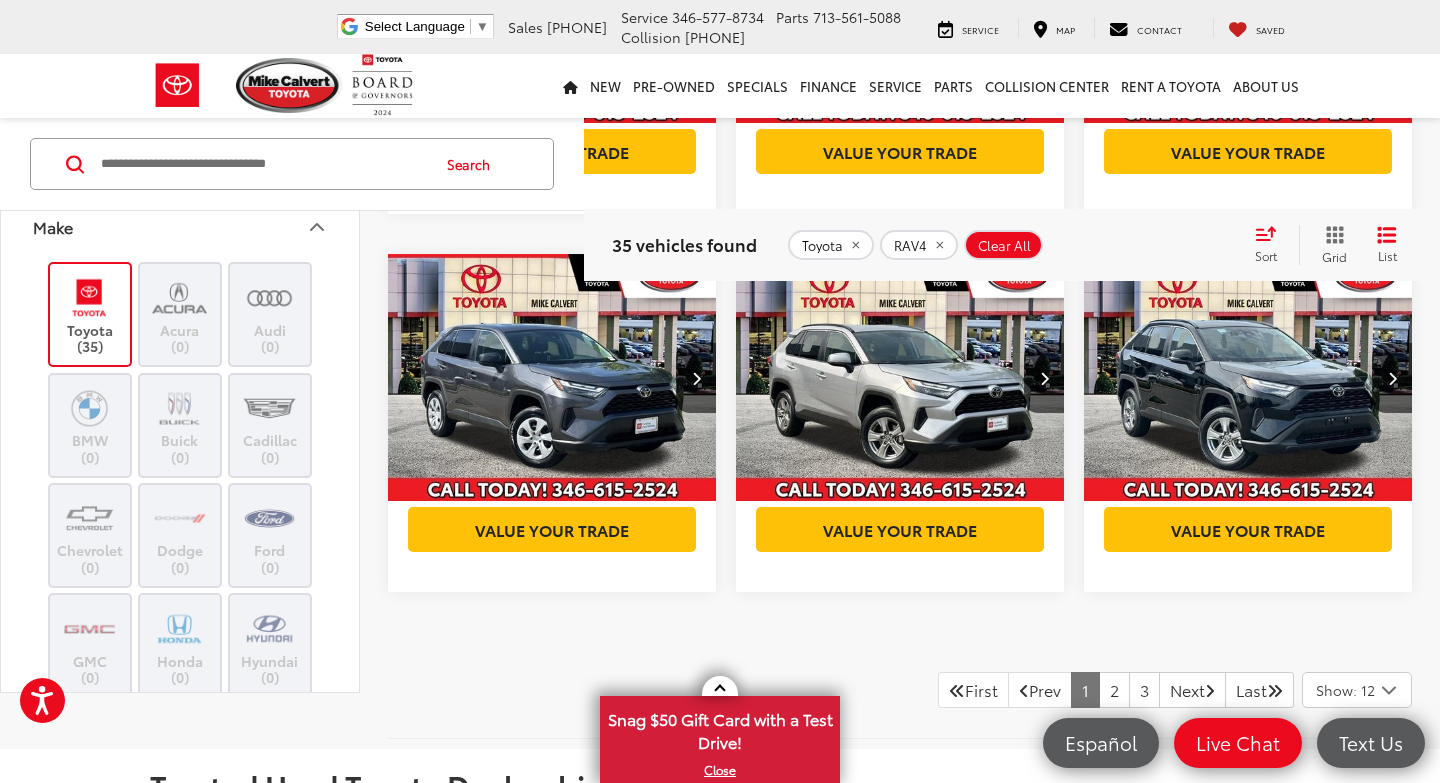 click 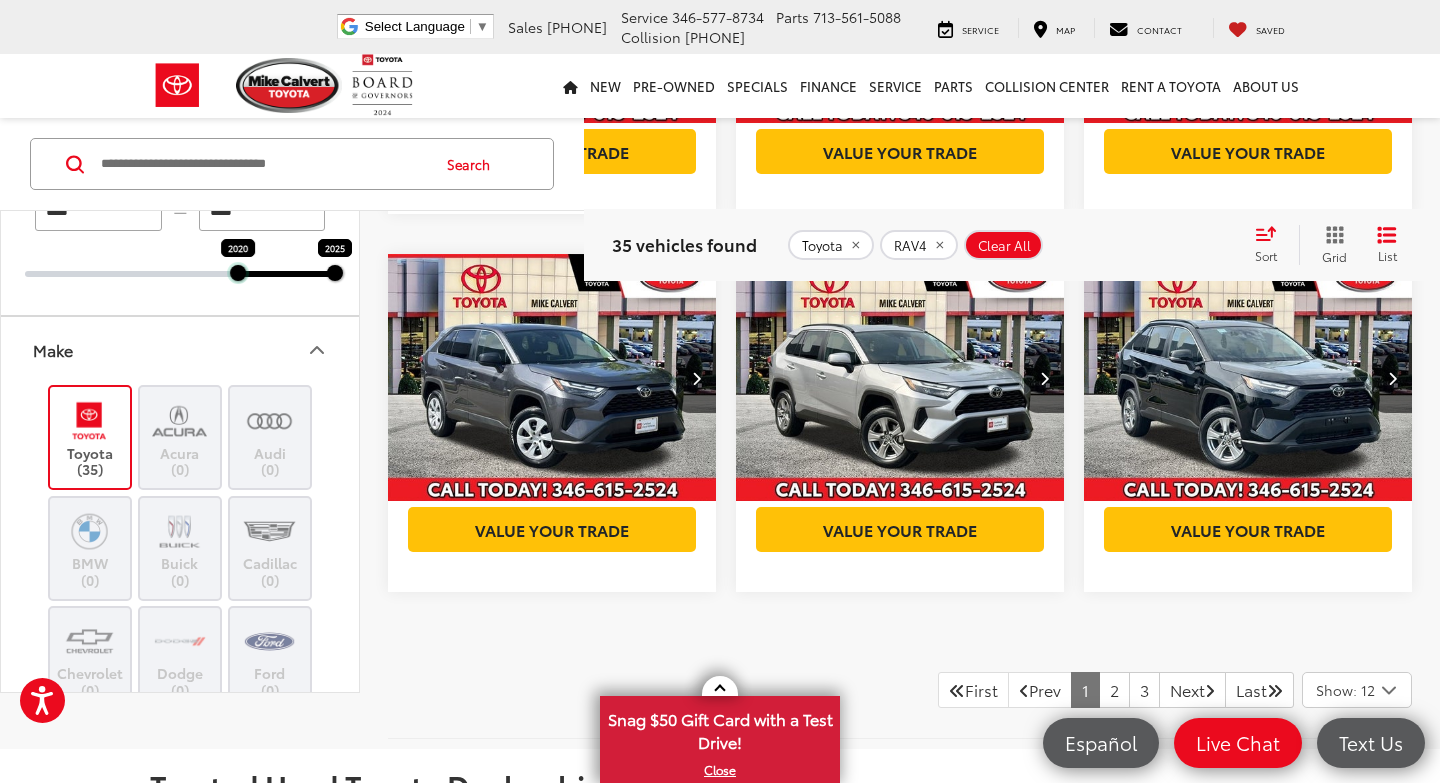 drag, startPoint x: 24, startPoint y: 357, endPoint x: 228, endPoint y: 356, distance: 204.00246 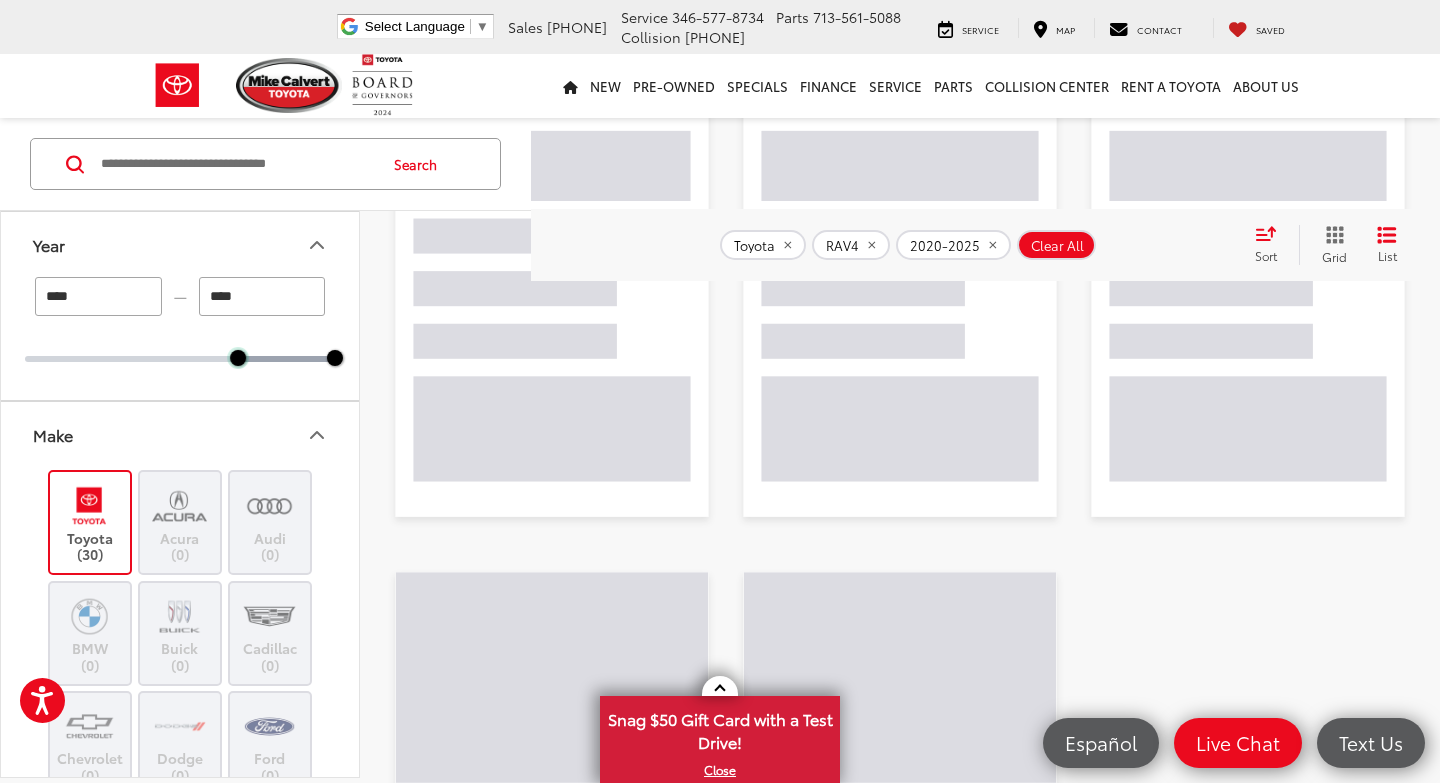scroll, scrollTop: 129, scrollLeft: 0, axis: vertical 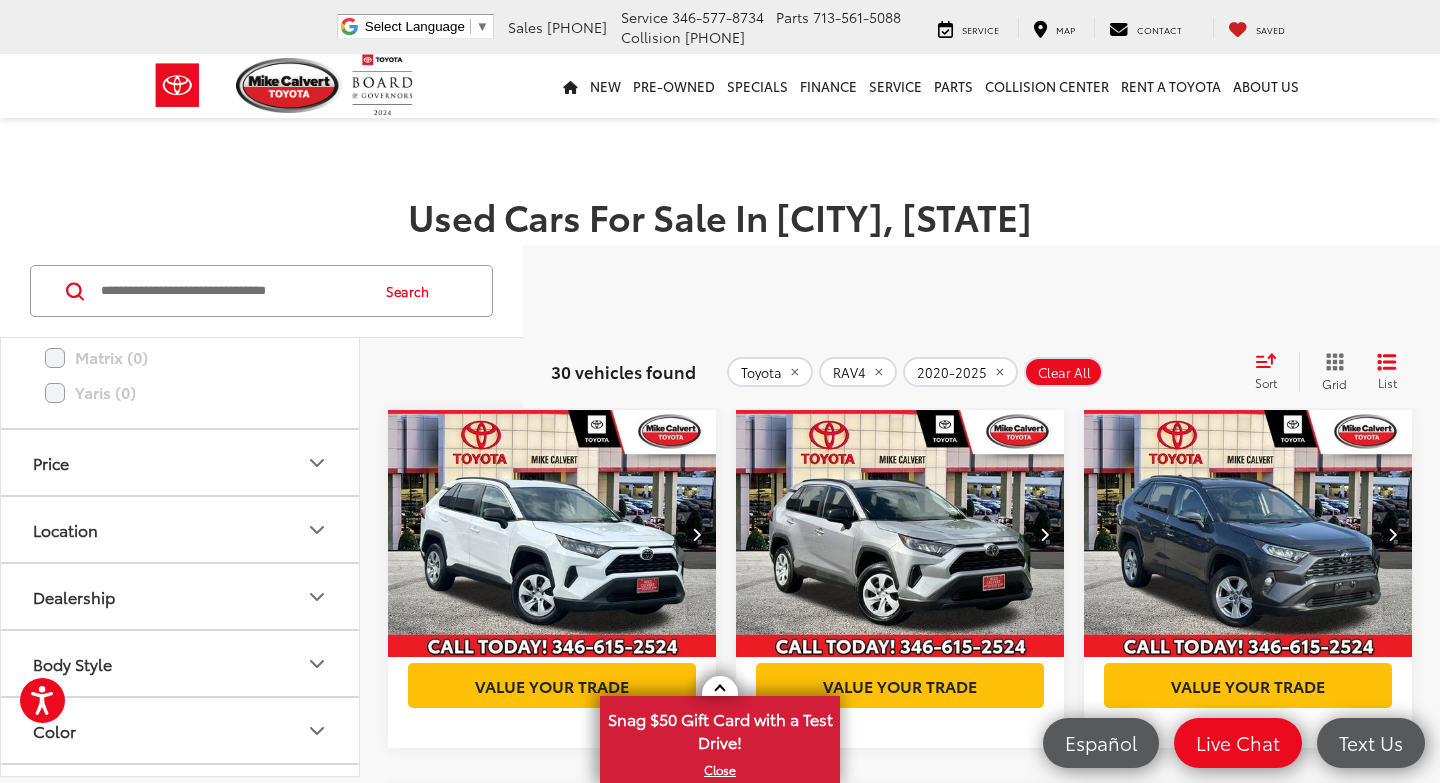 click 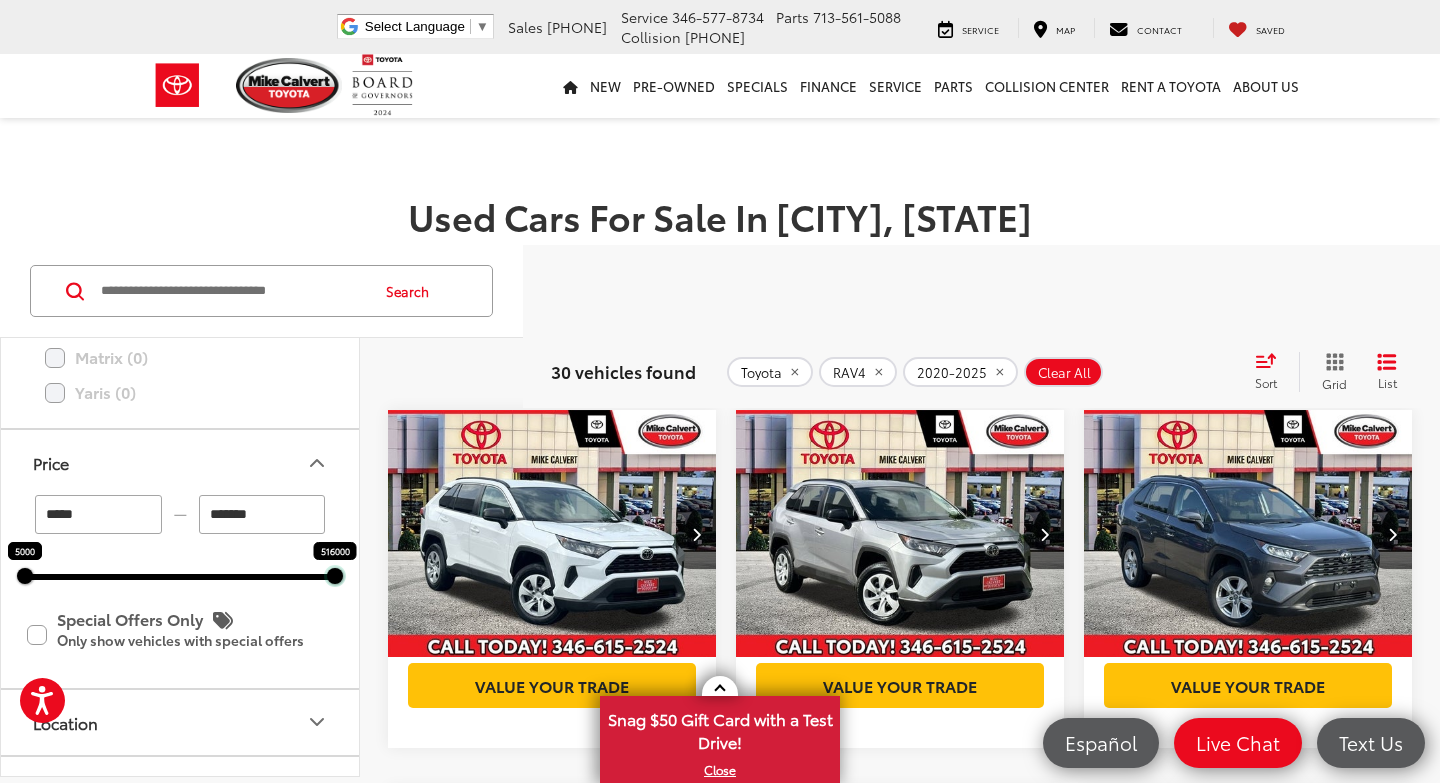 drag, startPoint x: 335, startPoint y: 582, endPoint x: 388, endPoint y: 596, distance: 54.81788 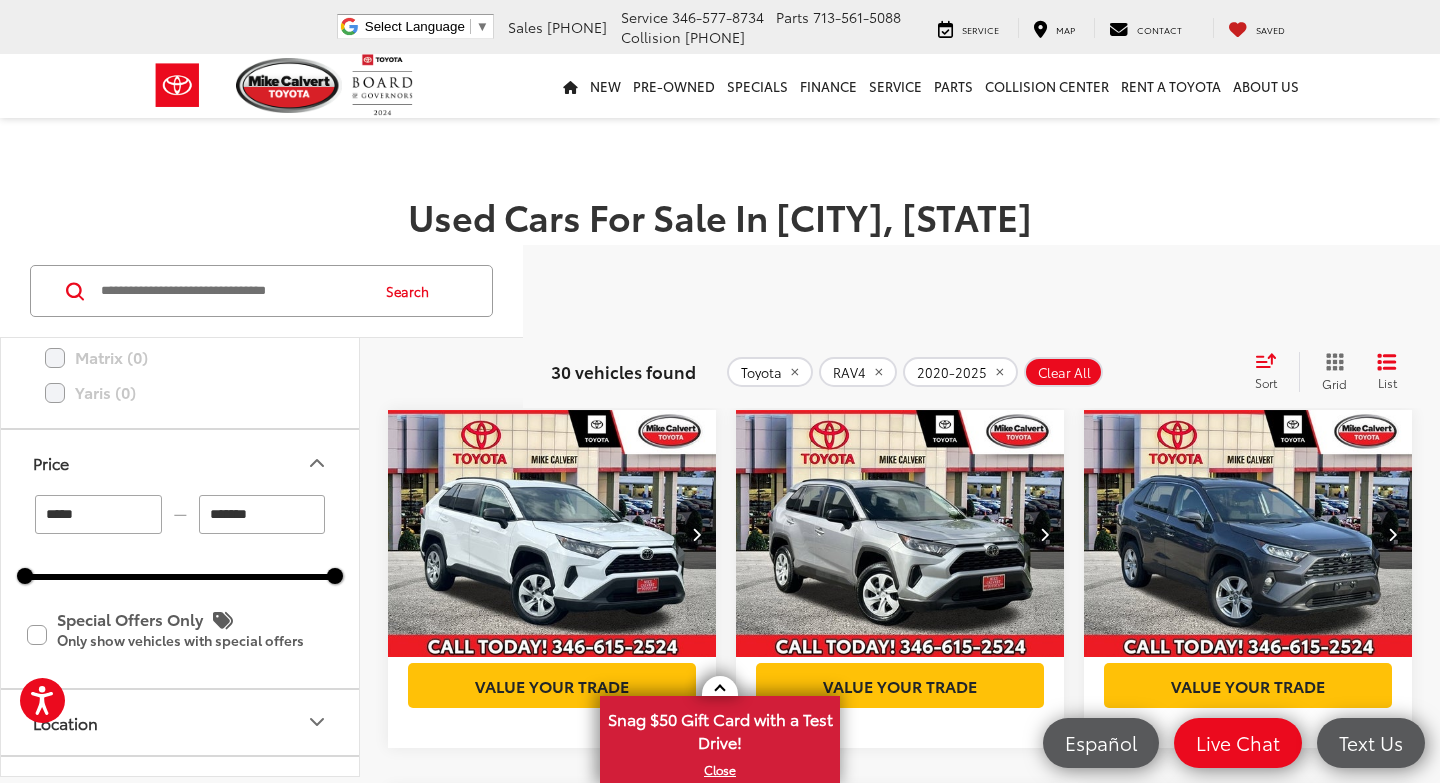 click at bounding box center [552, 534] 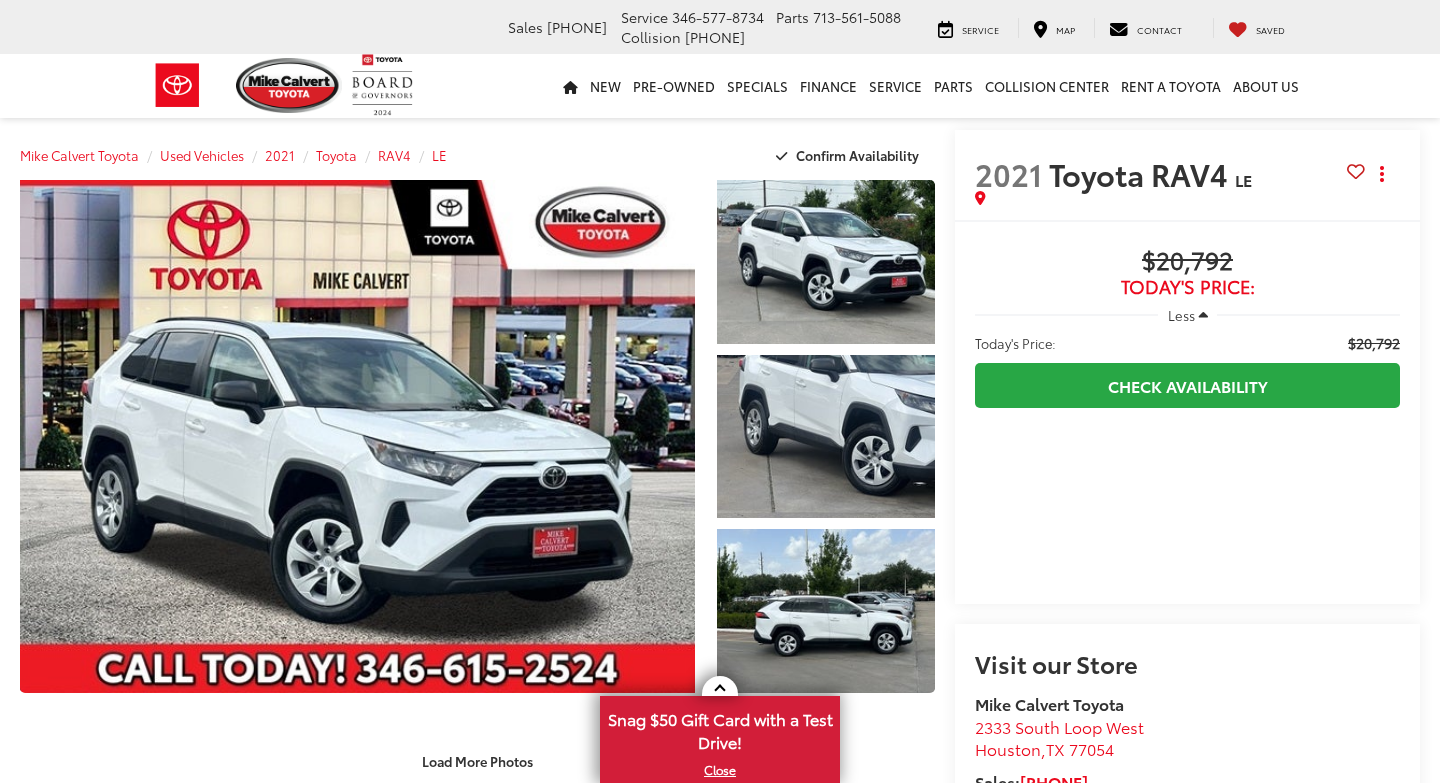 scroll, scrollTop: 84, scrollLeft: 0, axis: vertical 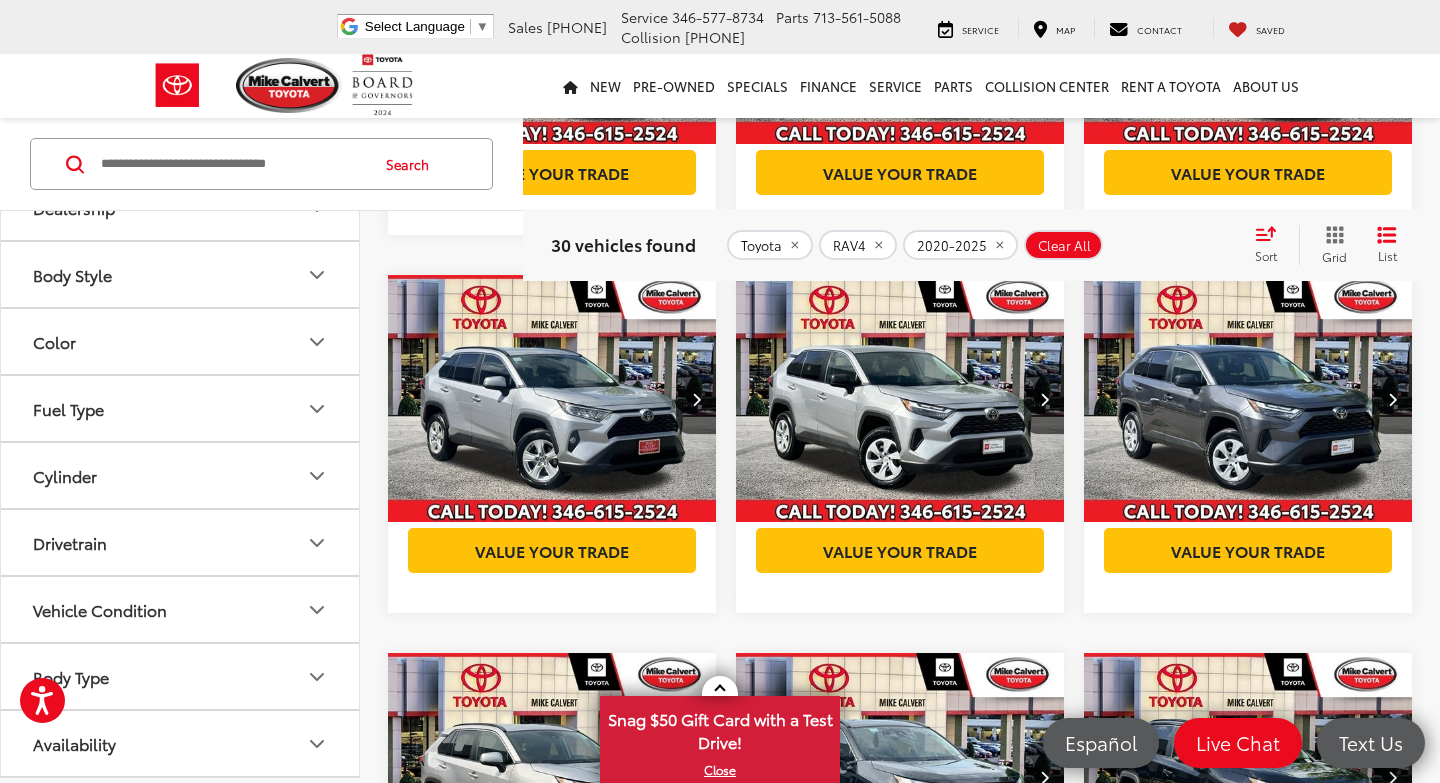 click 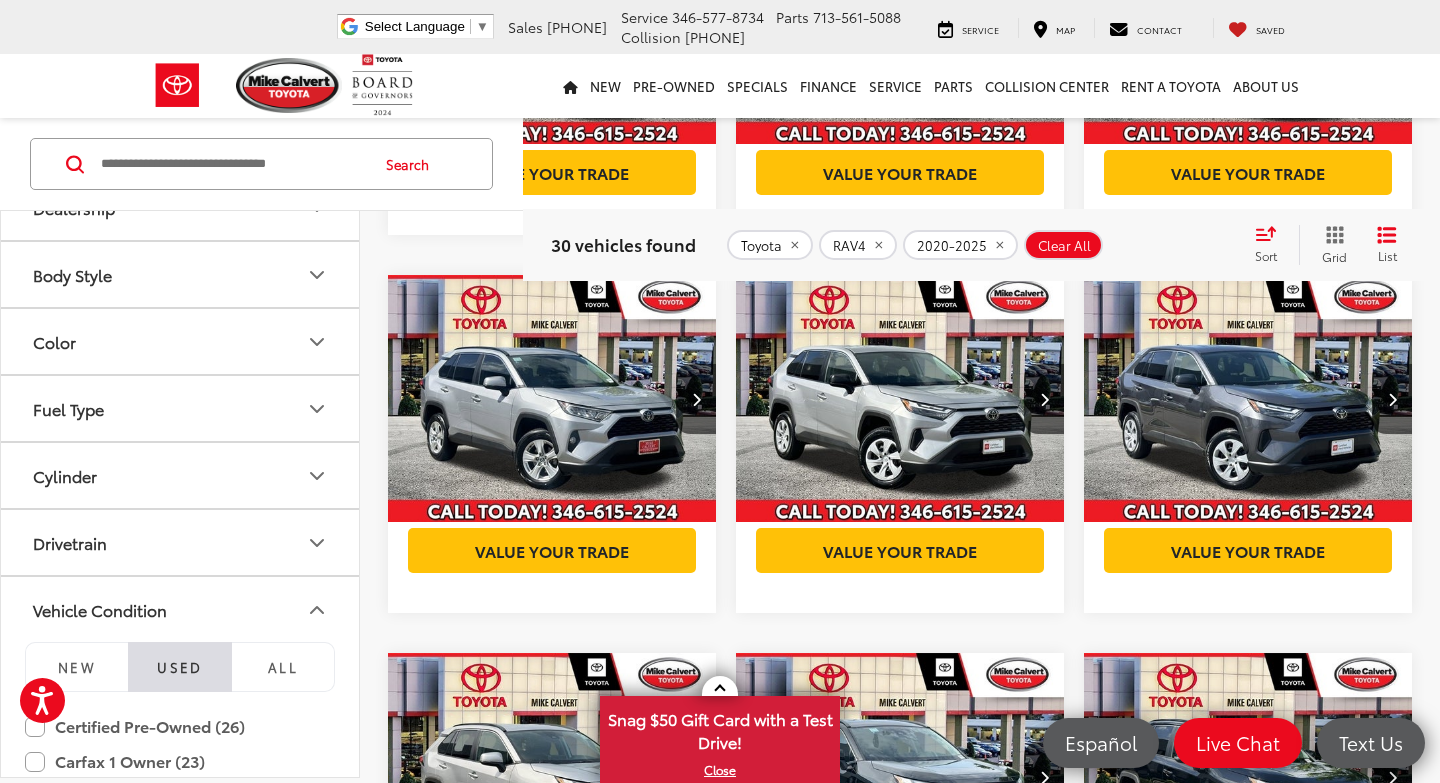 scroll, scrollTop: 527, scrollLeft: 0, axis: vertical 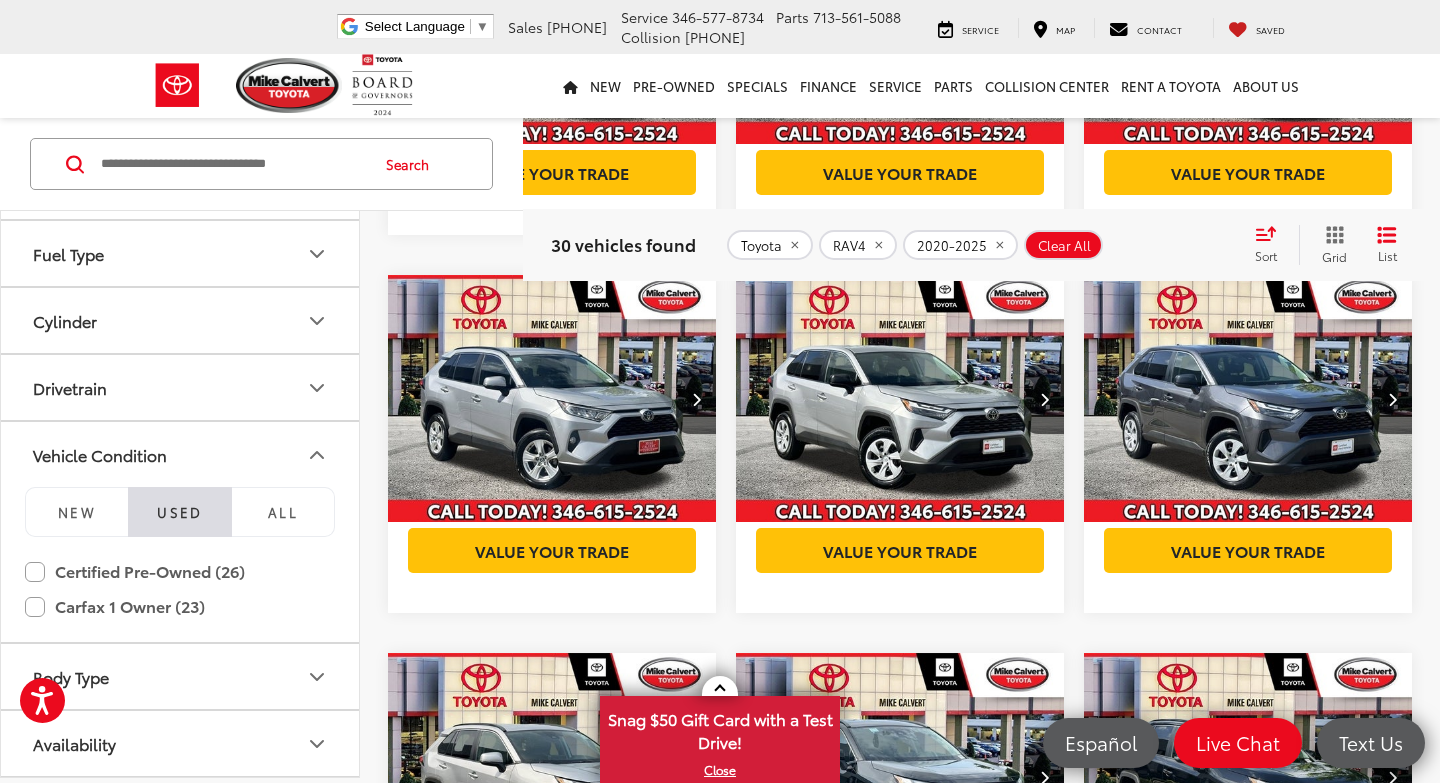 click 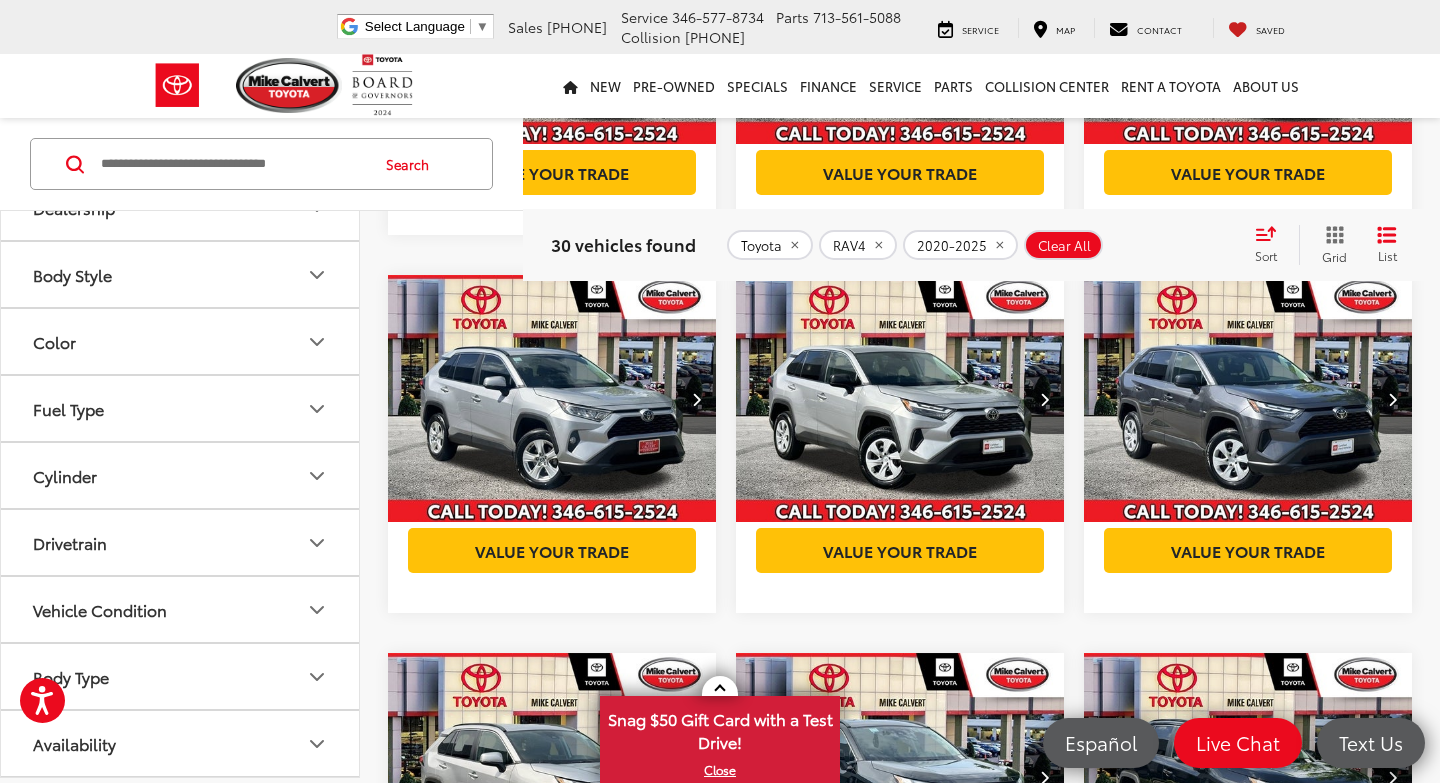 scroll, scrollTop: 372, scrollLeft: 0, axis: vertical 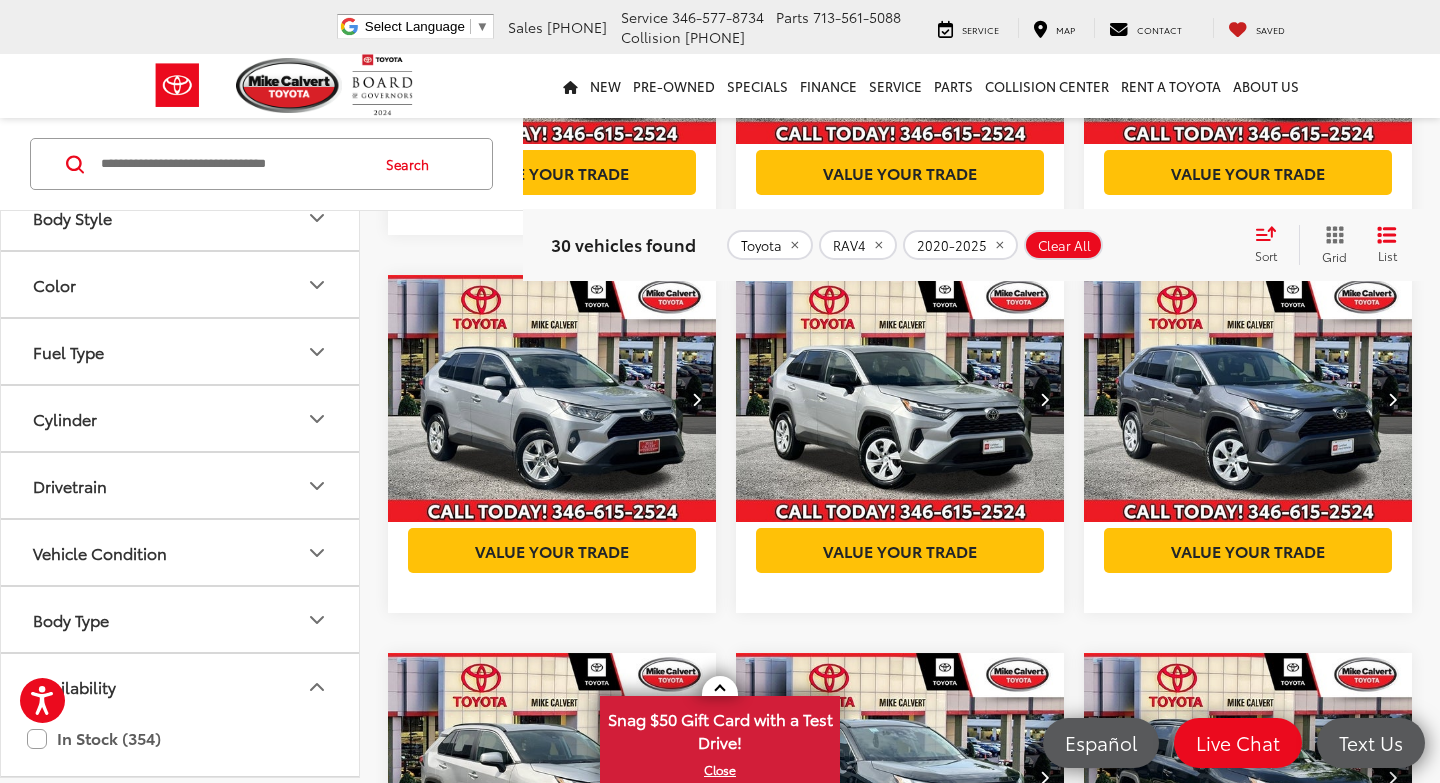 click 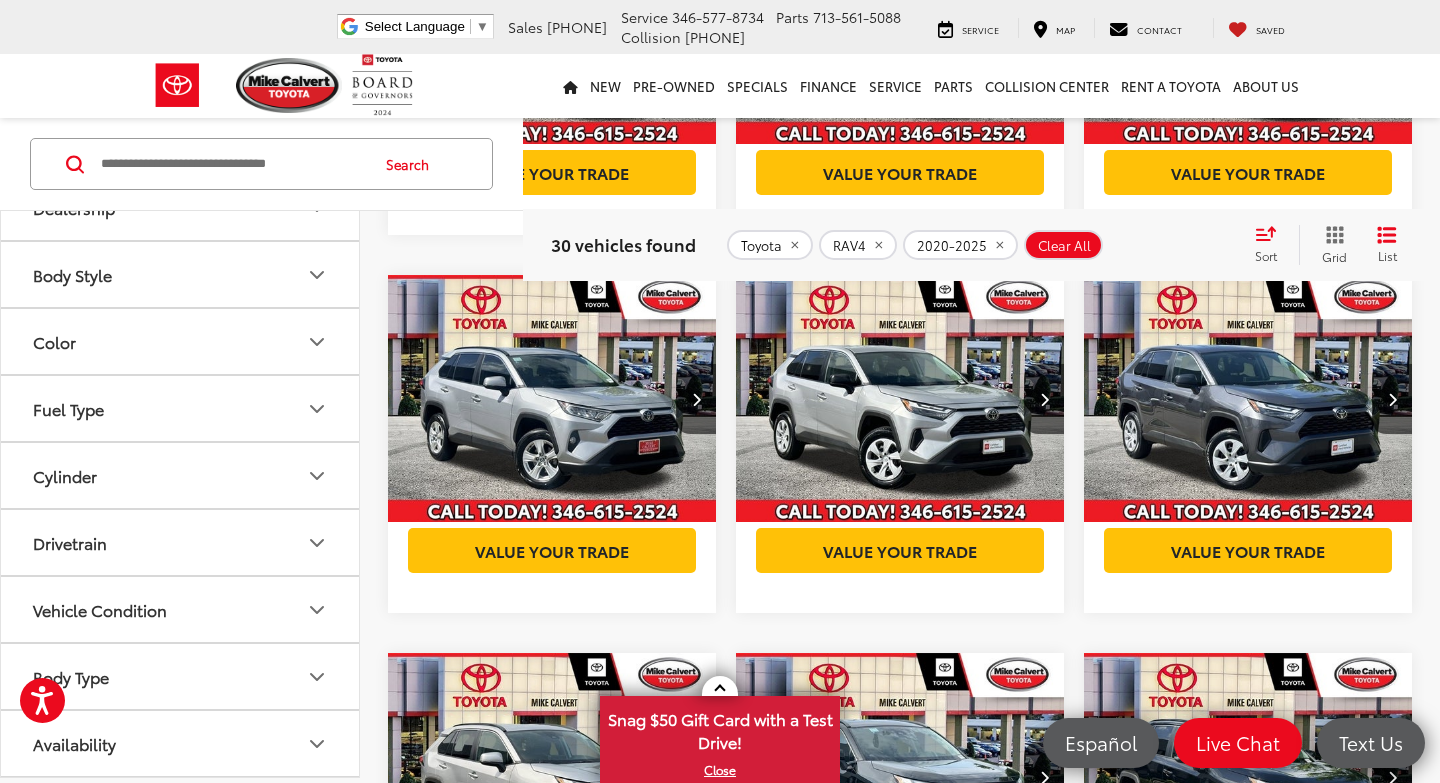 scroll, scrollTop: 372, scrollLeft: 0, axis: vertical 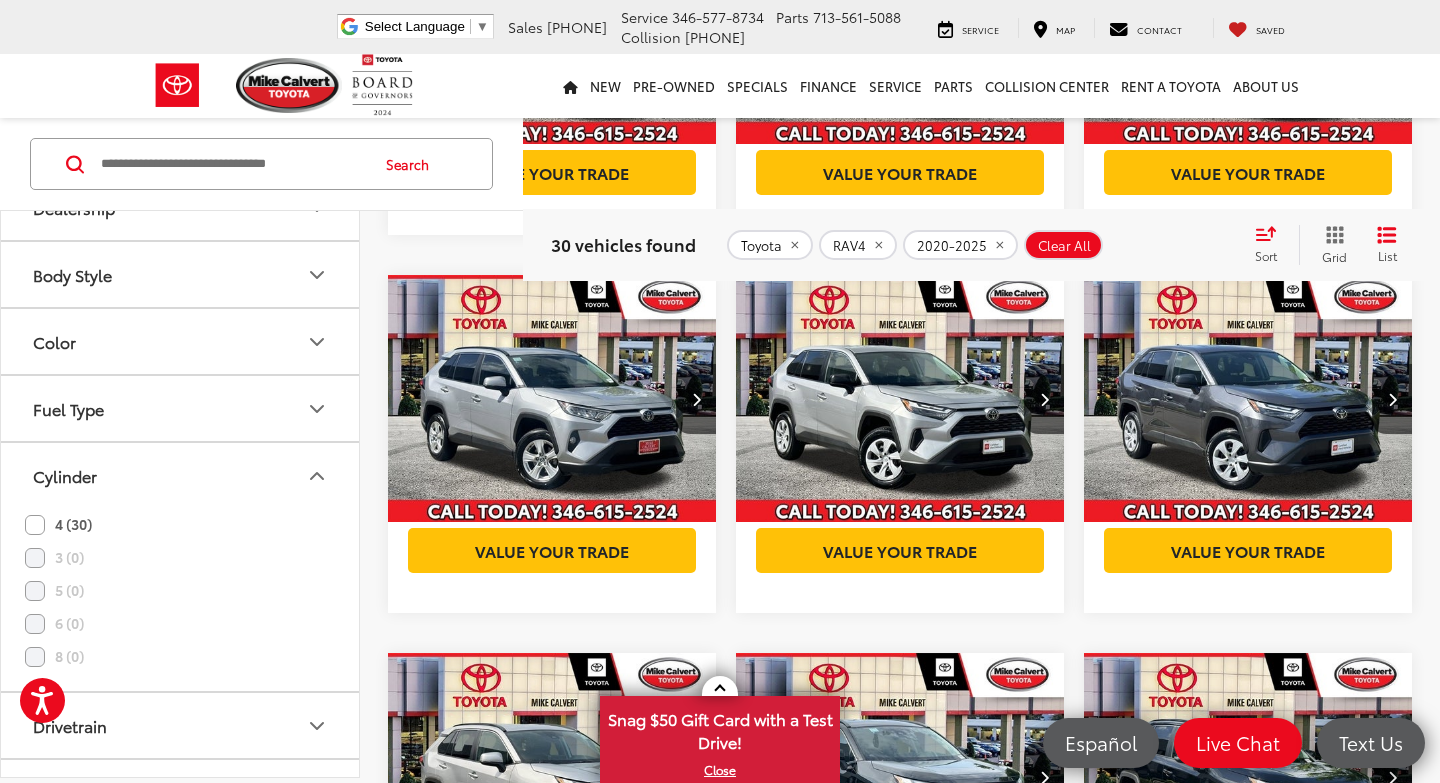 click 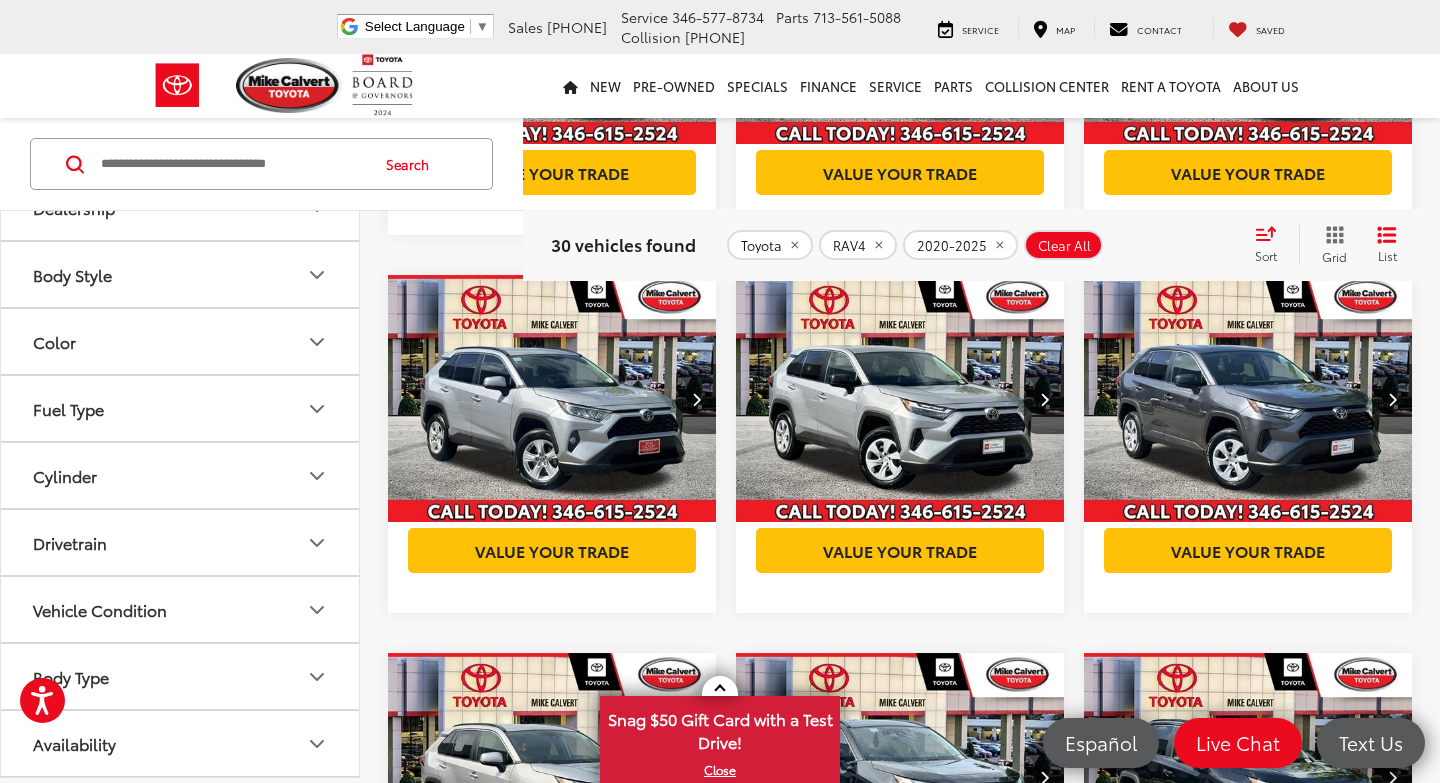 click 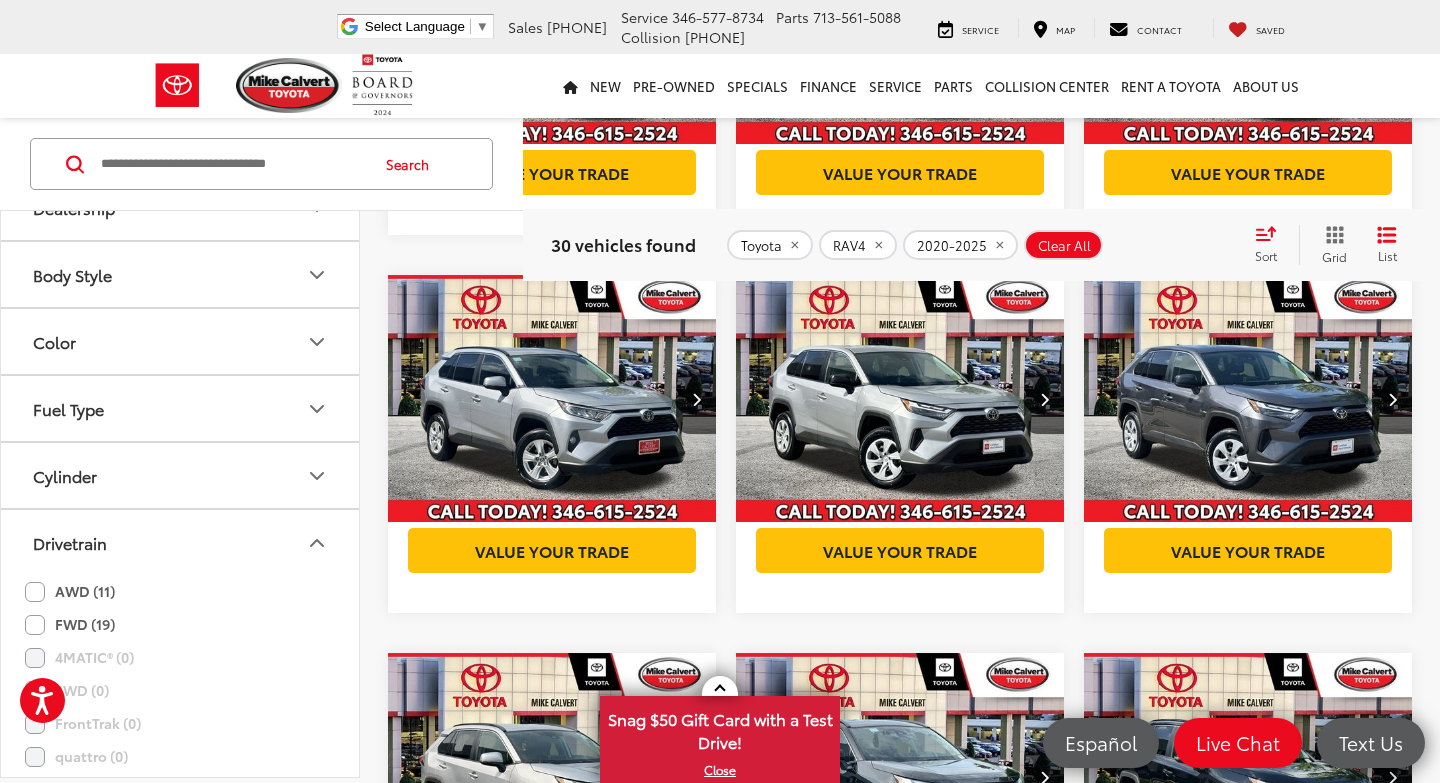 click 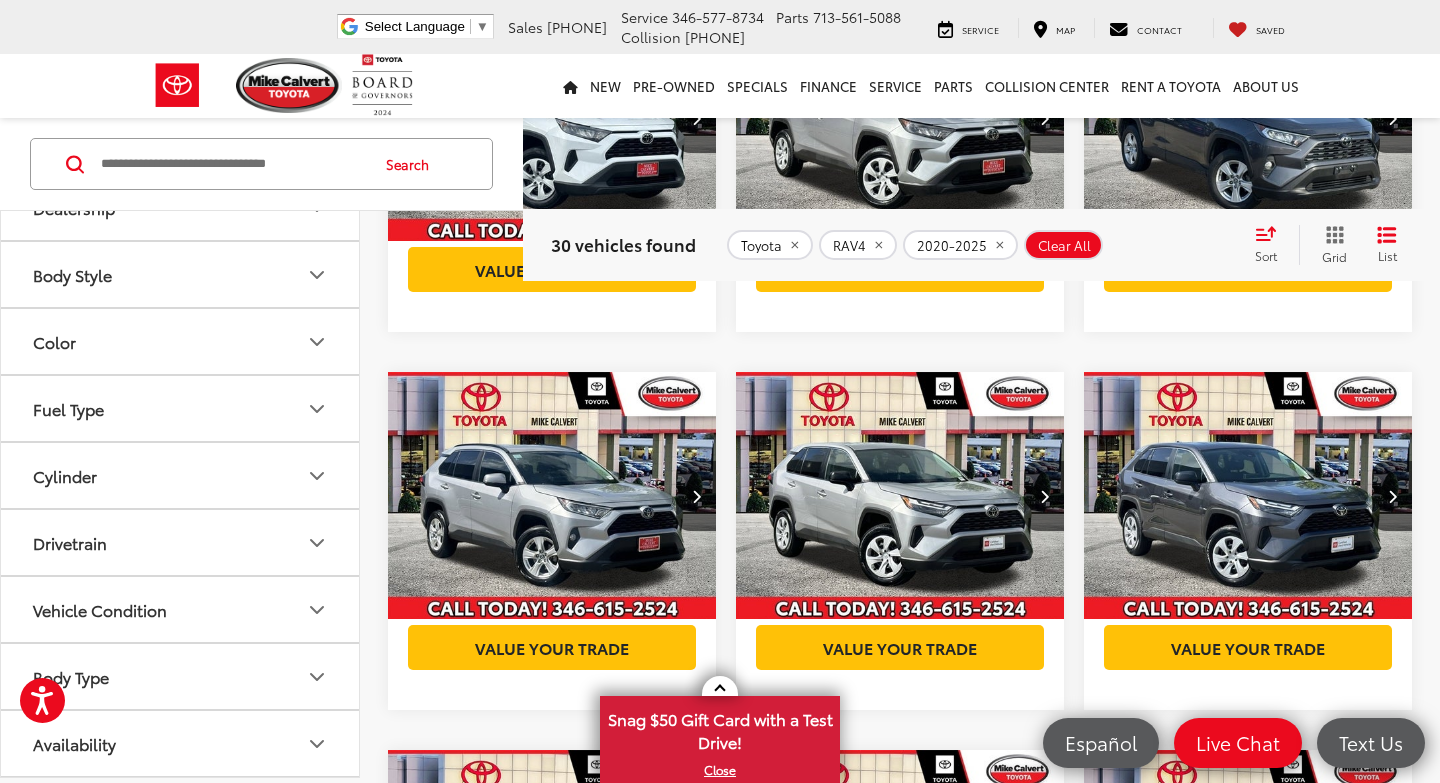 scroll, scrollTop: 410, scrollLeft: 0, axis: vertical 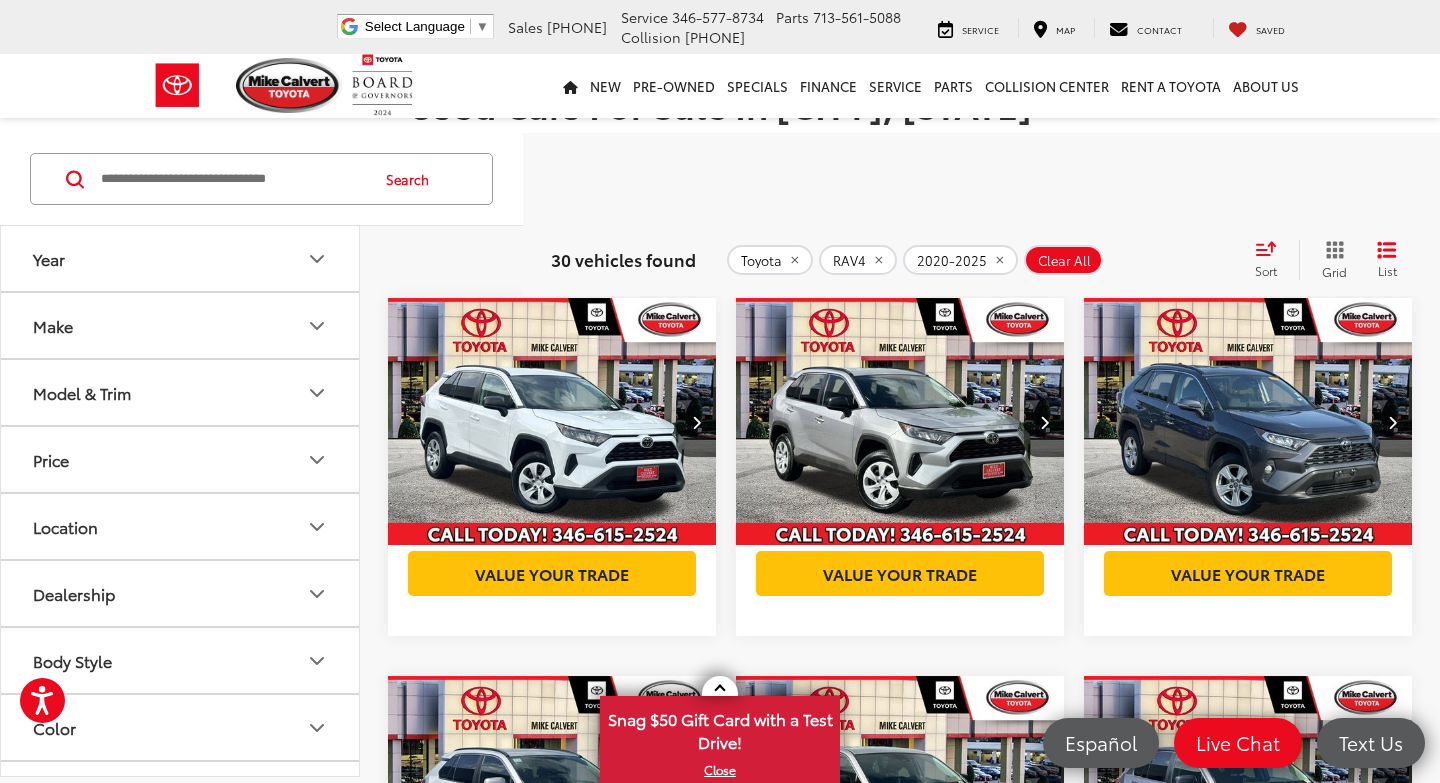 click on "Location" at bounding box center [181, 526] 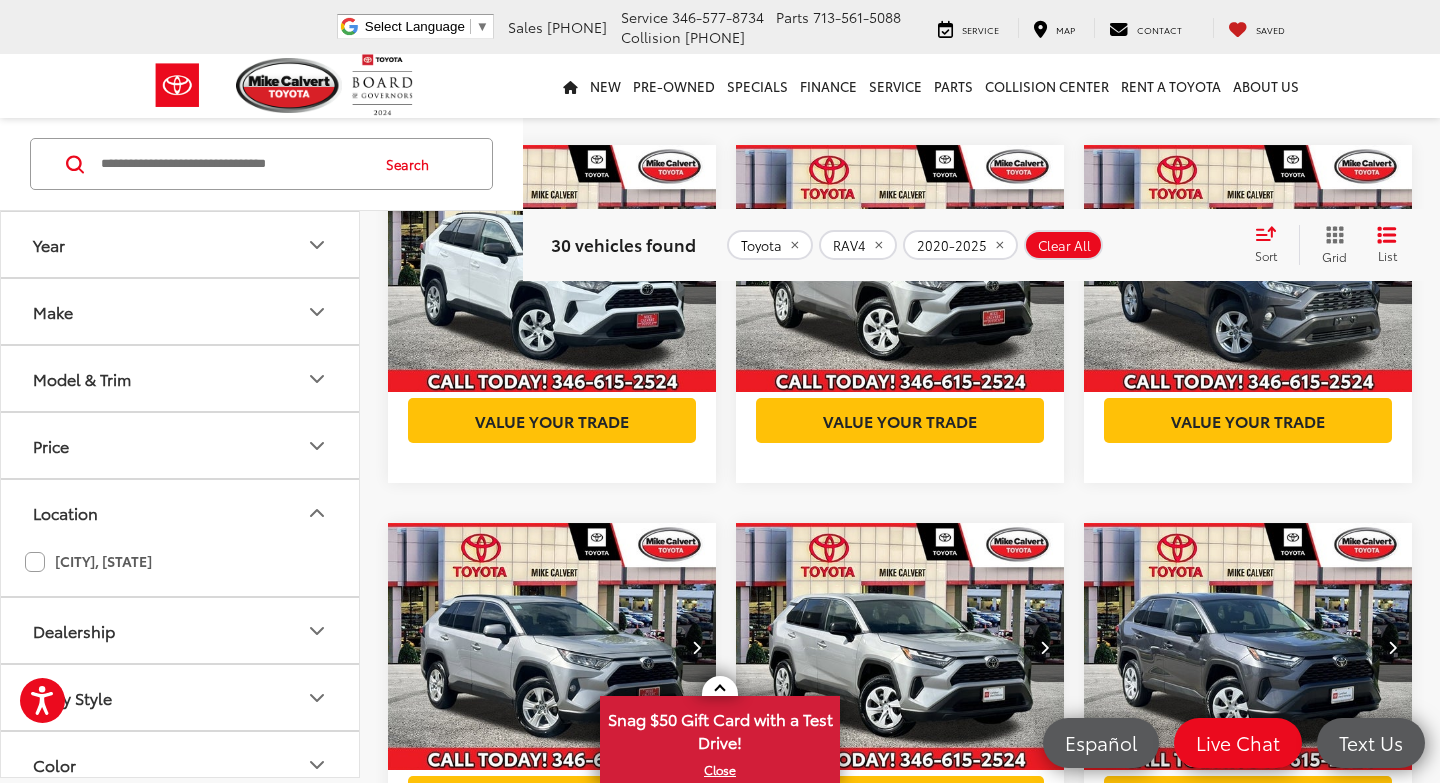 scroll, scrollTop: 290, scrollLeft: 0, axis: vertical 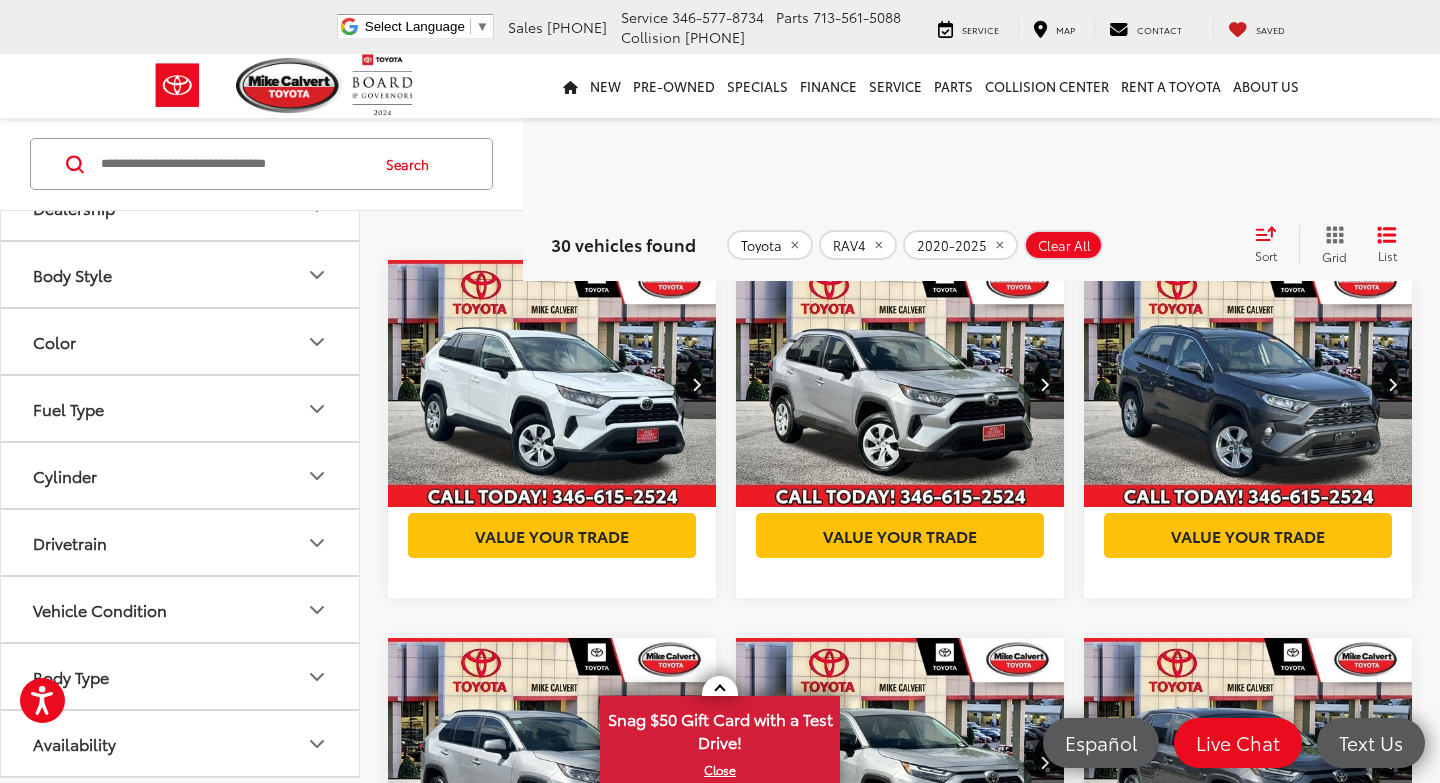 click at bounding box center (900, 384) 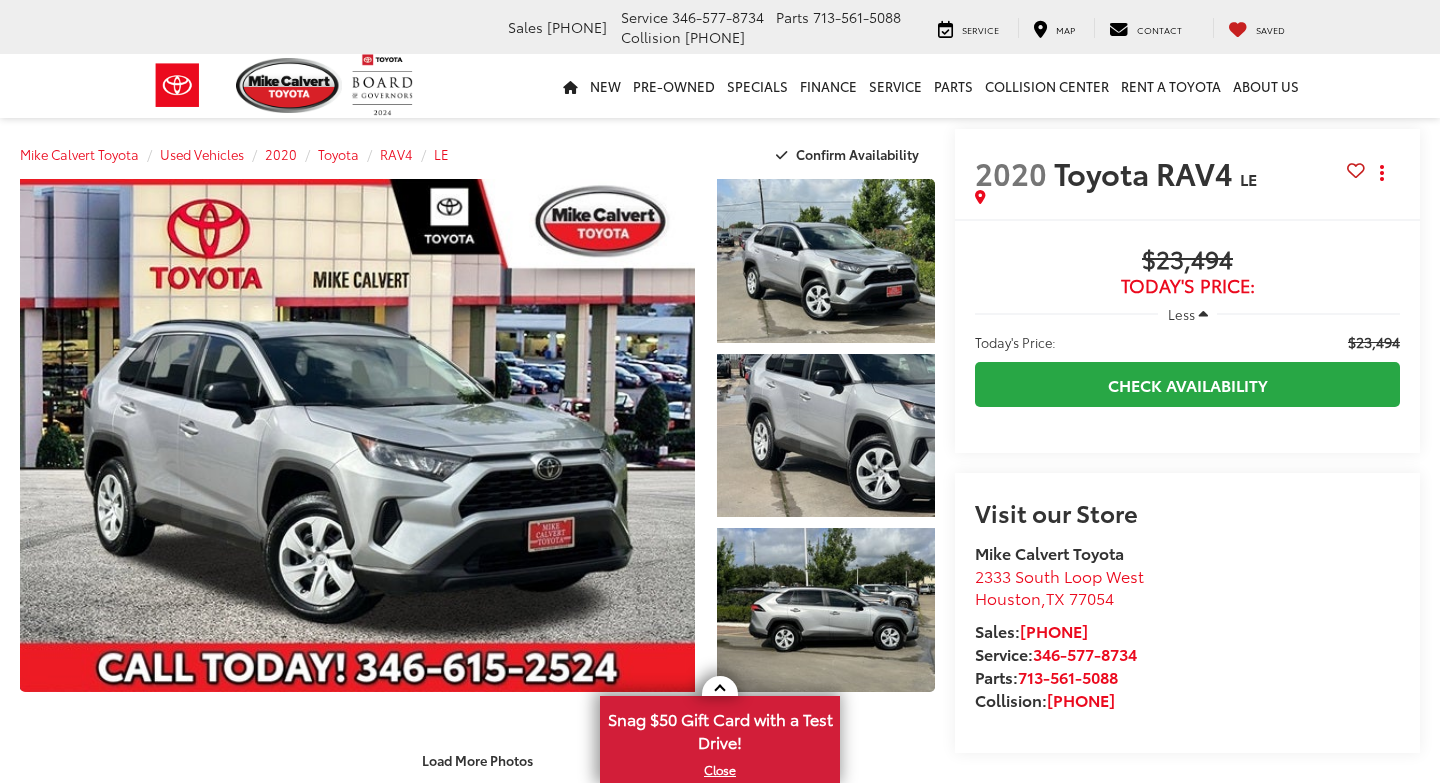 scroll, scrollTop: 558, scrollLeft: 0, axis: vertical 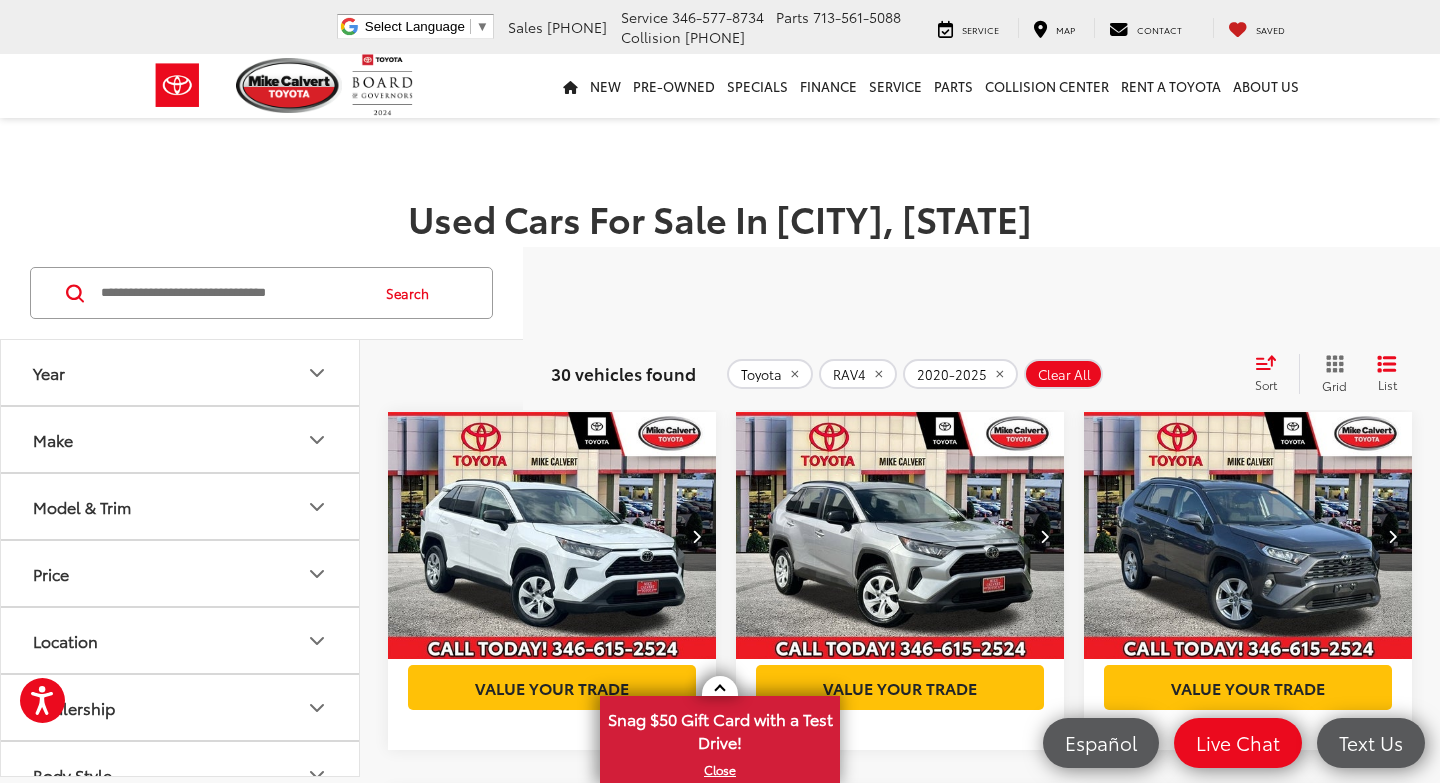 click at bounding box center [1248, 536] 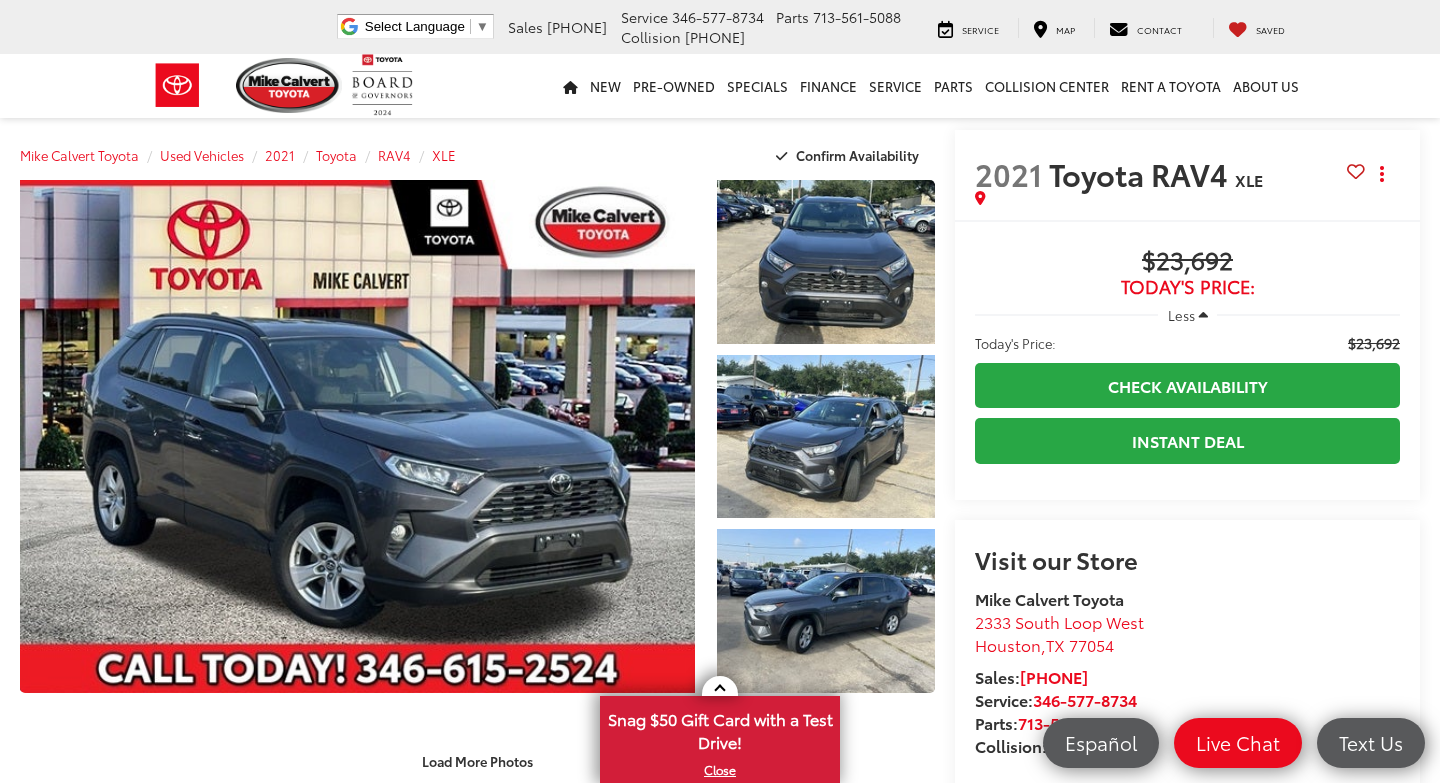 scroll, scrollTop: 544, scrollLeft: 0, axis: vertical 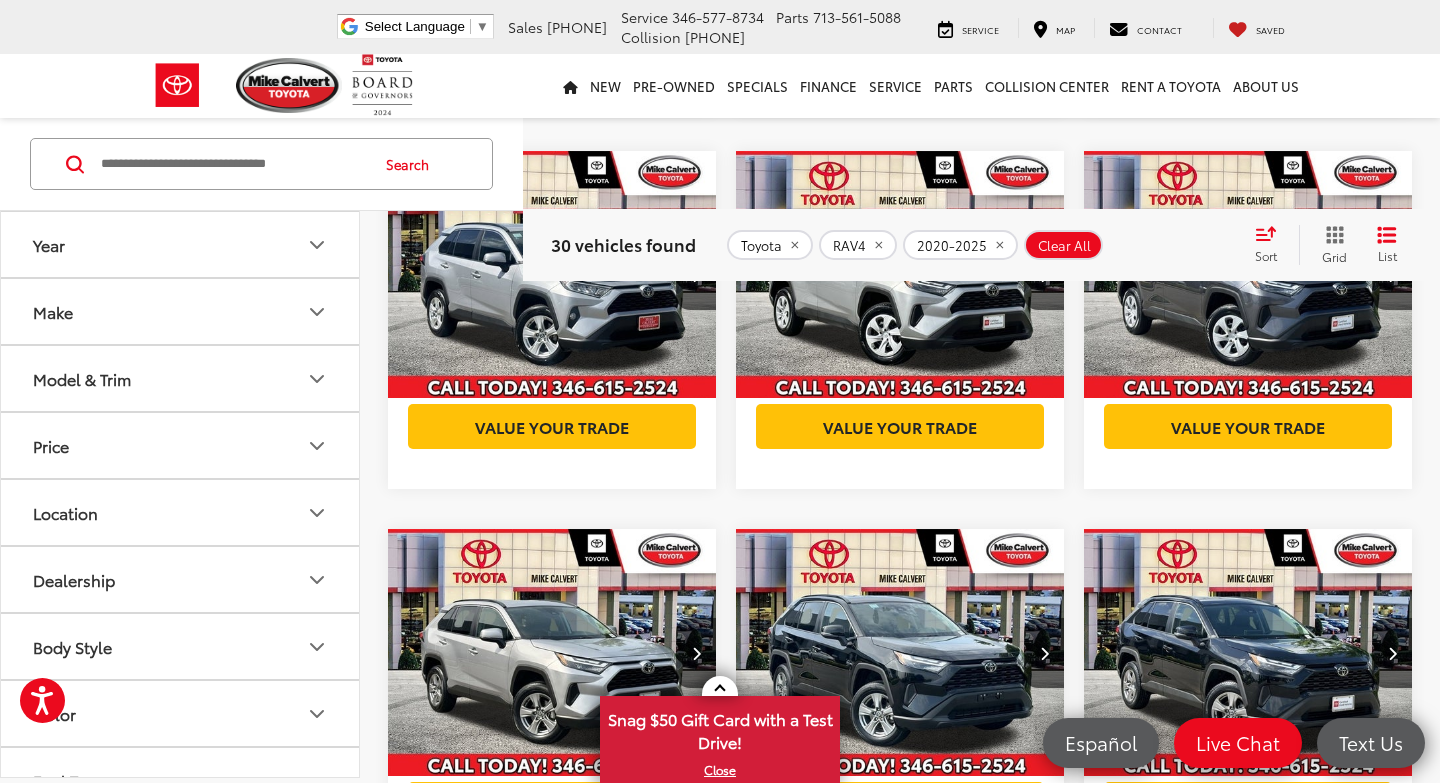 click at bounding box center (552, 275) 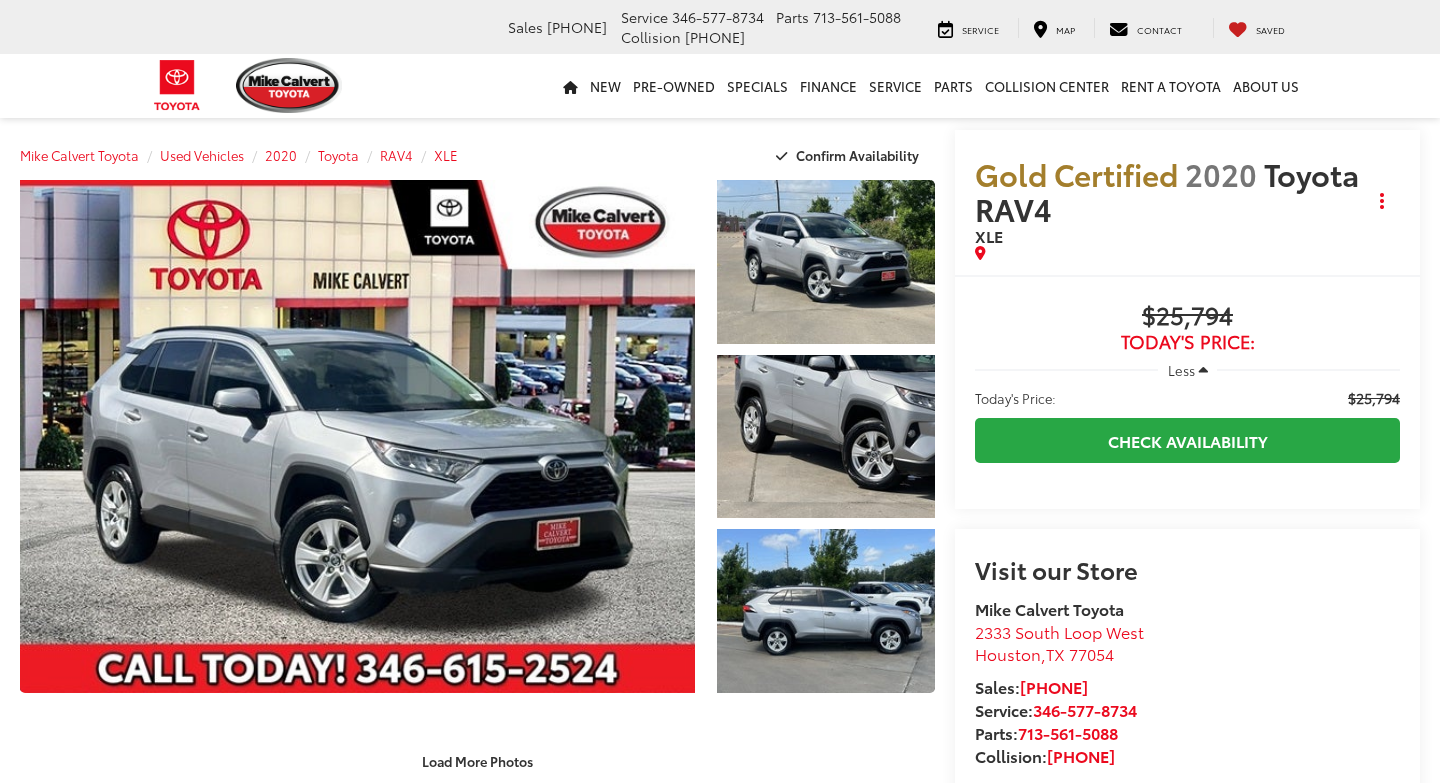 scroll, scrollTop: 0, scrollLeft: 0, axis: both 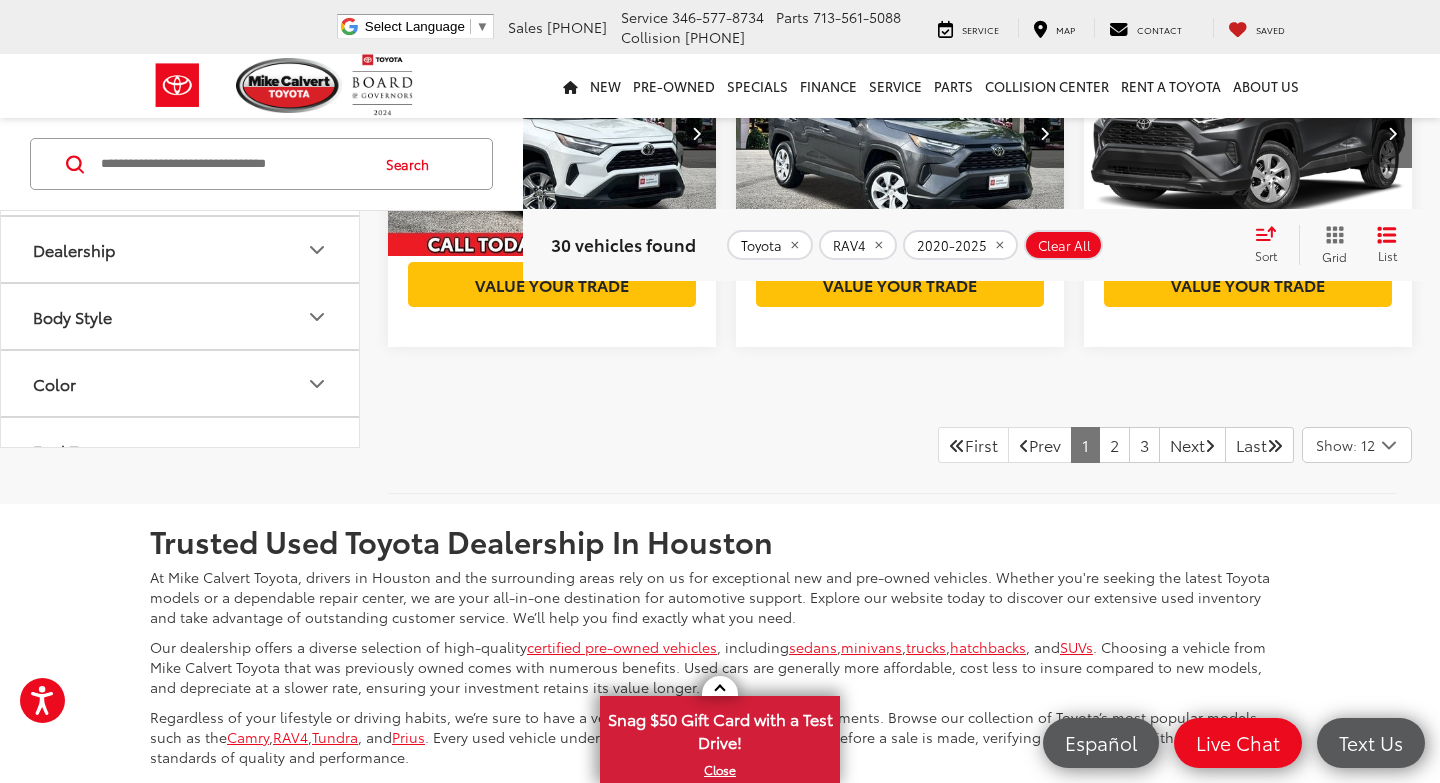 click at bounding box center (552, 133) 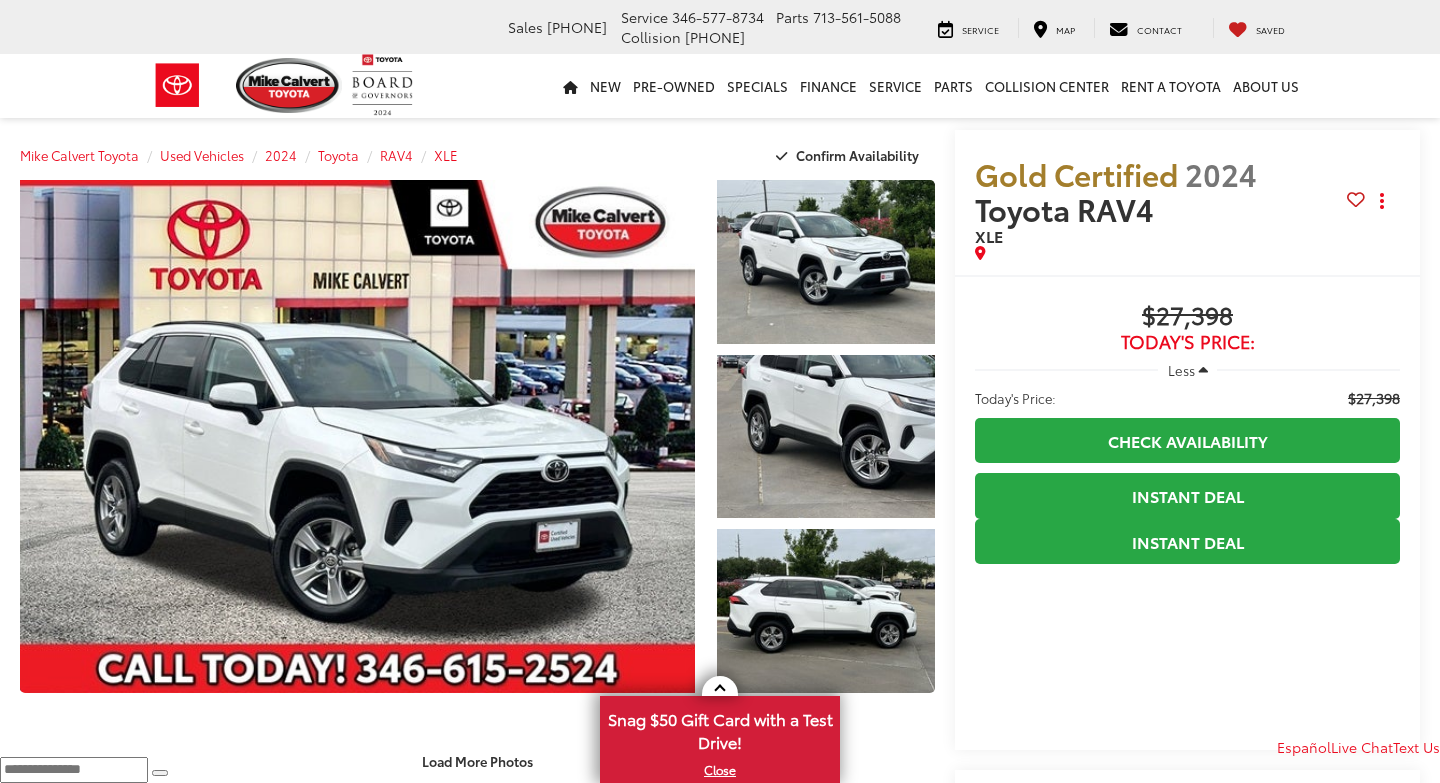 scroll, scrollTop: 668, scrollLeft: 0, axis: vertical 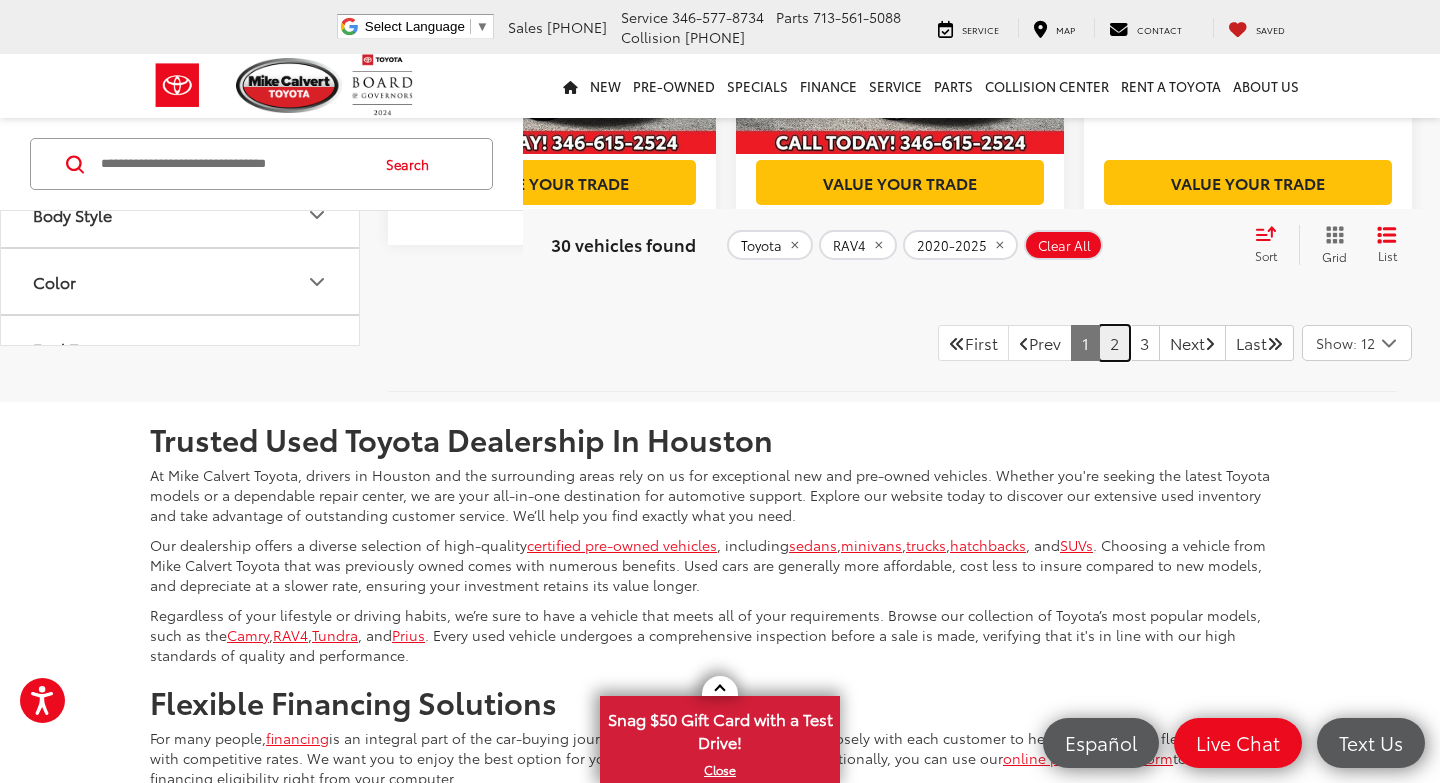 click on "2" at bounding box center [1114, 343] 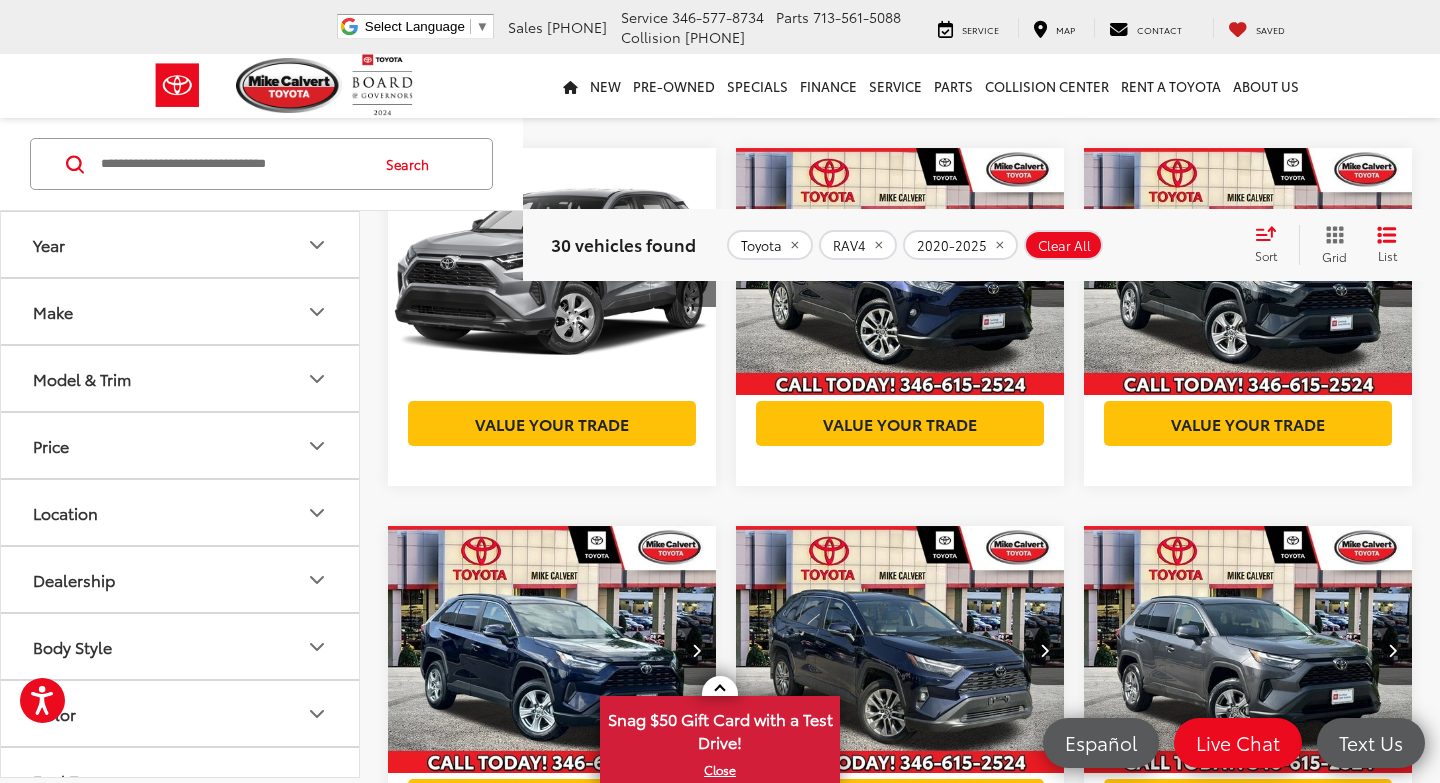 scroll, scrollTop: 644, scrollLeft: 0, axis: vertical 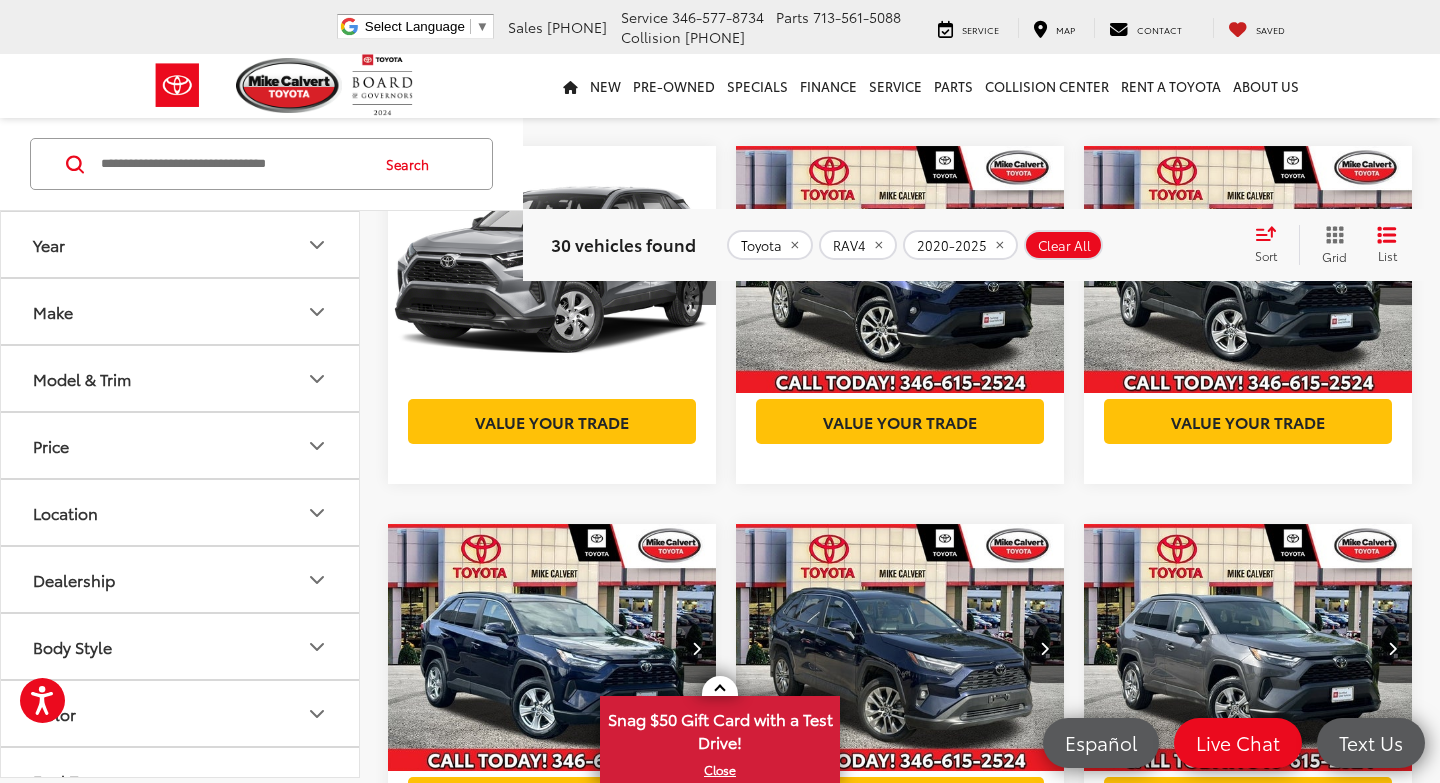 click at bounding box center [900, 270] 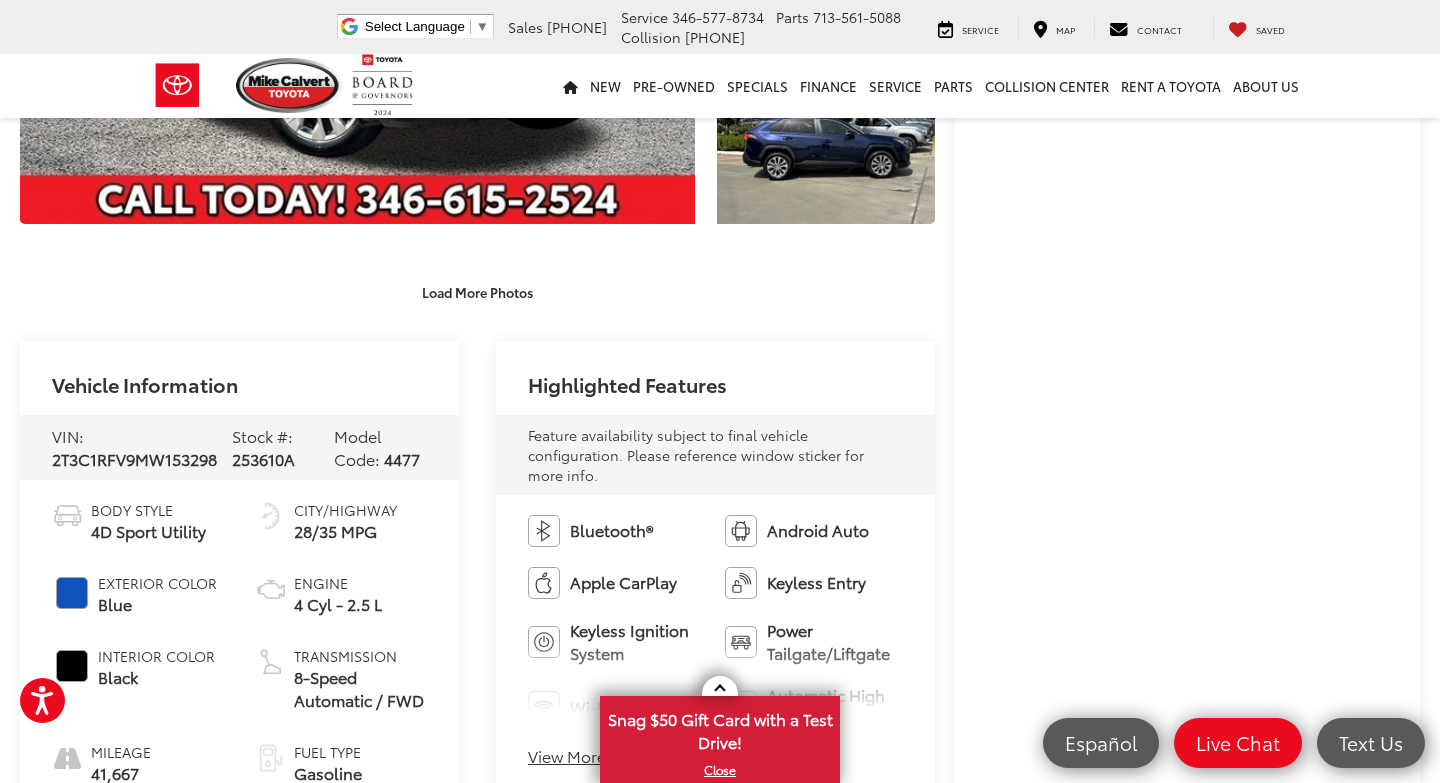 scroll, scrollTop: 579, scrollLeft: 0, axis: vertical 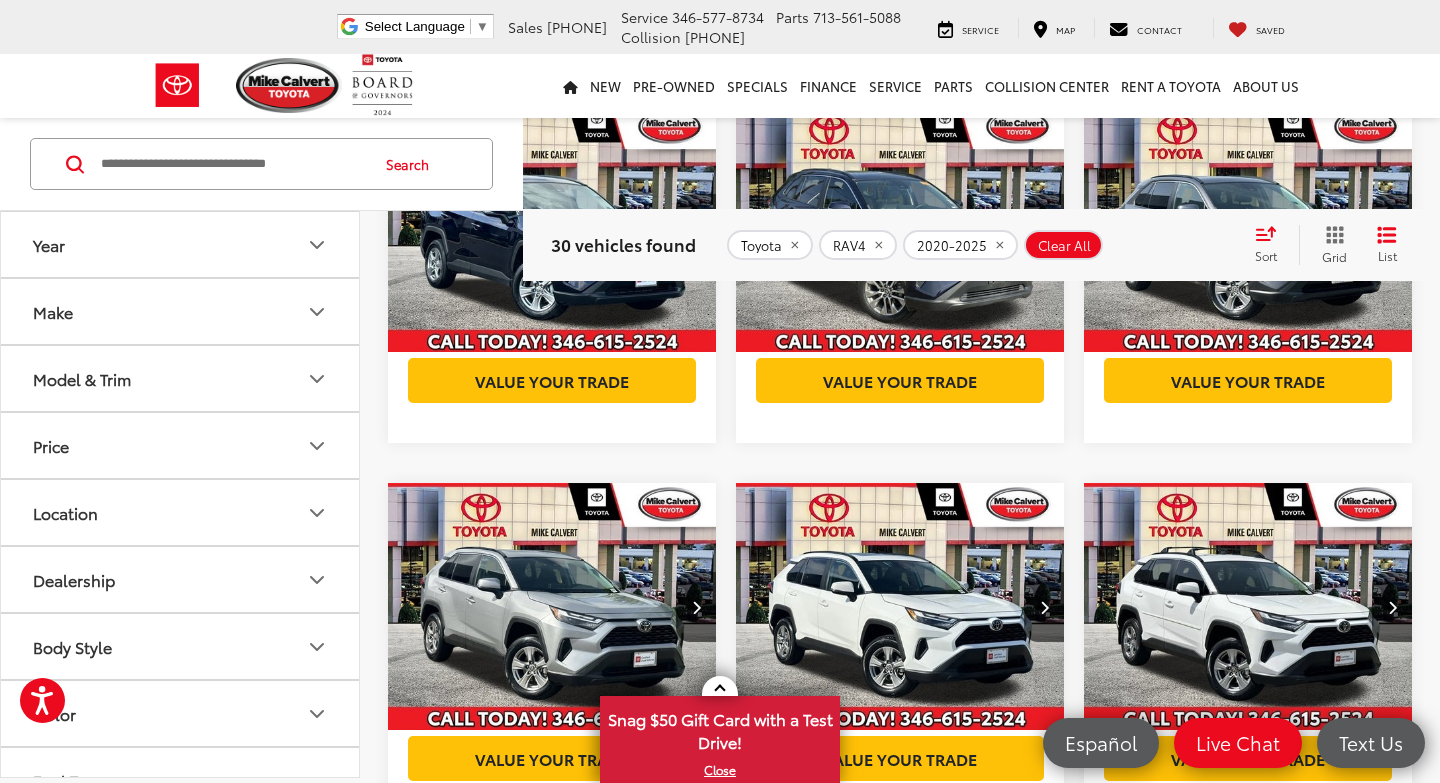 click at bounding box center [552, 229] 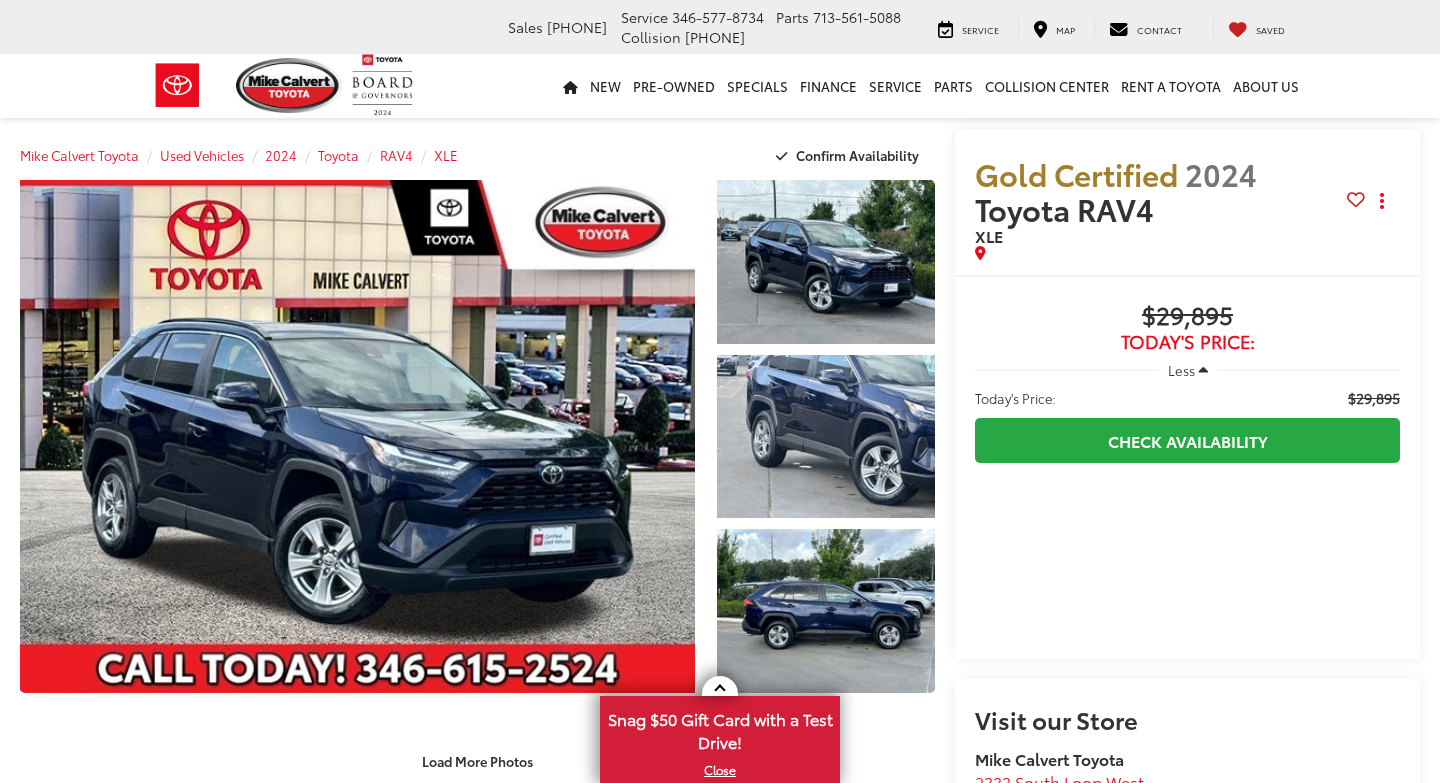 scroll, scrollTop: 399, scrollLeft: 0, axis: vertical 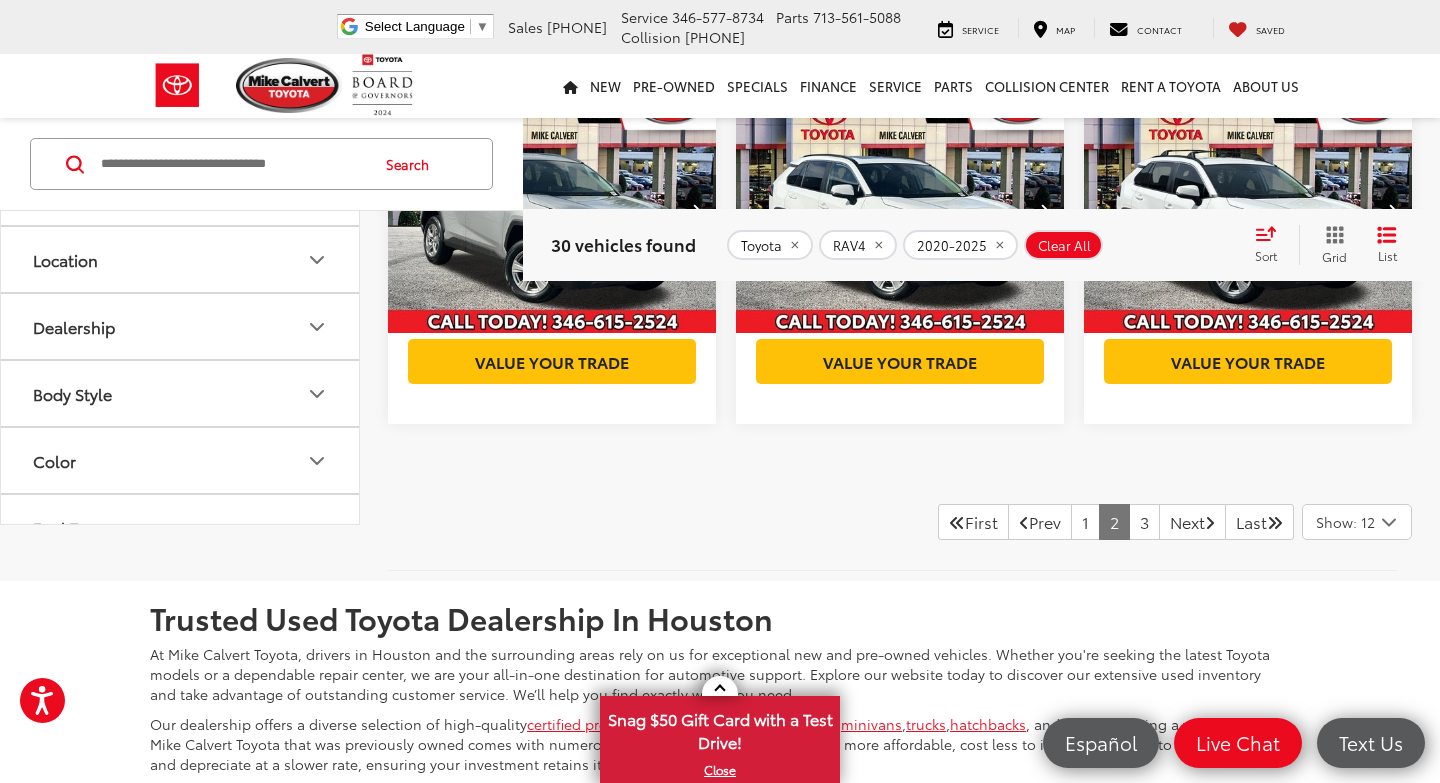 click at bounding box center [900, 210] 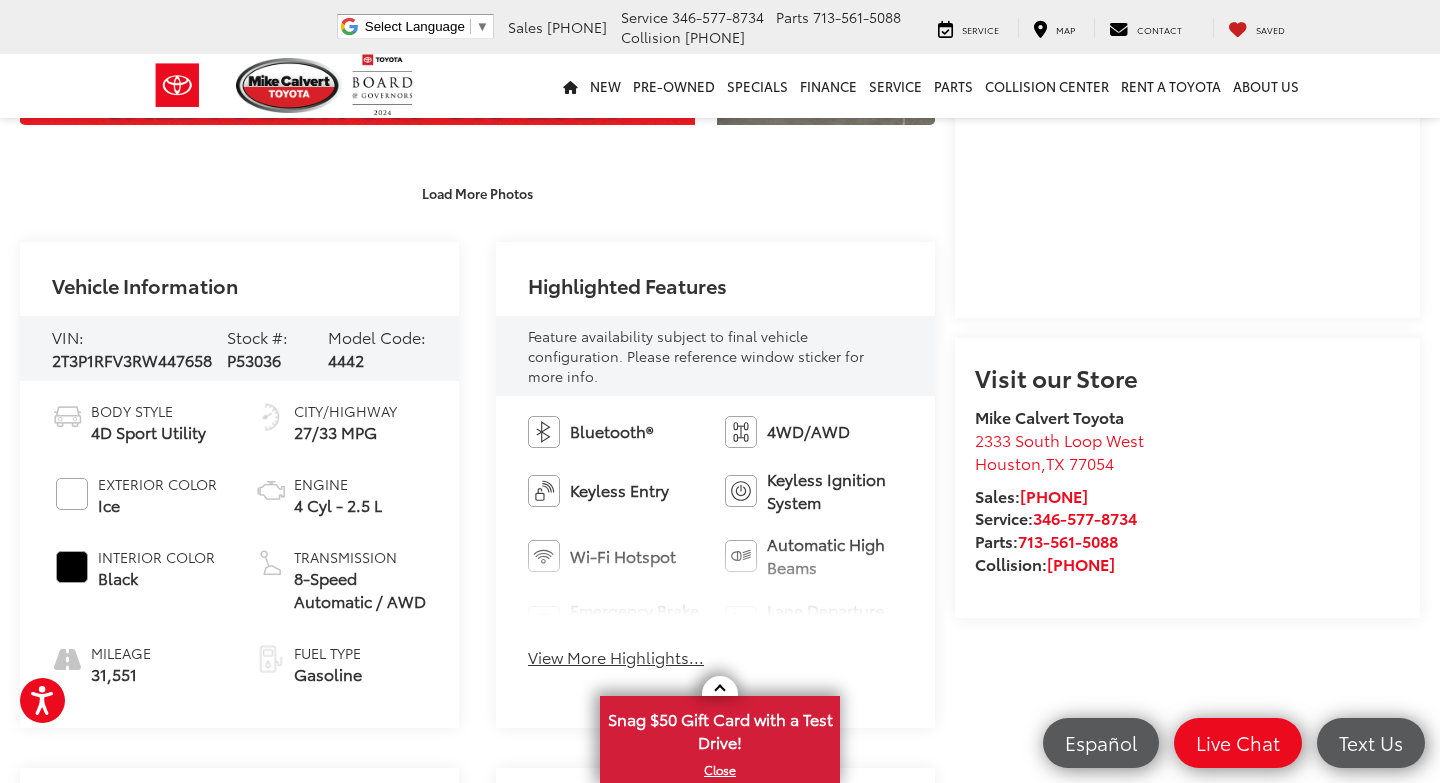 scroll, scrollTop: 635, scrollLeft: 0, axis: vertical 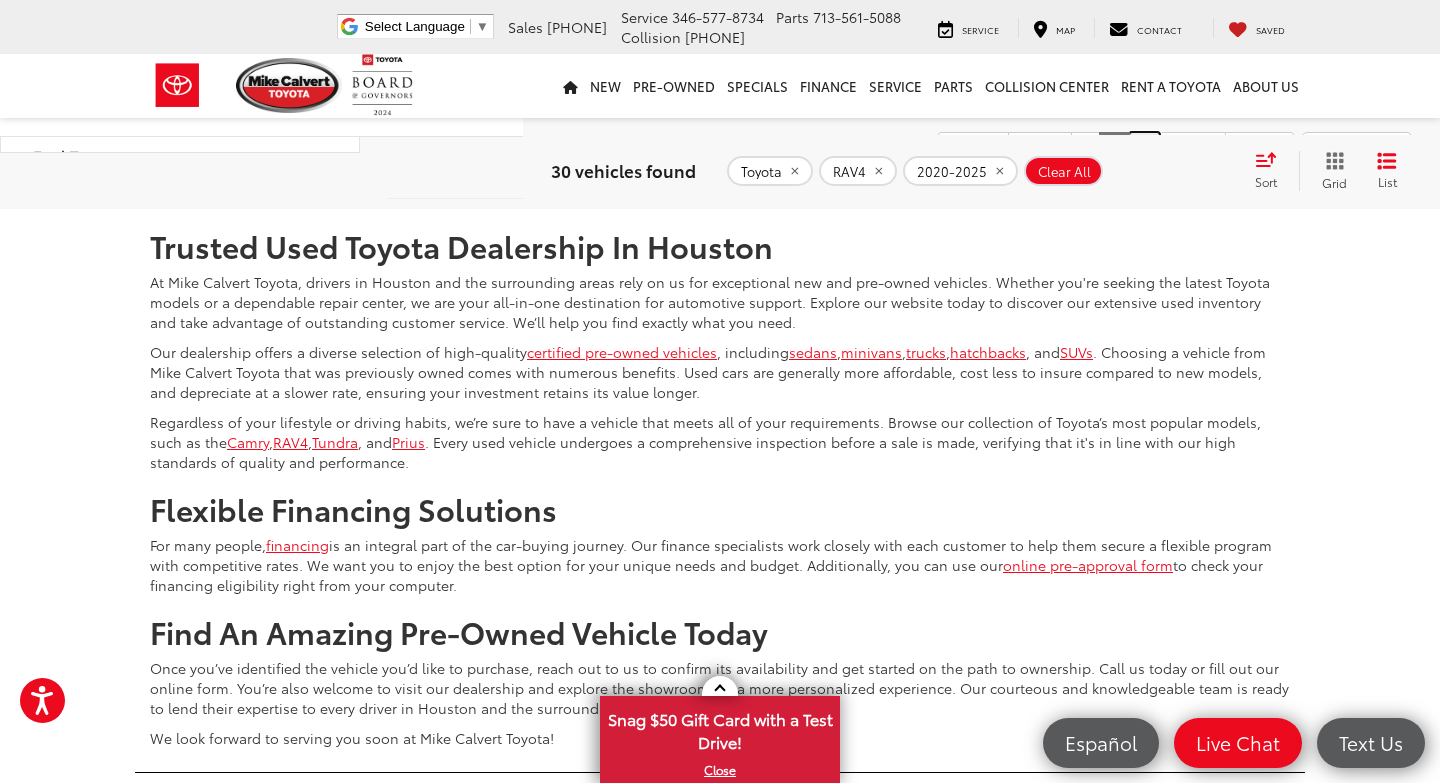 click on "3" at bounding box center [1144, 150] 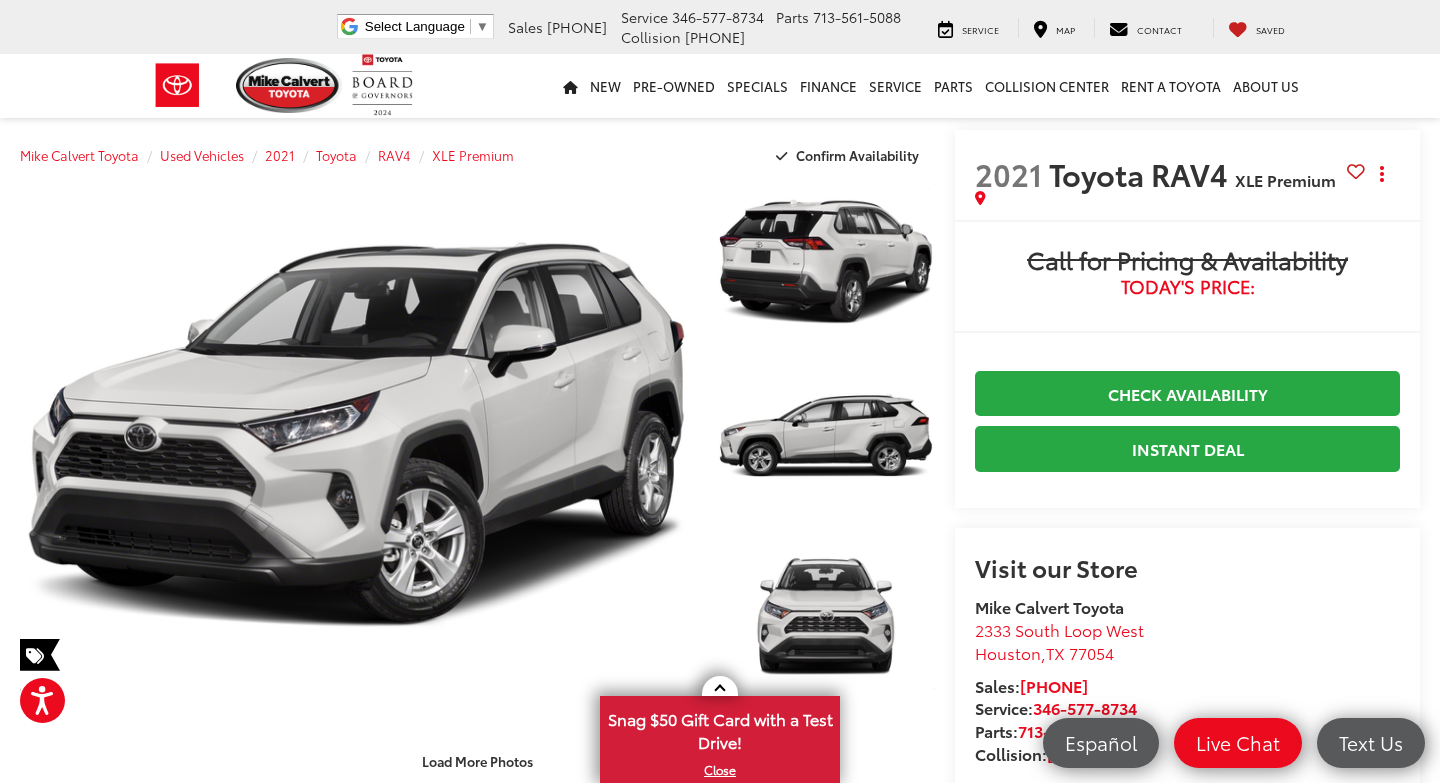 scroll, scrollTop: 564, scrollLeft: 0, axis: vertical 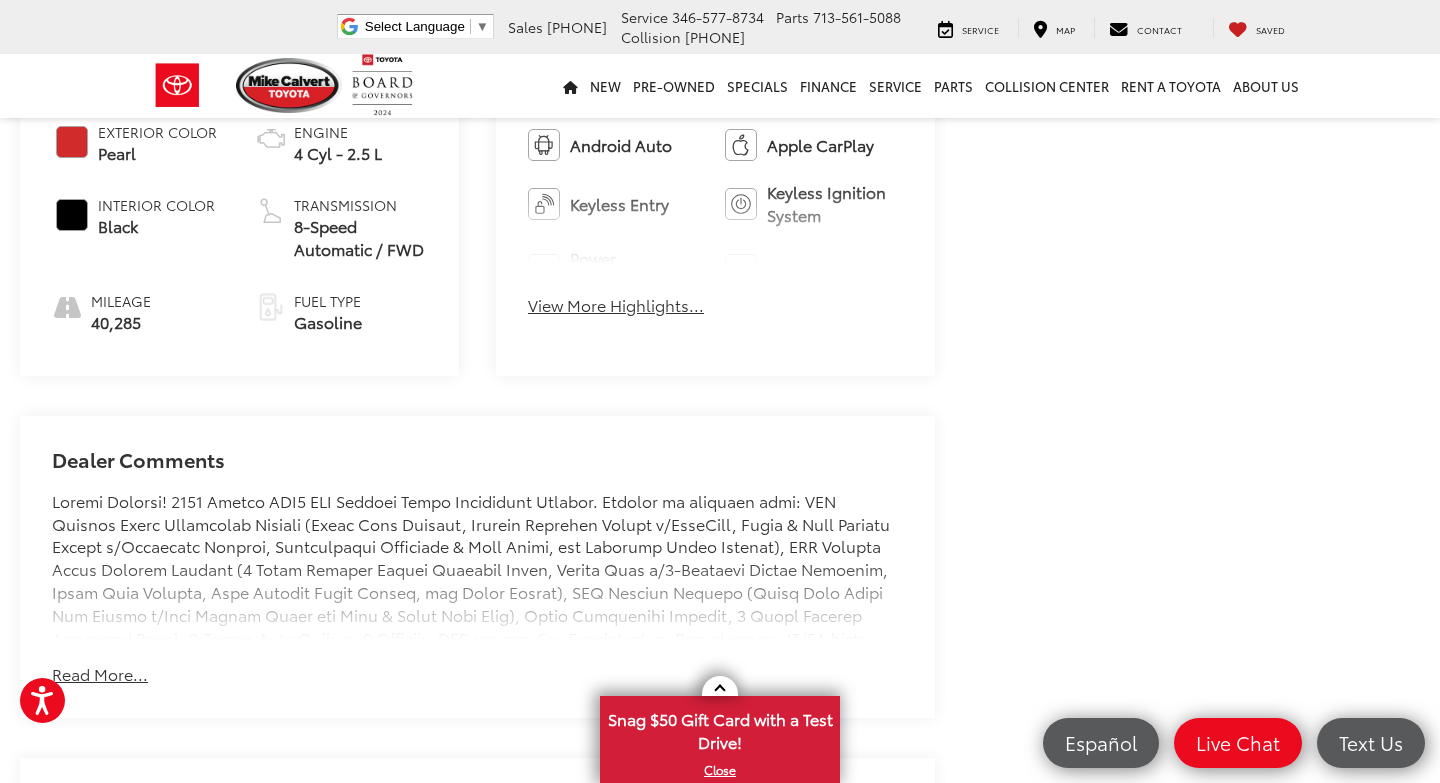 click on "[FIRST] [LAST] Toyota
Used Vehicles
2021
Toyota
RAV4
XLE Premium
Confirm Availability
Photos
1
/
15
1
/
15
2021" at bounding box center (720, 586) 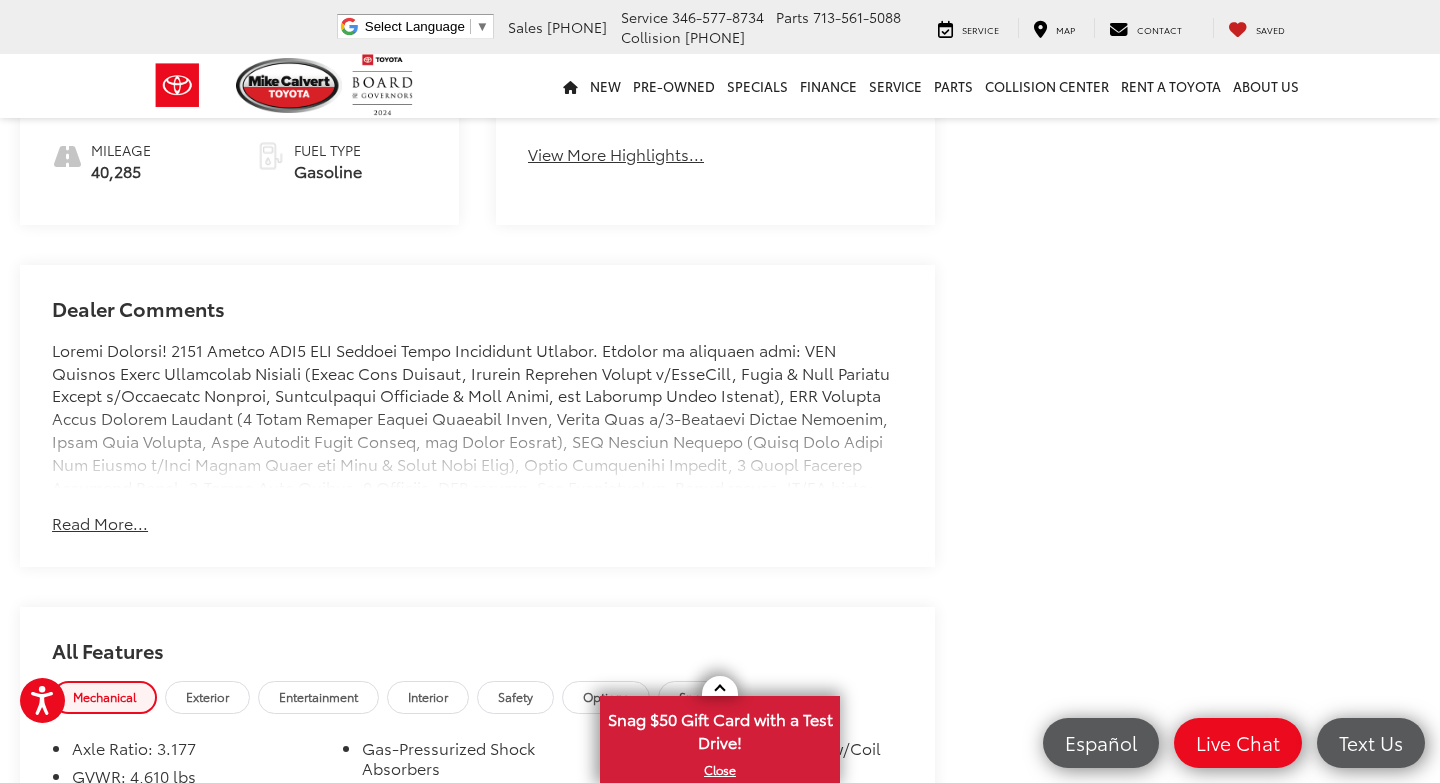 scroll, scrollTop: 1073, scrollLeft: 0, axis: vertical 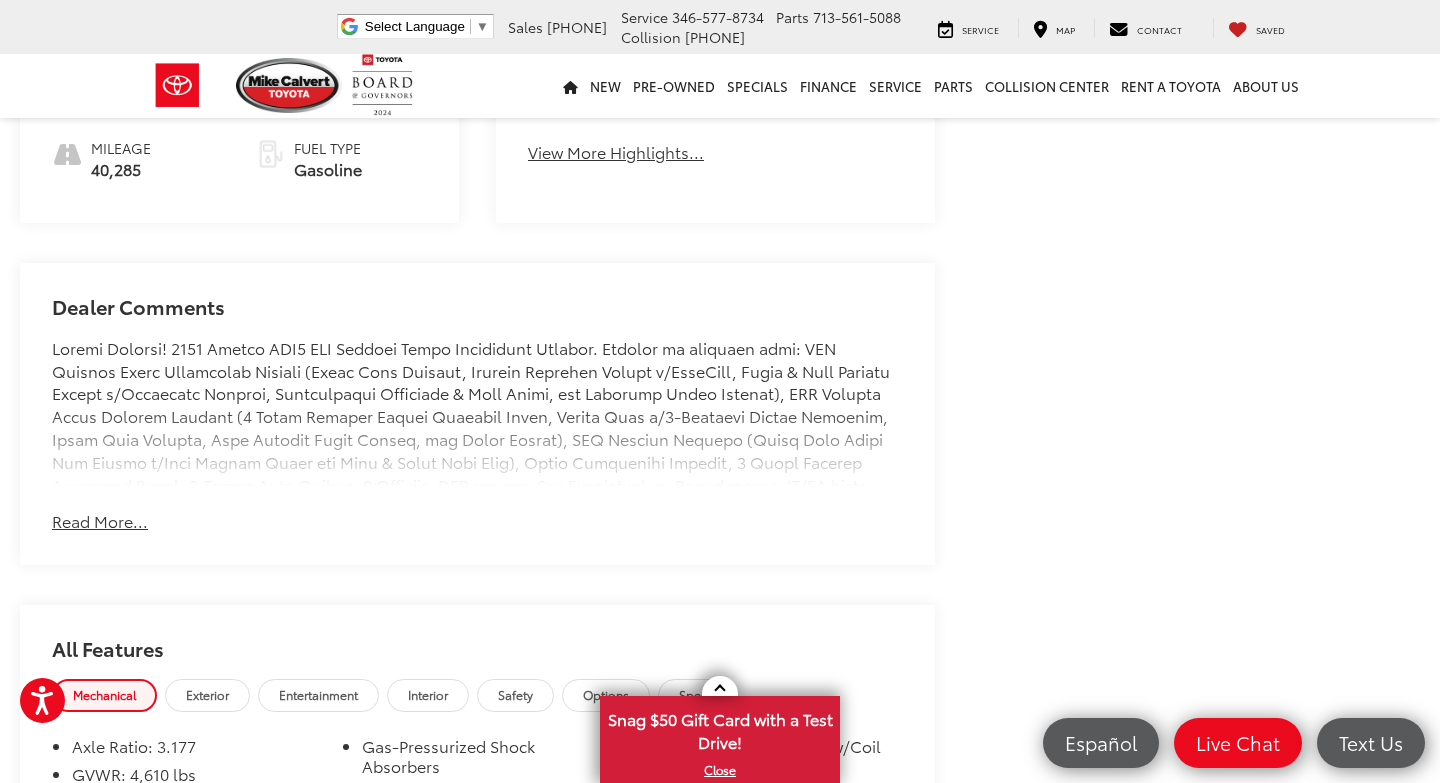 click on "Read More..." at bounding box center (100, 521) 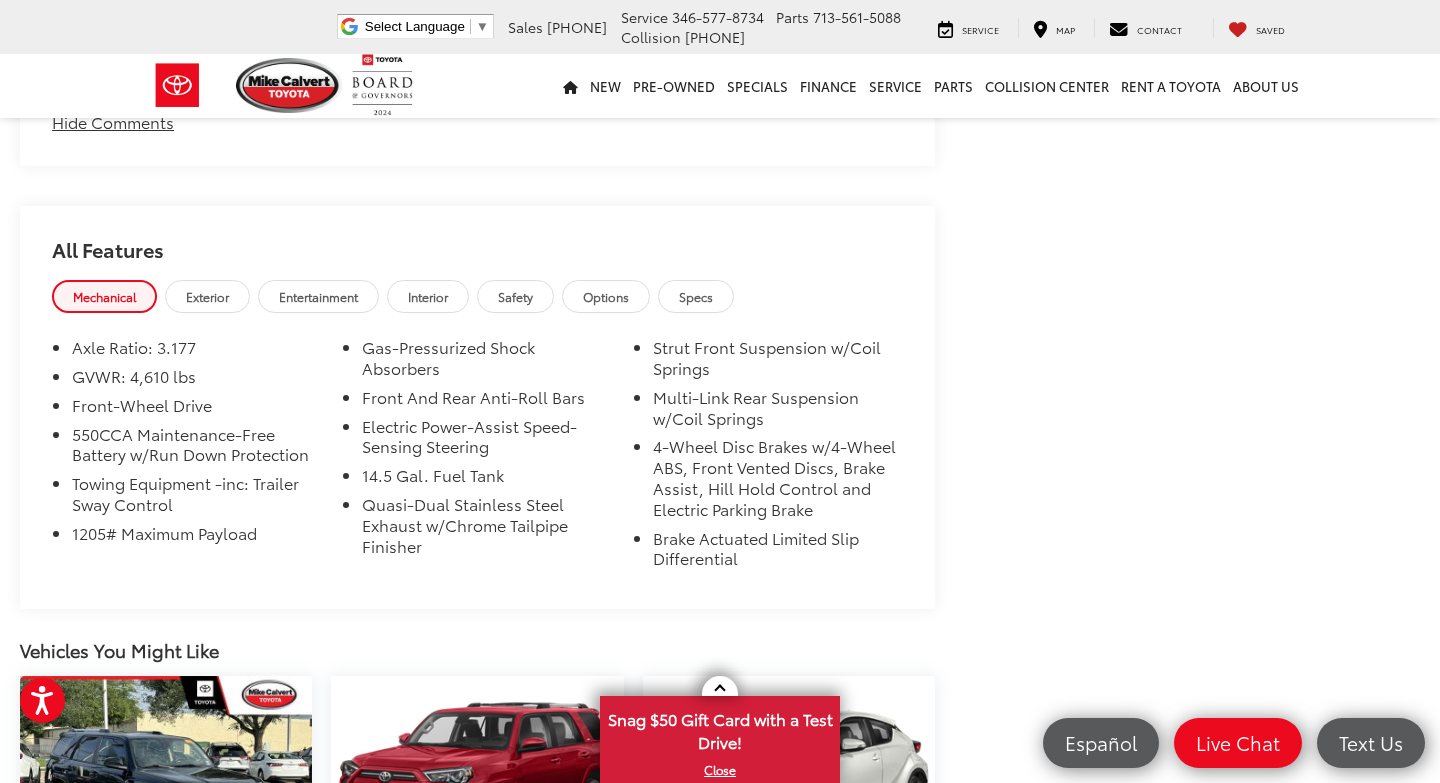 scroll, scrollTop: 1963, scrollLeft: 0, axis: vertical 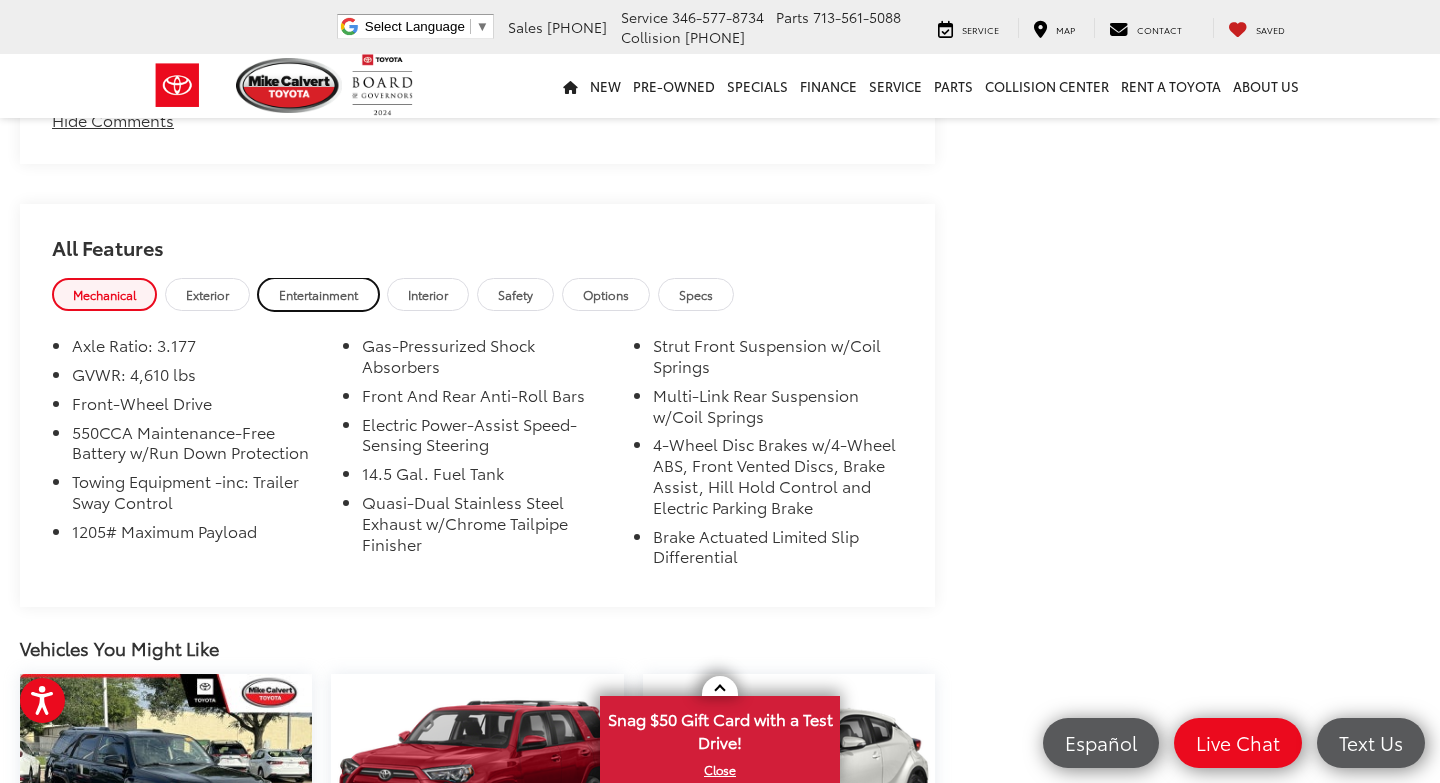 click on "Entertainment" at bounding box center (318, 294) 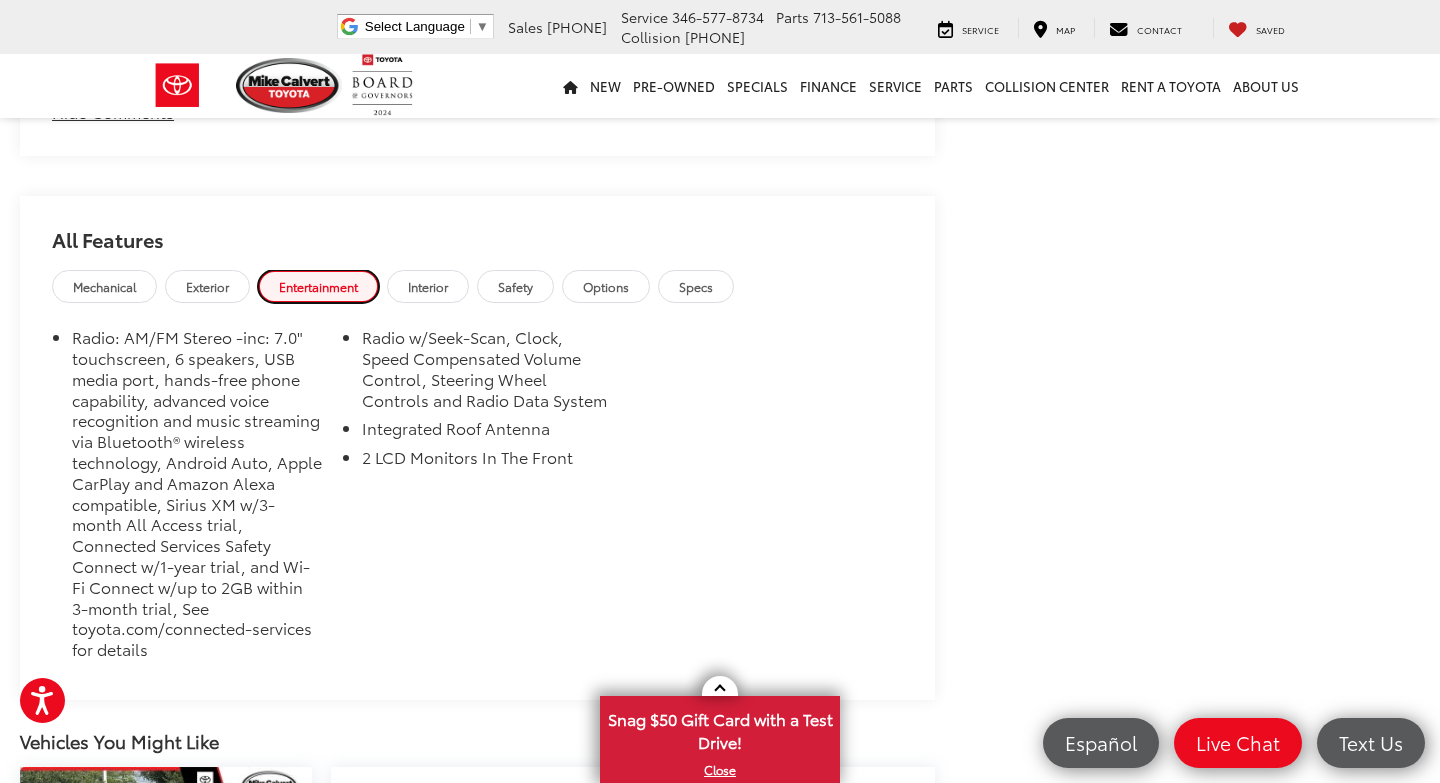 scroll, scrollTop: 1964, scrollLeft: 0, axis: vertical 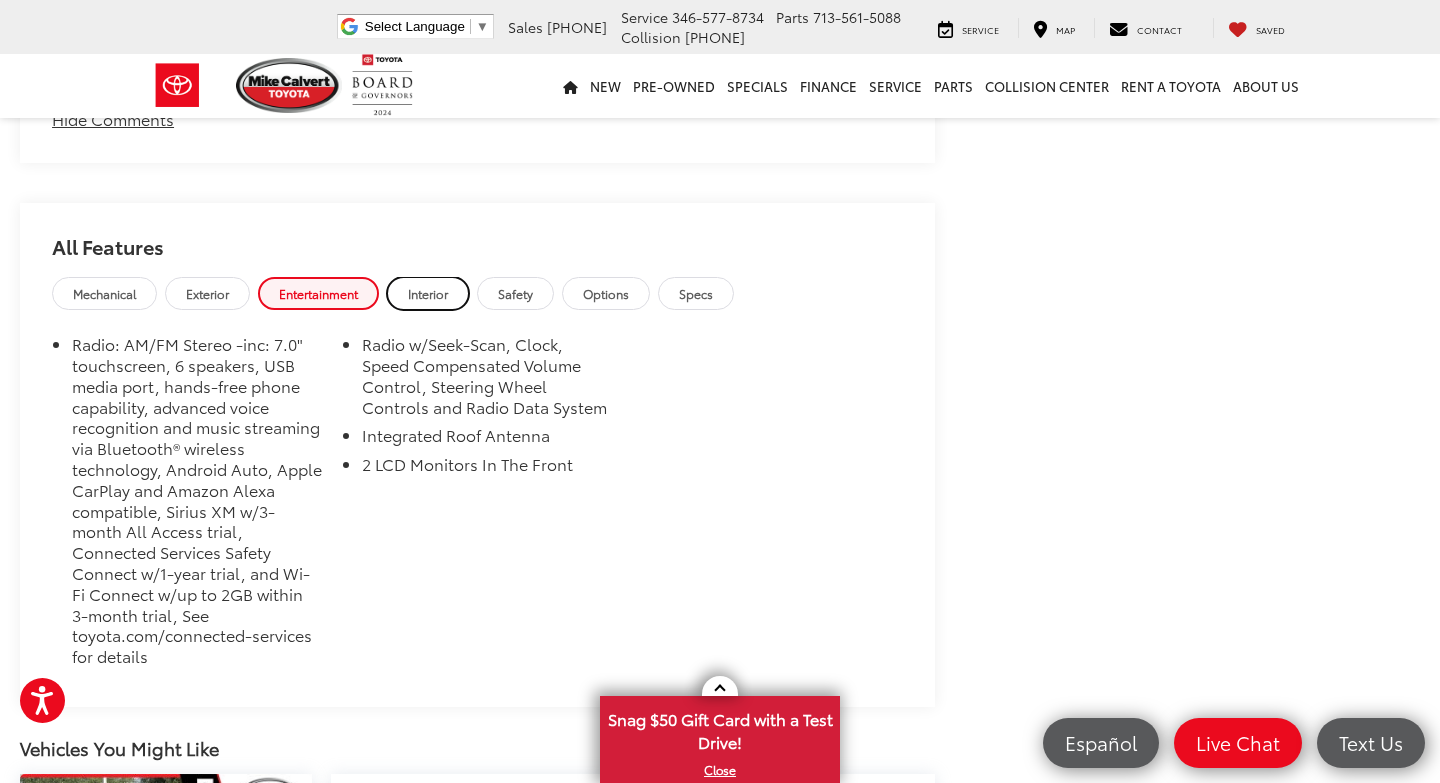 click on "Interior" at bounding box center (428, 293) 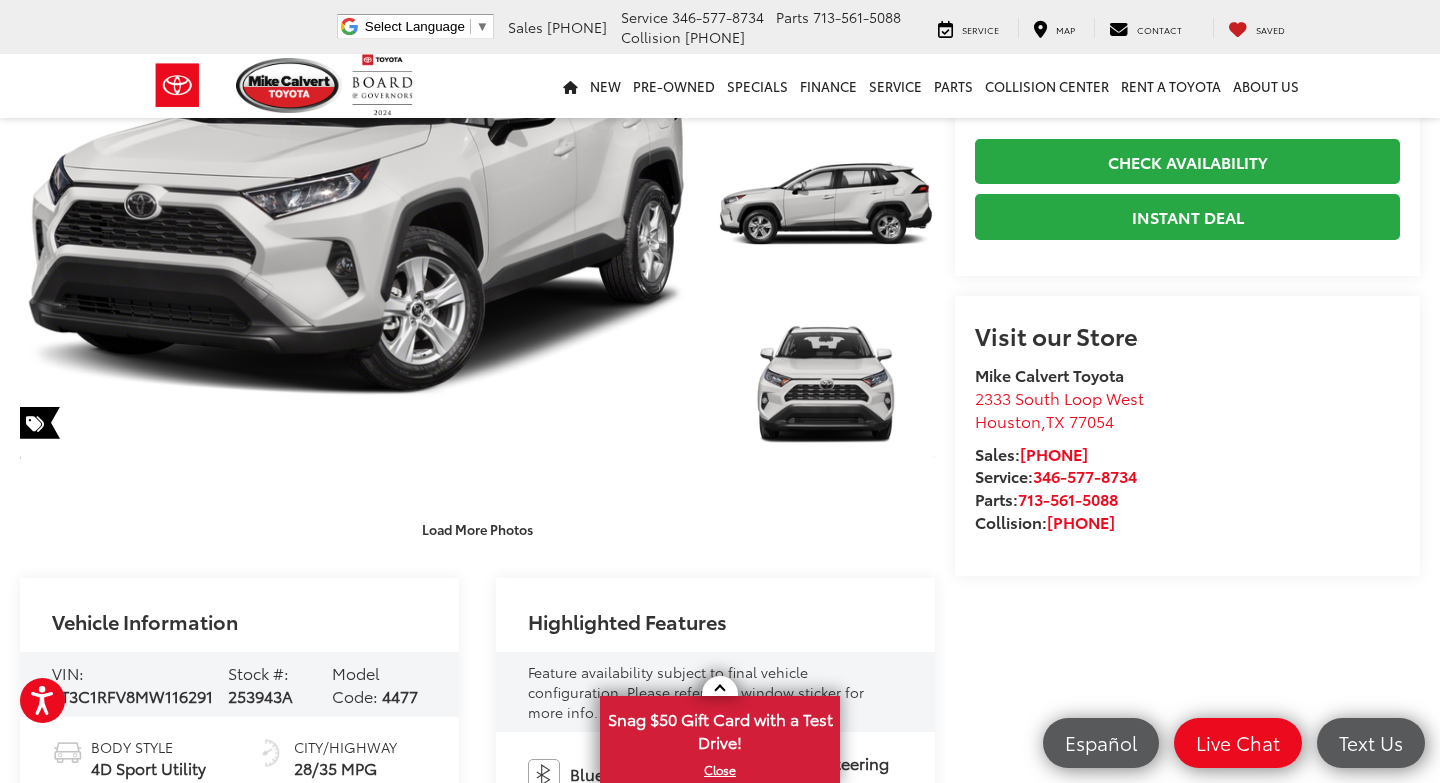 scroll, scrollTop: 0, scrollLeft: 0, axis: both 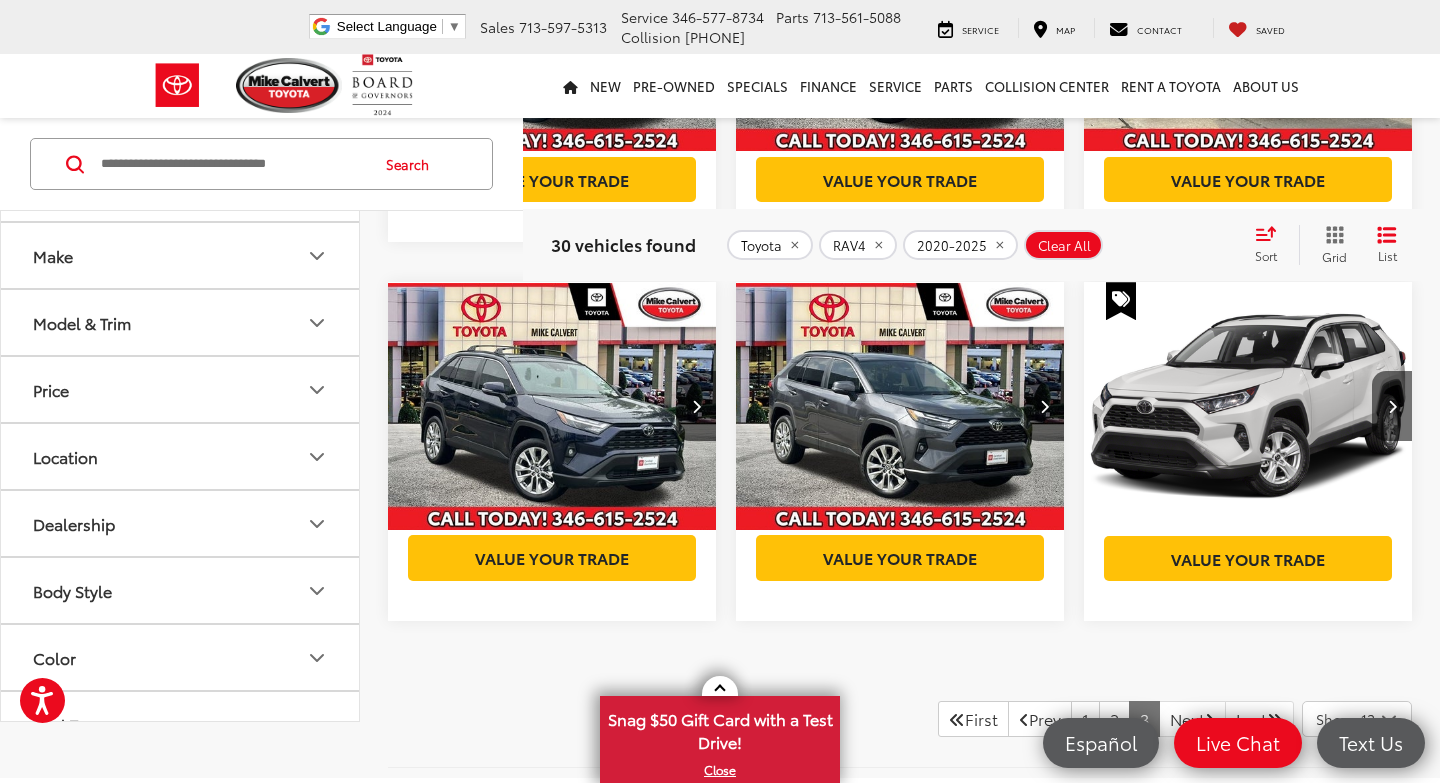 click 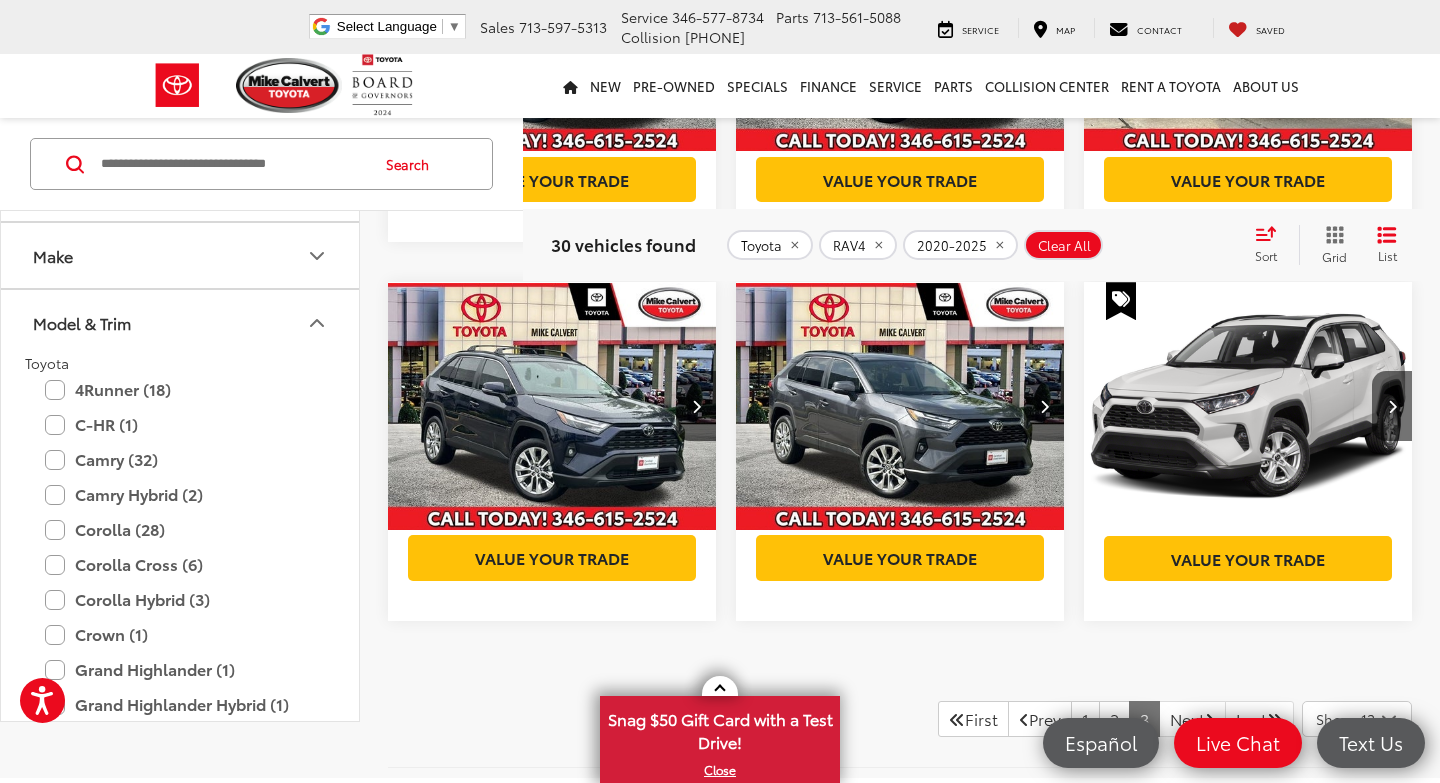 scroll, scrollTop: 530, scrollLeft: 0, axis: vertical 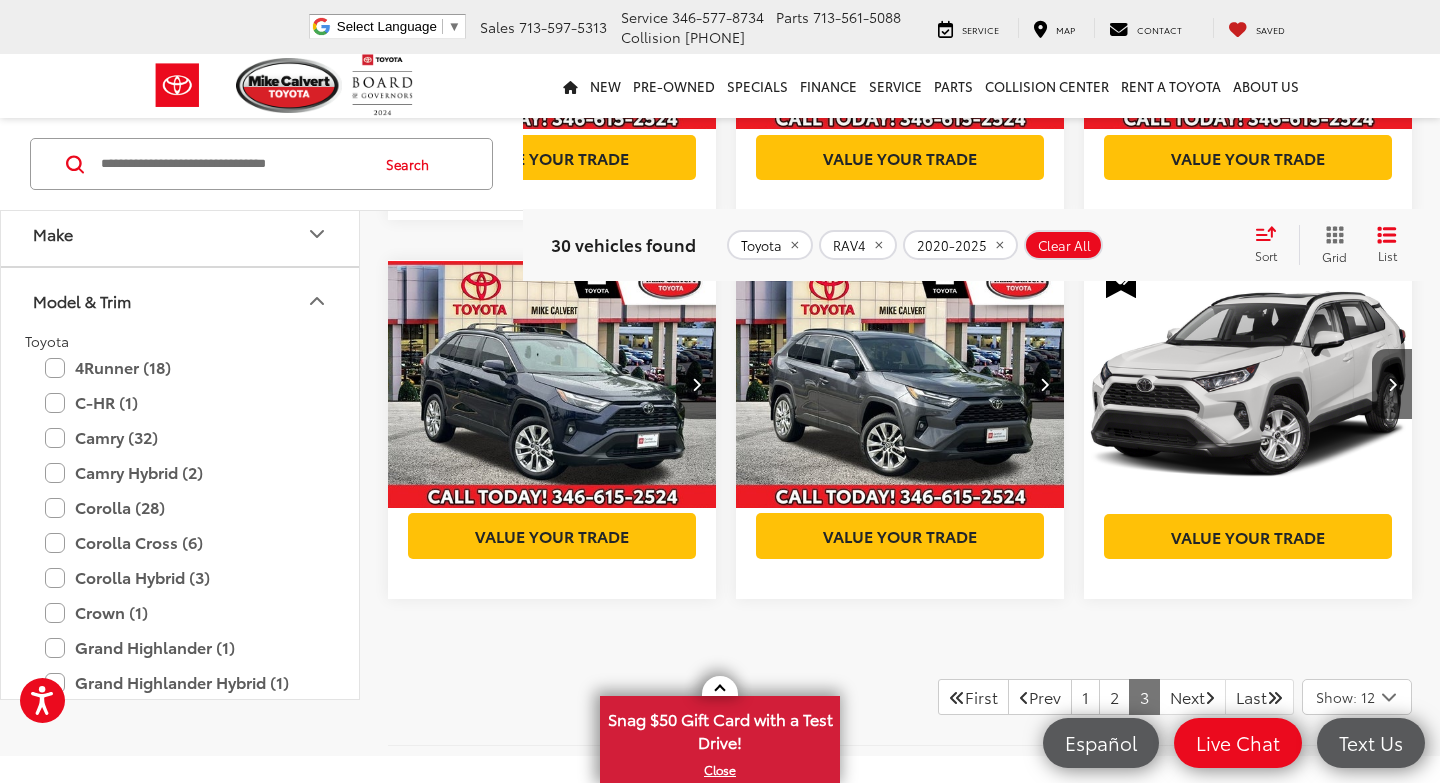 click 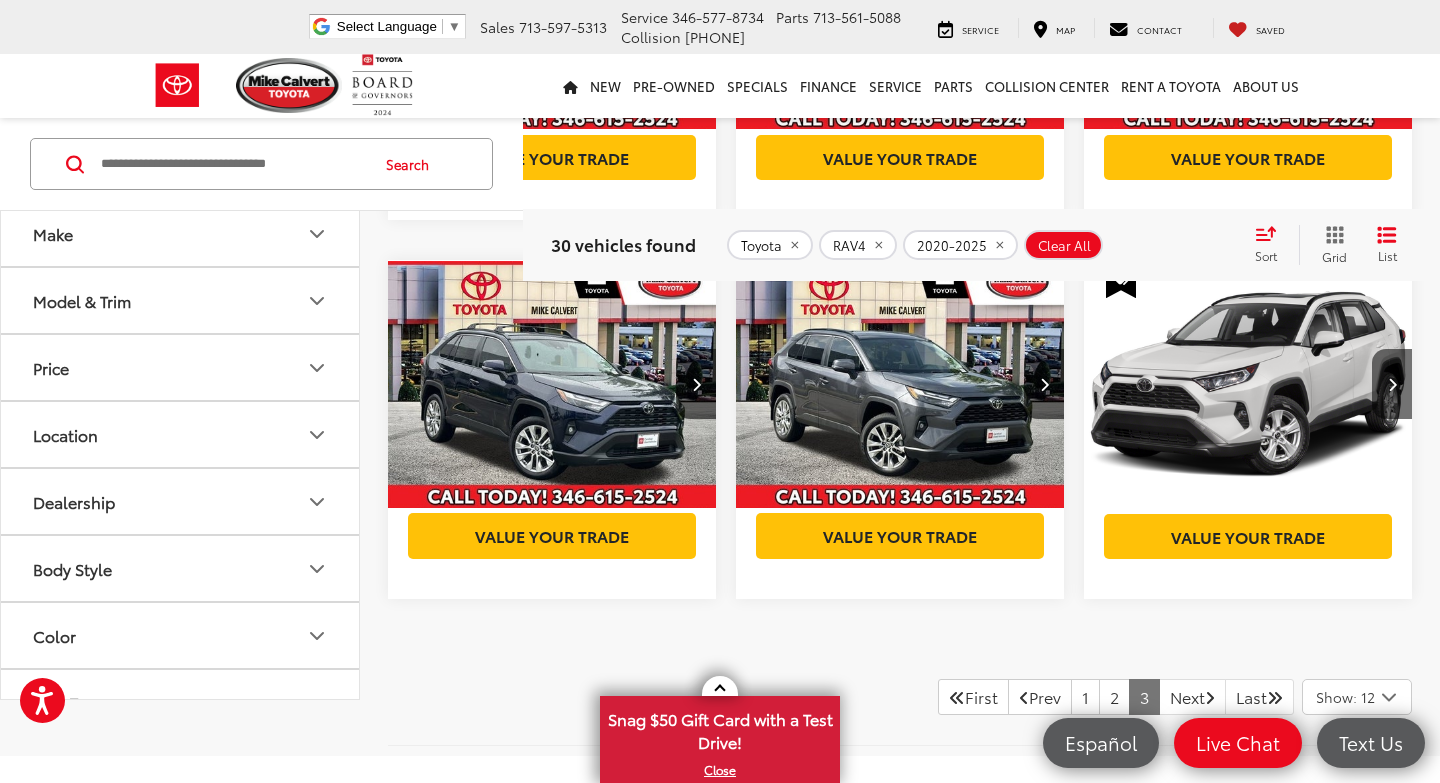 click 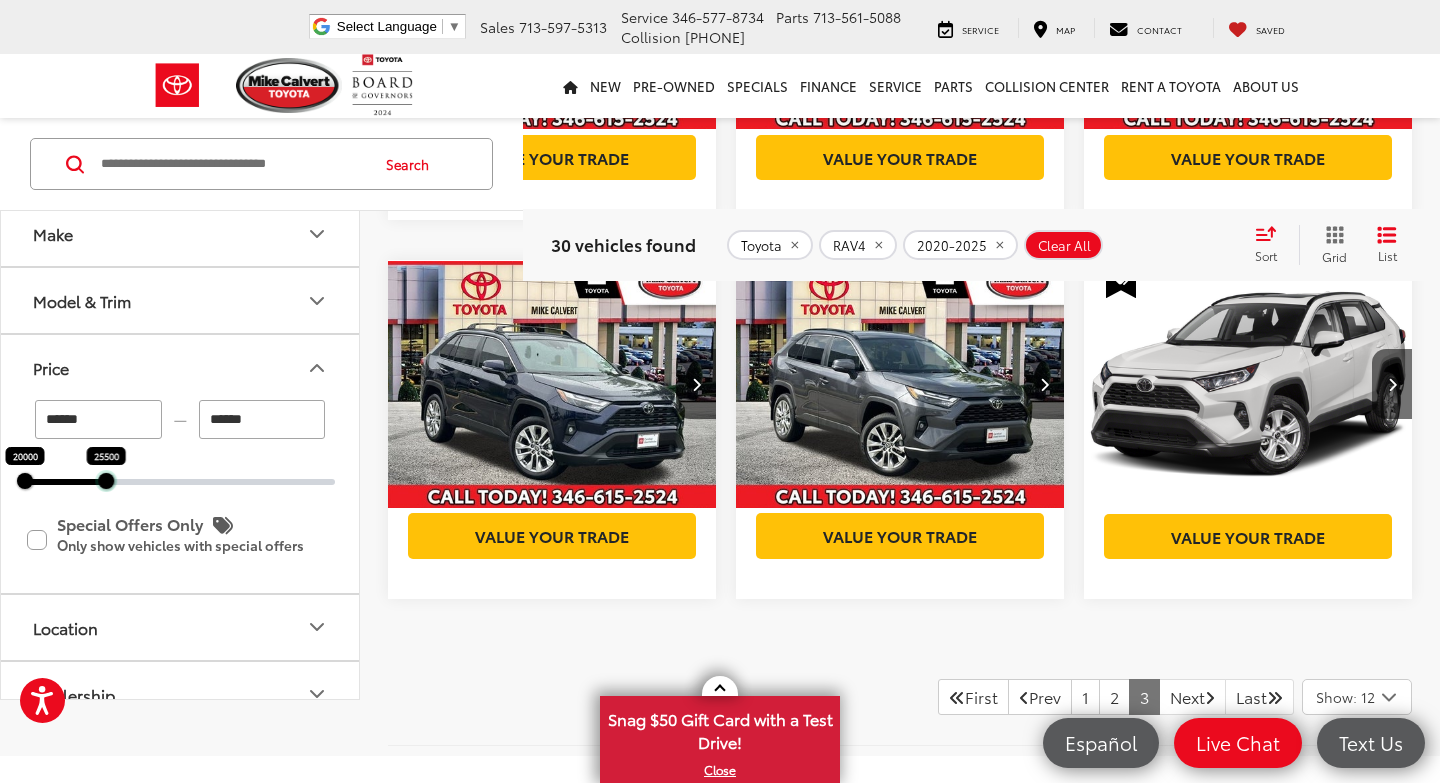 drag, startPoint x: 335, startPoint y: 562, endPoint x: 106, endPoint y: 565, distance: 229.01965 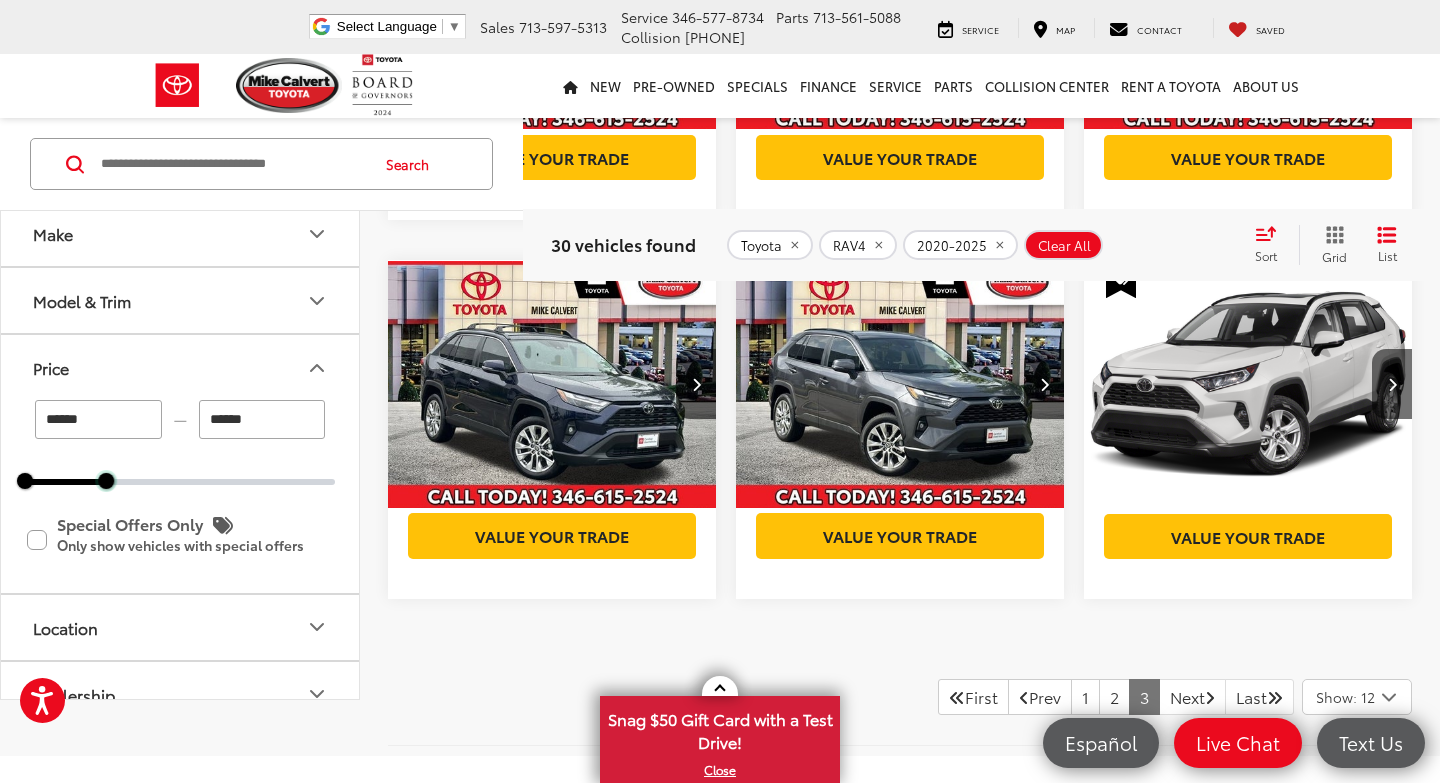 type on "******" 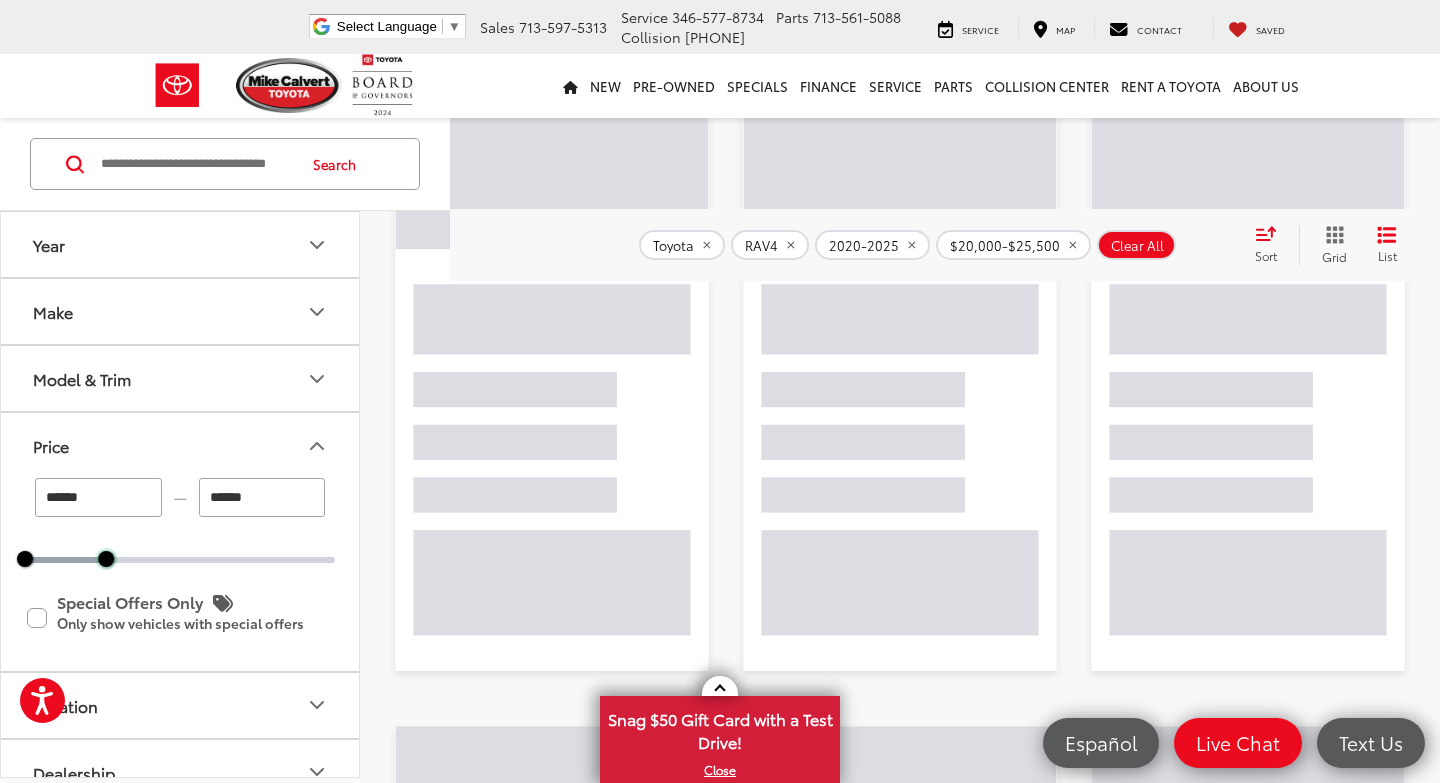 scroll, scrollTop: 0, scrollLeft: 0, axis: both 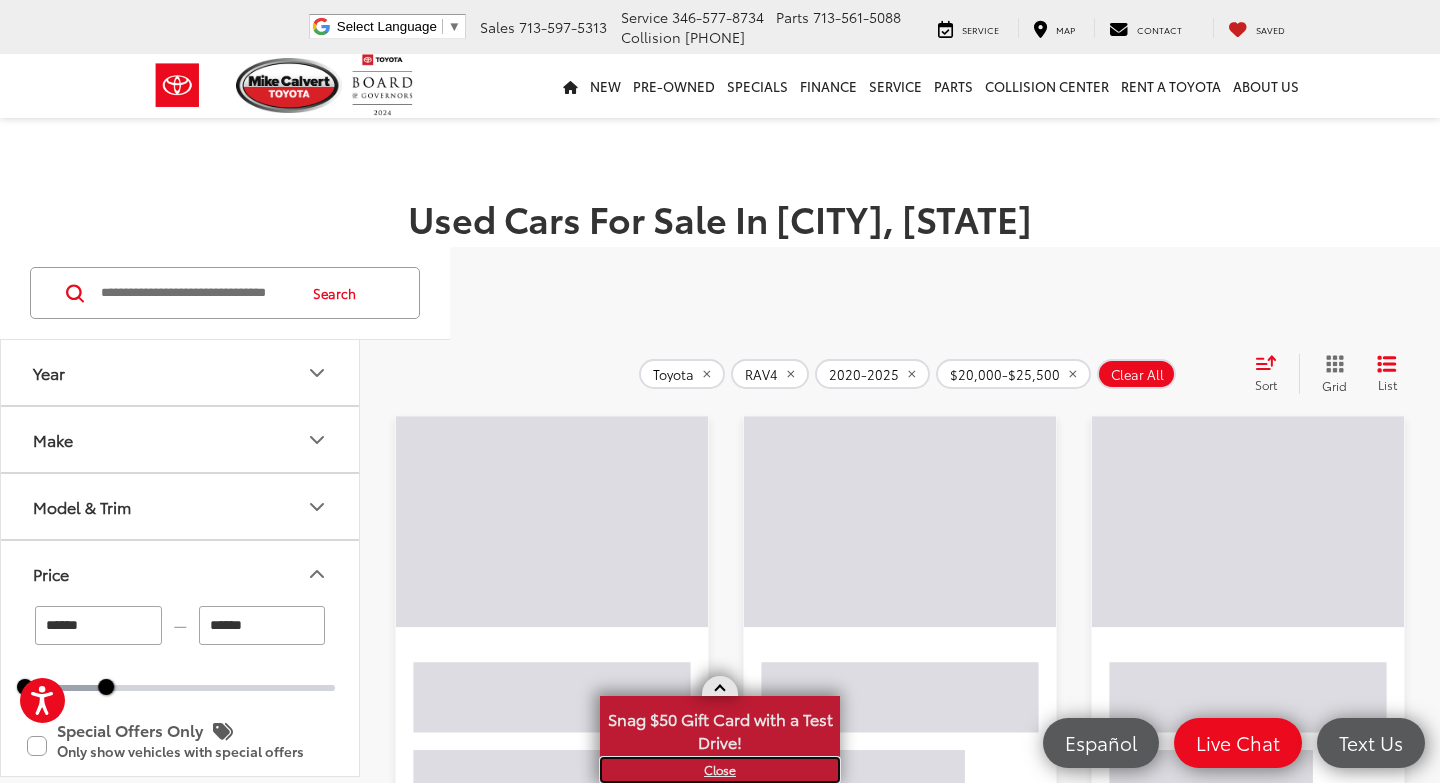 click on "X" at bounding box center (720, 770) 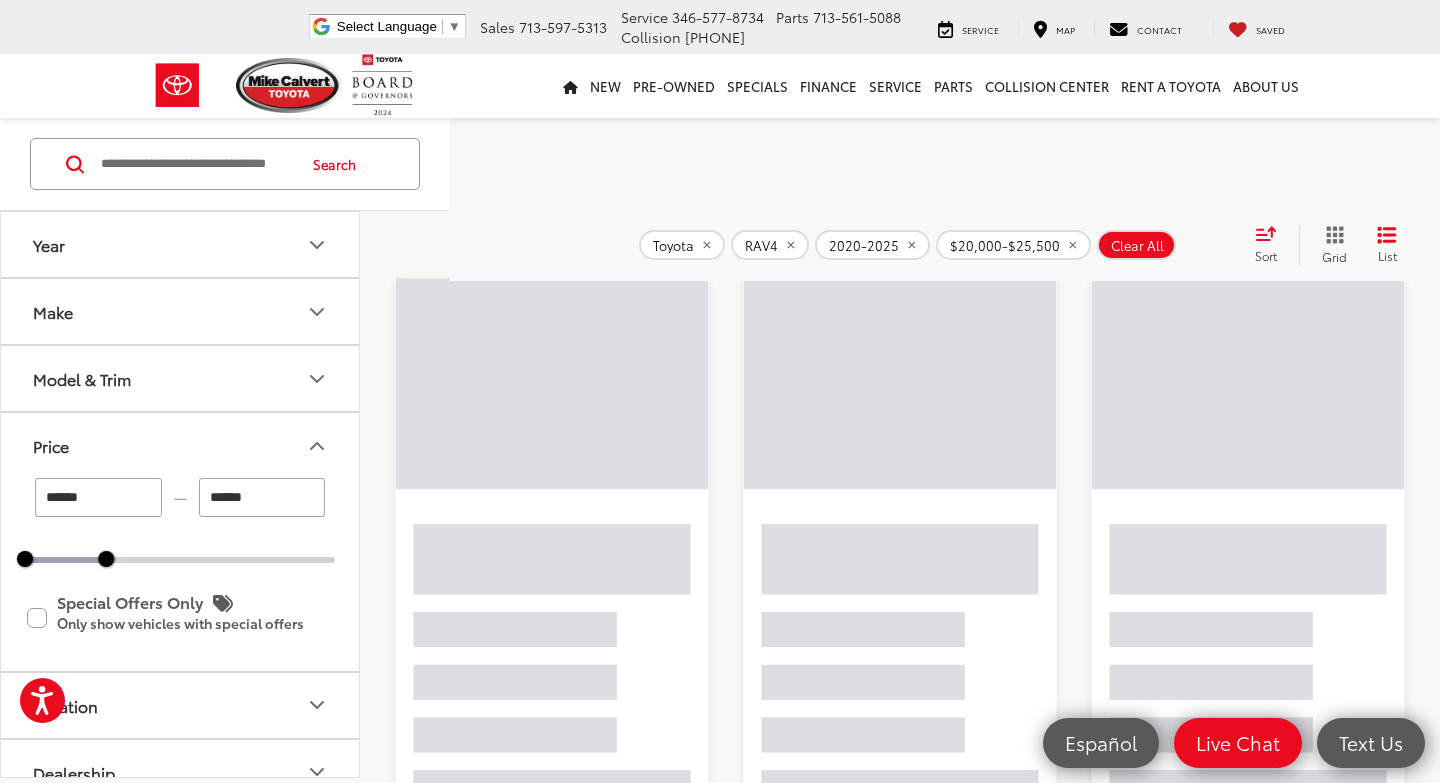 scroll, scrollTop: 150, scrollLeft: 0, axis: vertical 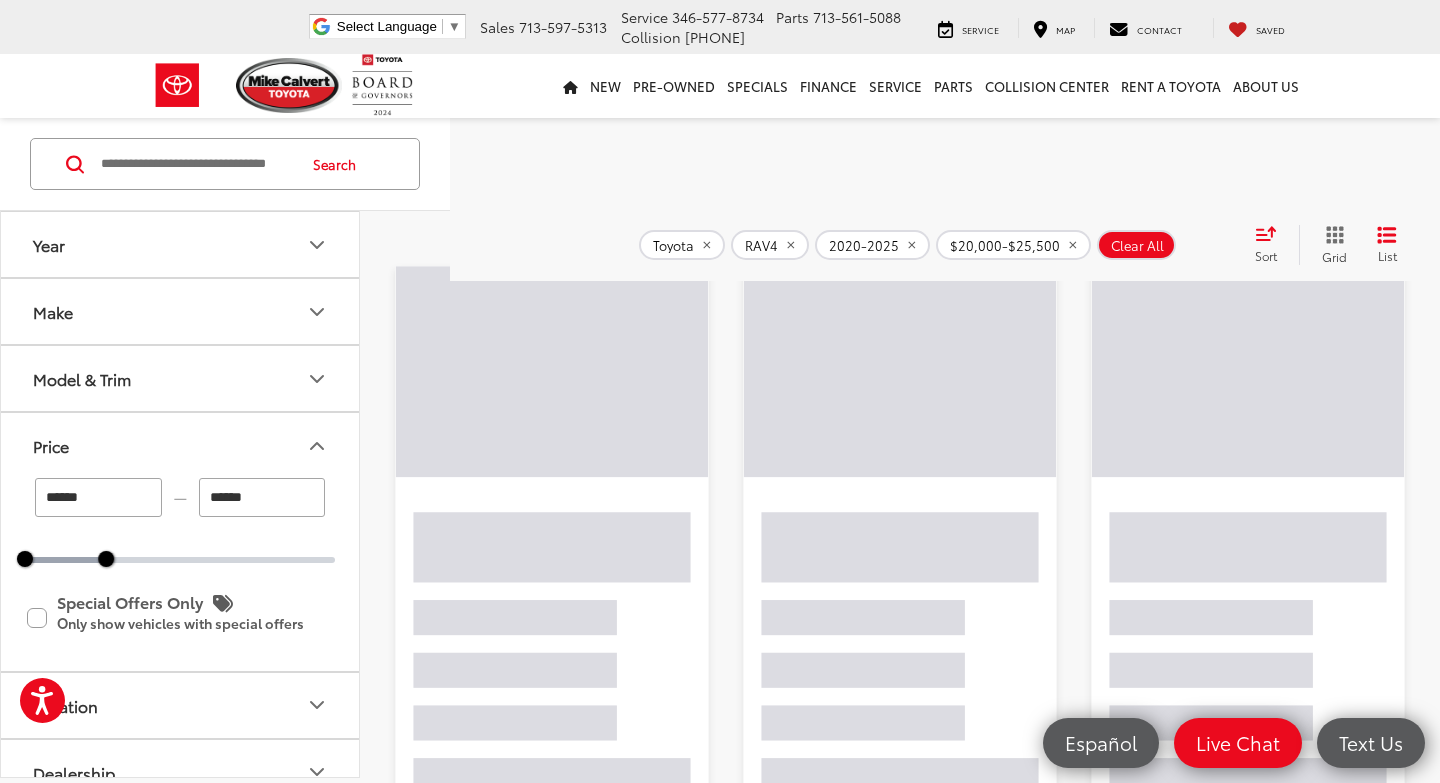 click on "Model & Trim" at bounding box center [181, 378] 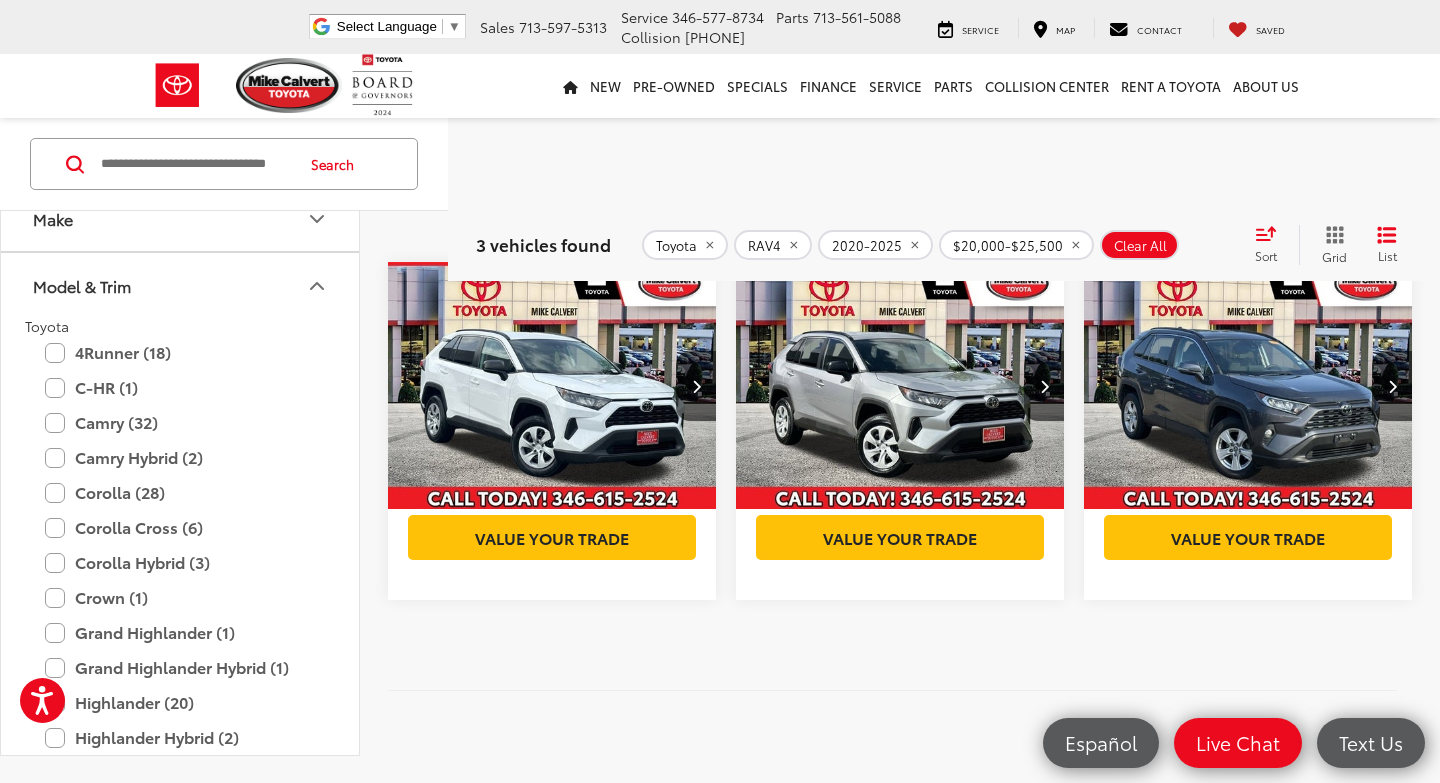 scroll, scrollTop: 40, scrollLeft: 0, axis: vertical 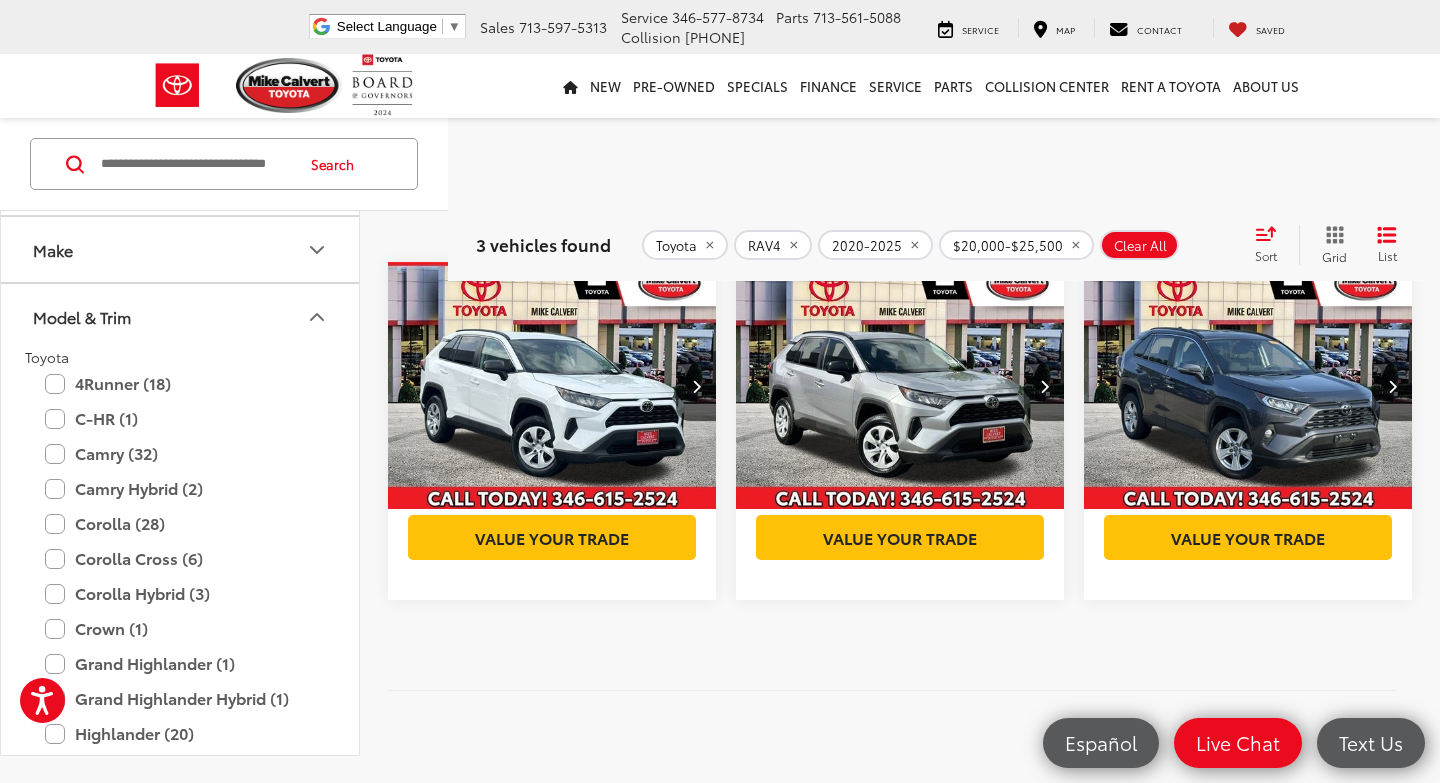 click at bounding box center (552, 386) 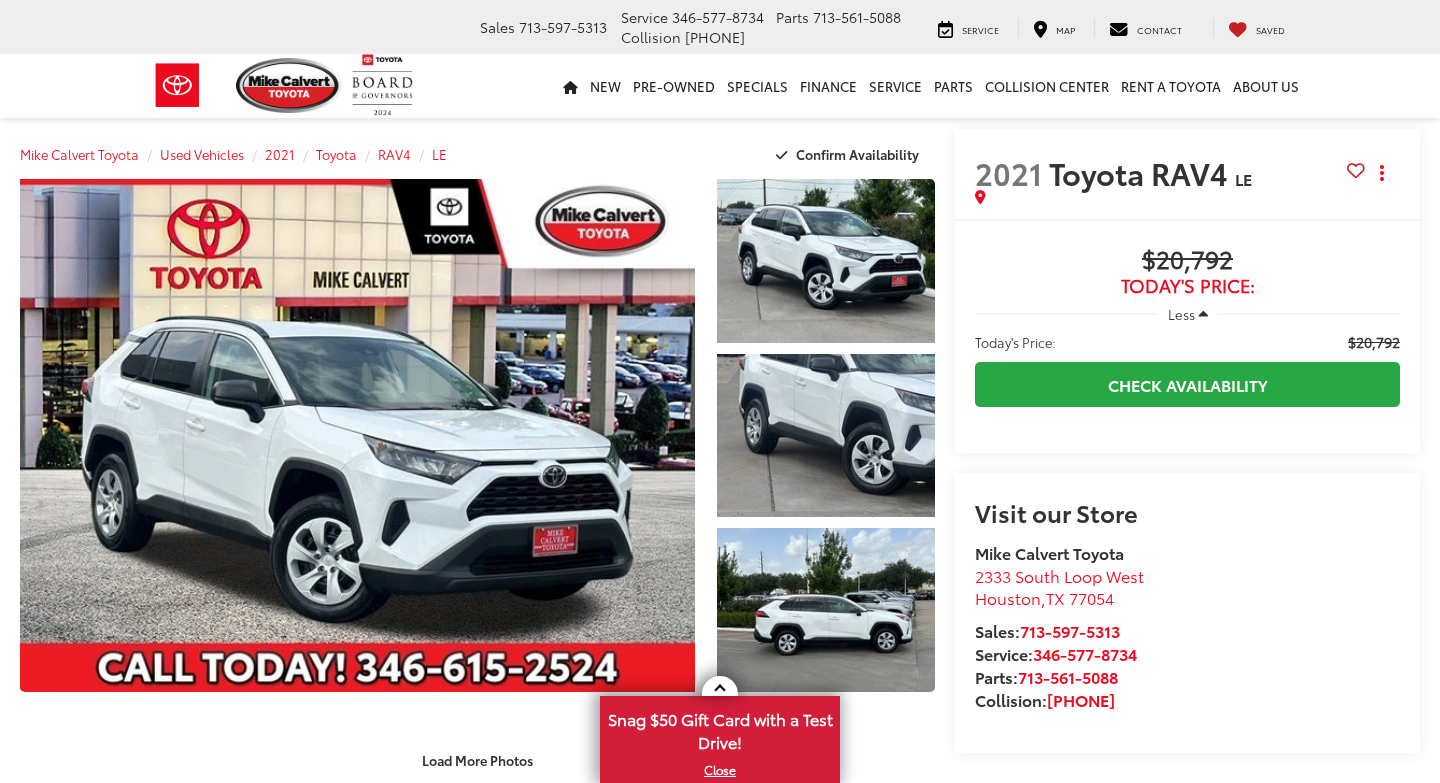 scroll, scrollTop: 722, scrollLeft: 0, axis: vertical 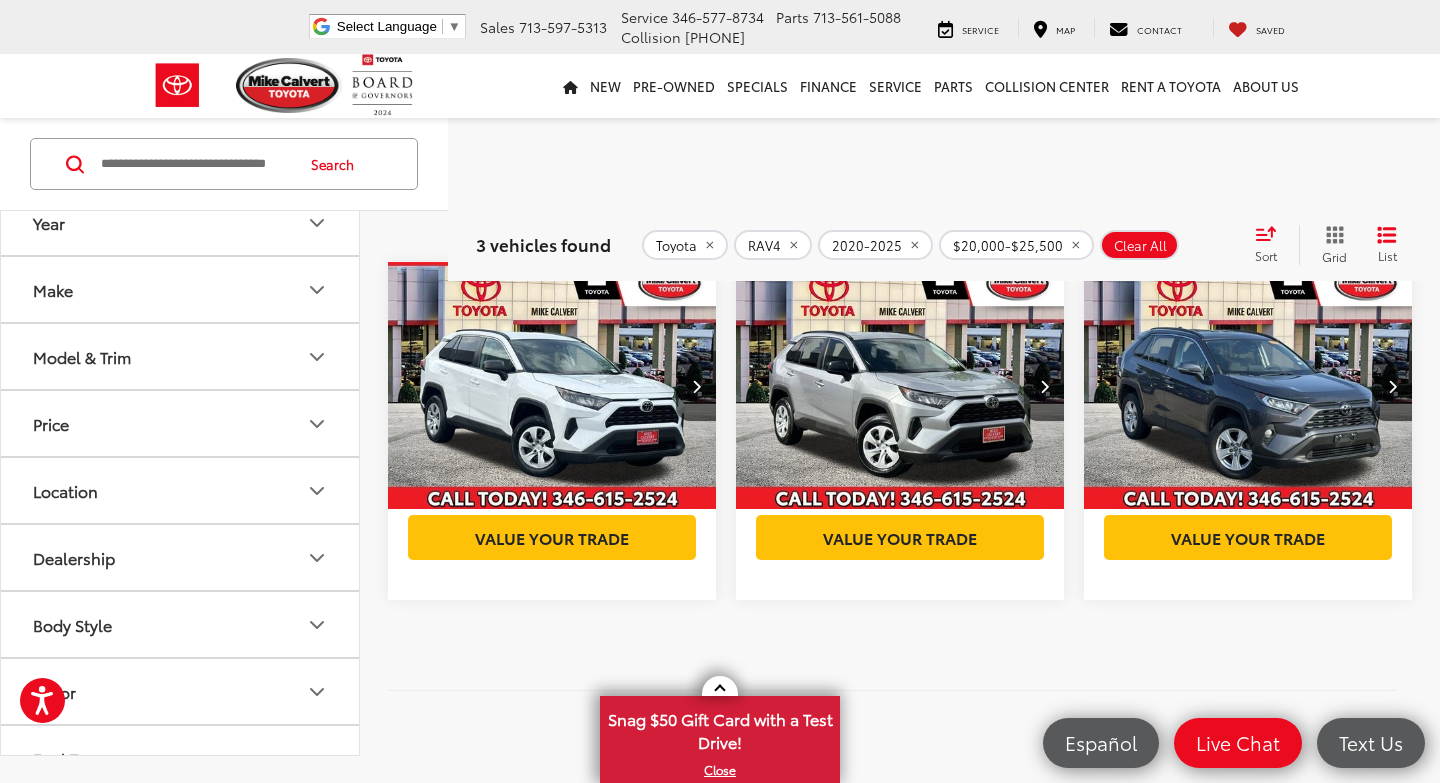 click at bounding box center [900, 386] 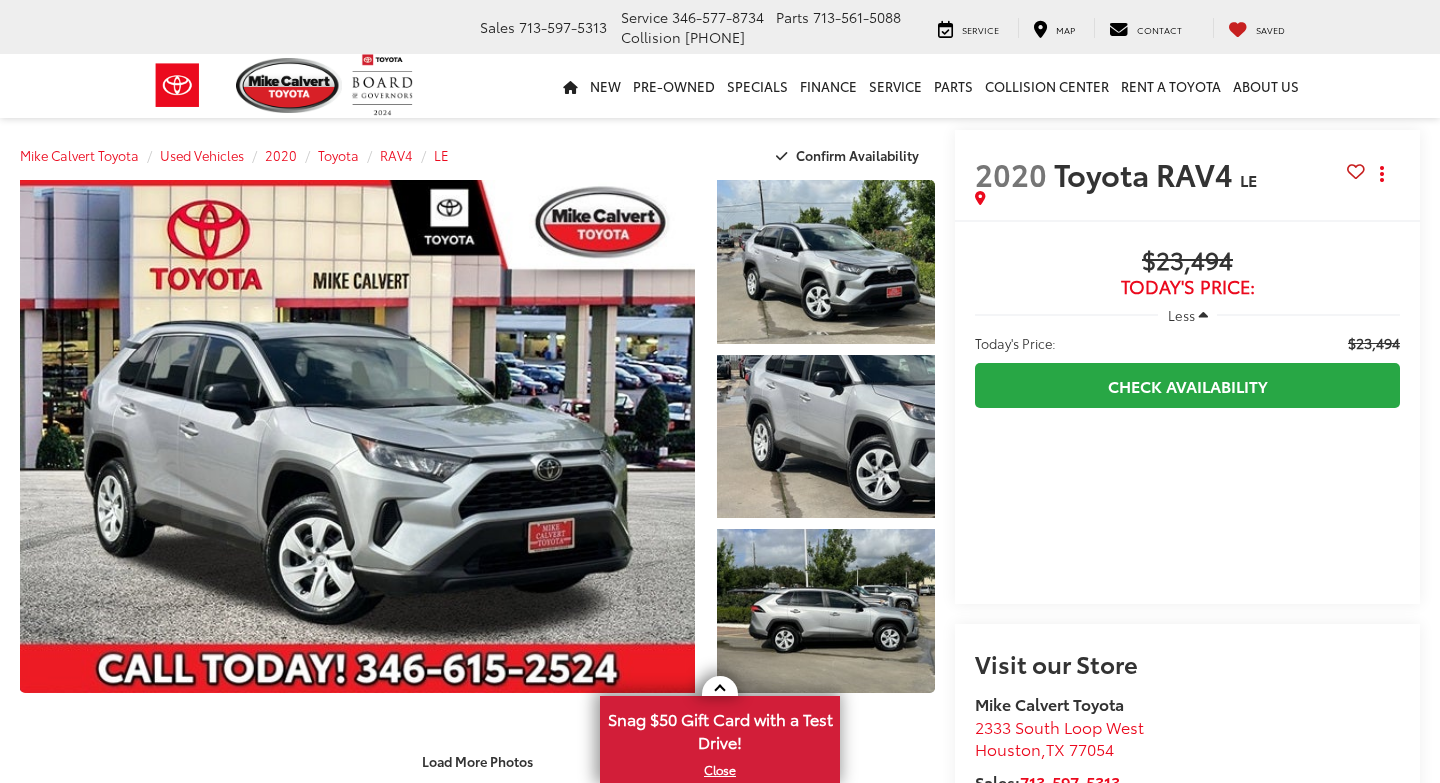 scroll, scrollTop: 689, scrollLeft: 0, axis: vertical 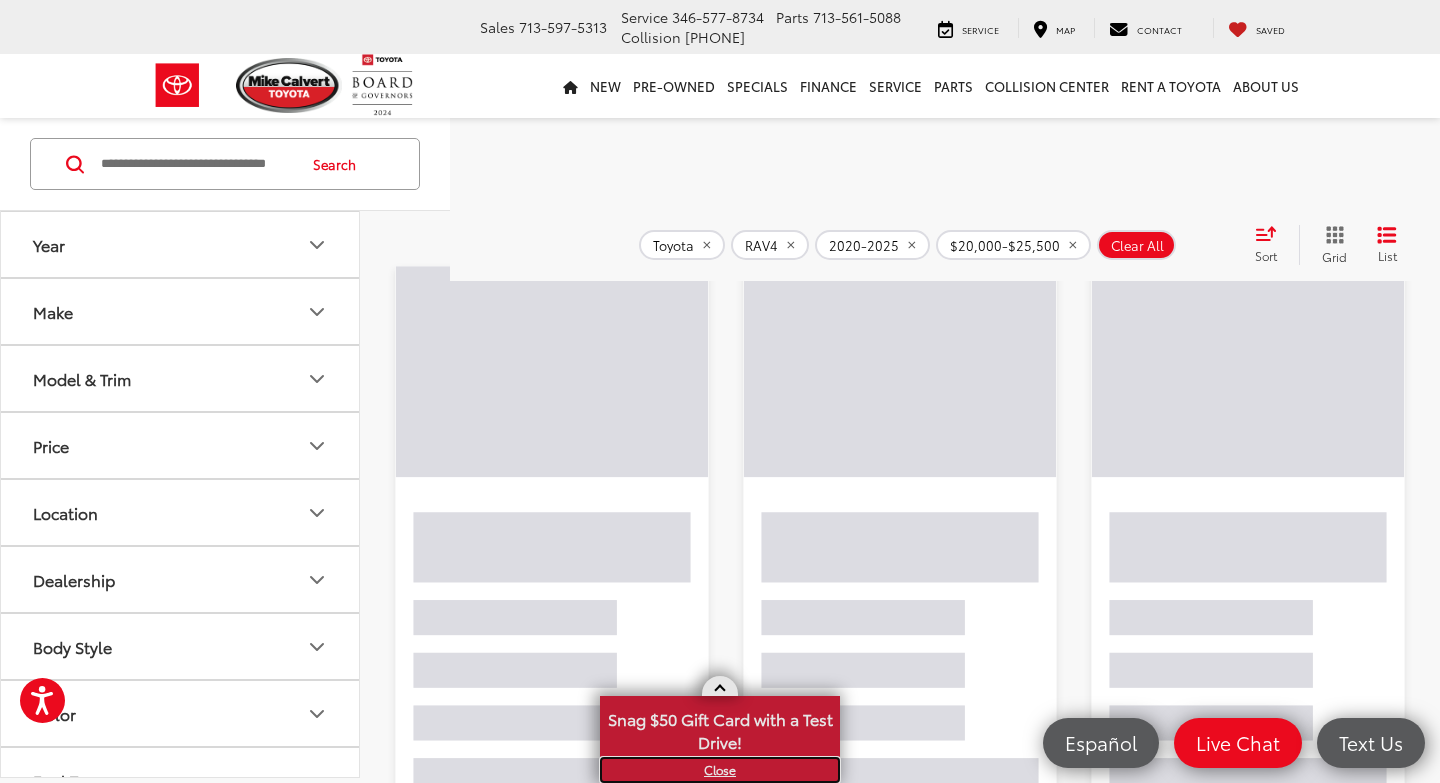 click on "X" at bounding box center [720, 770] 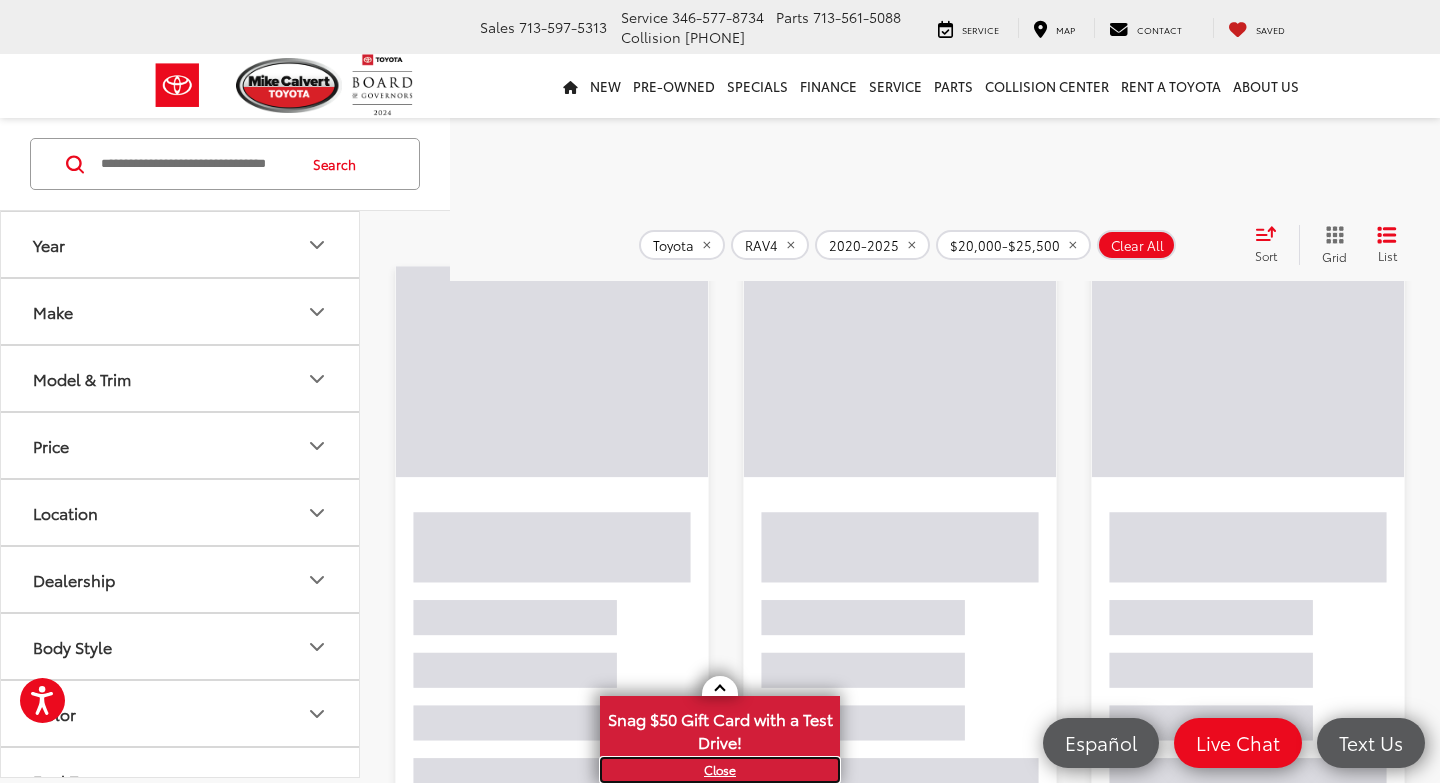 scroll, scrollTop: 0, scrollLeft: 0, axis: both 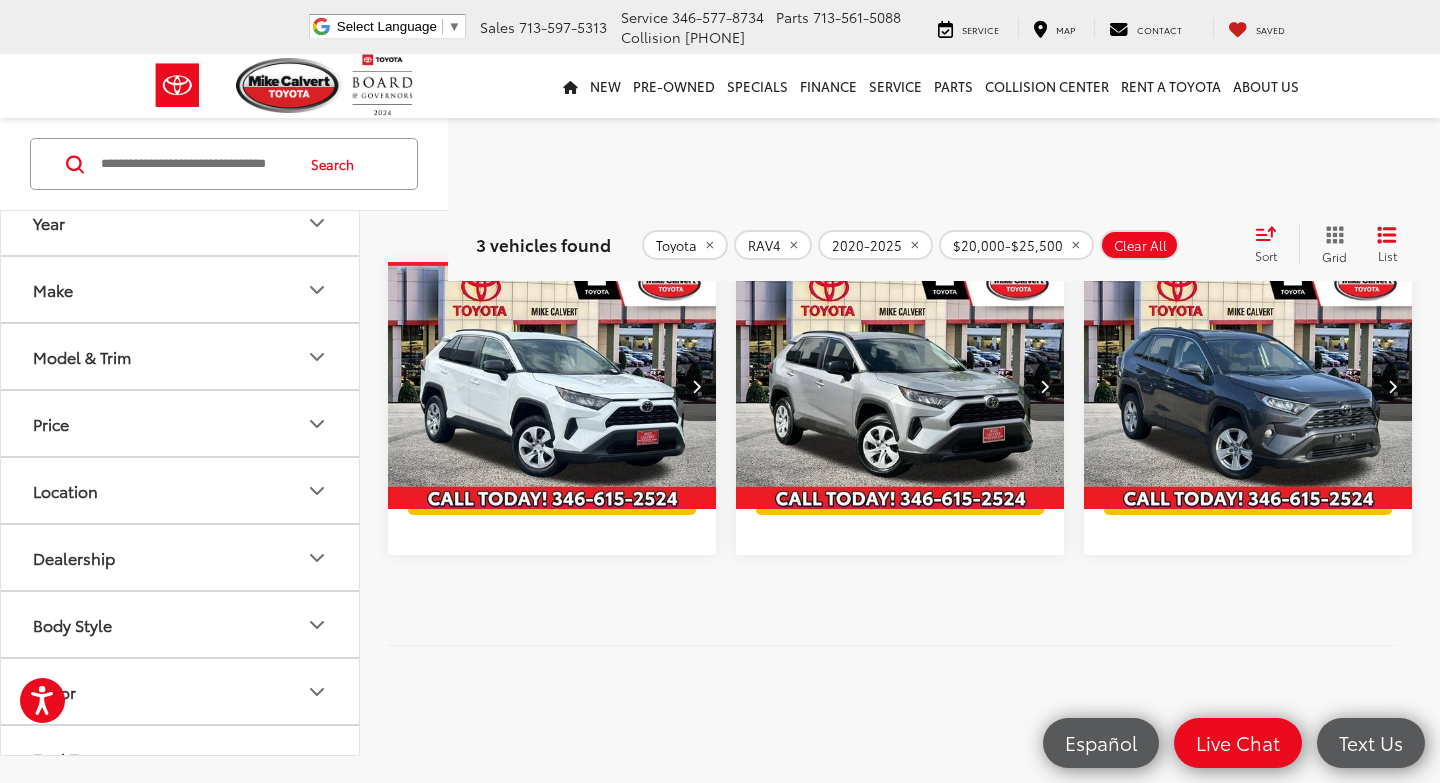click at bounding box center [1248, 386] 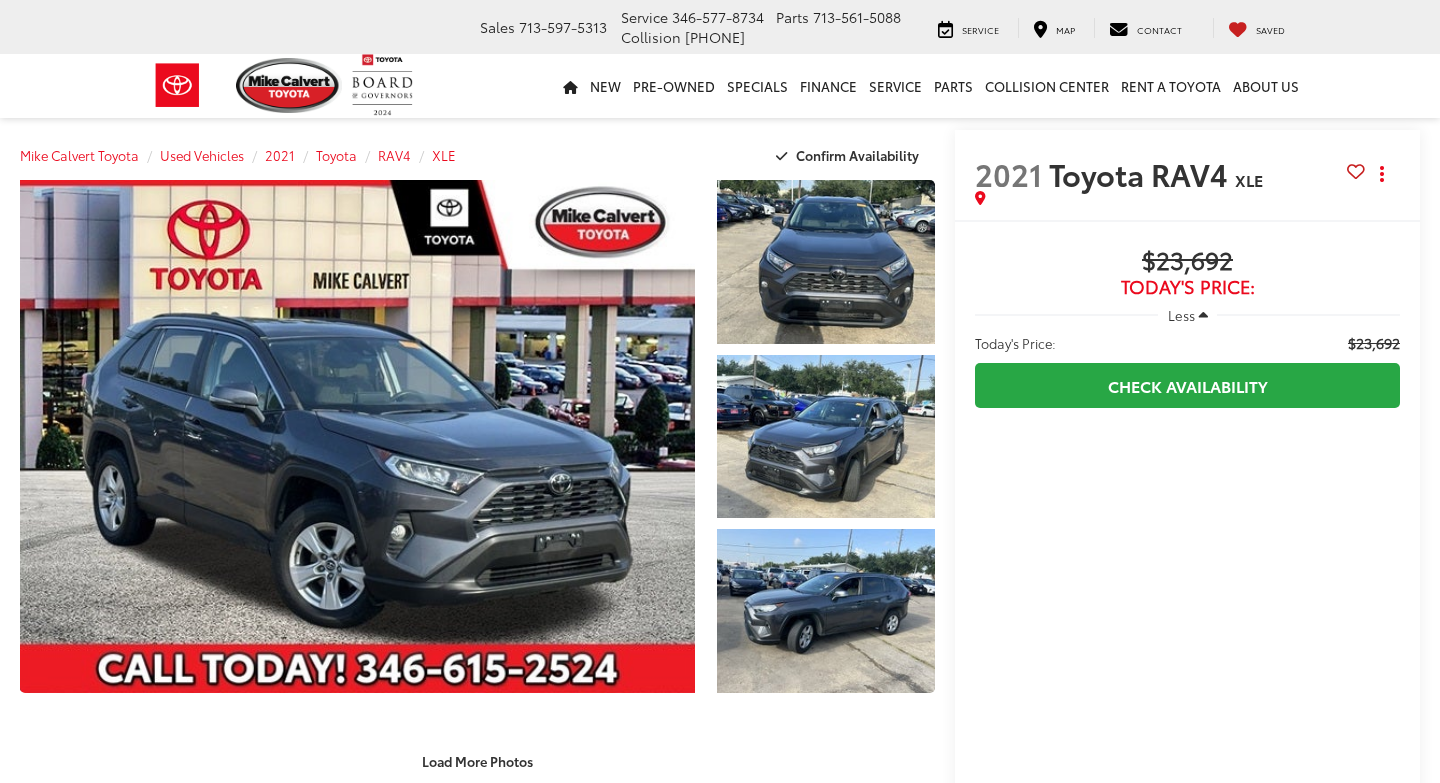 scroll, scrollTop: 655, scrollLeft: 0, axis: vertical 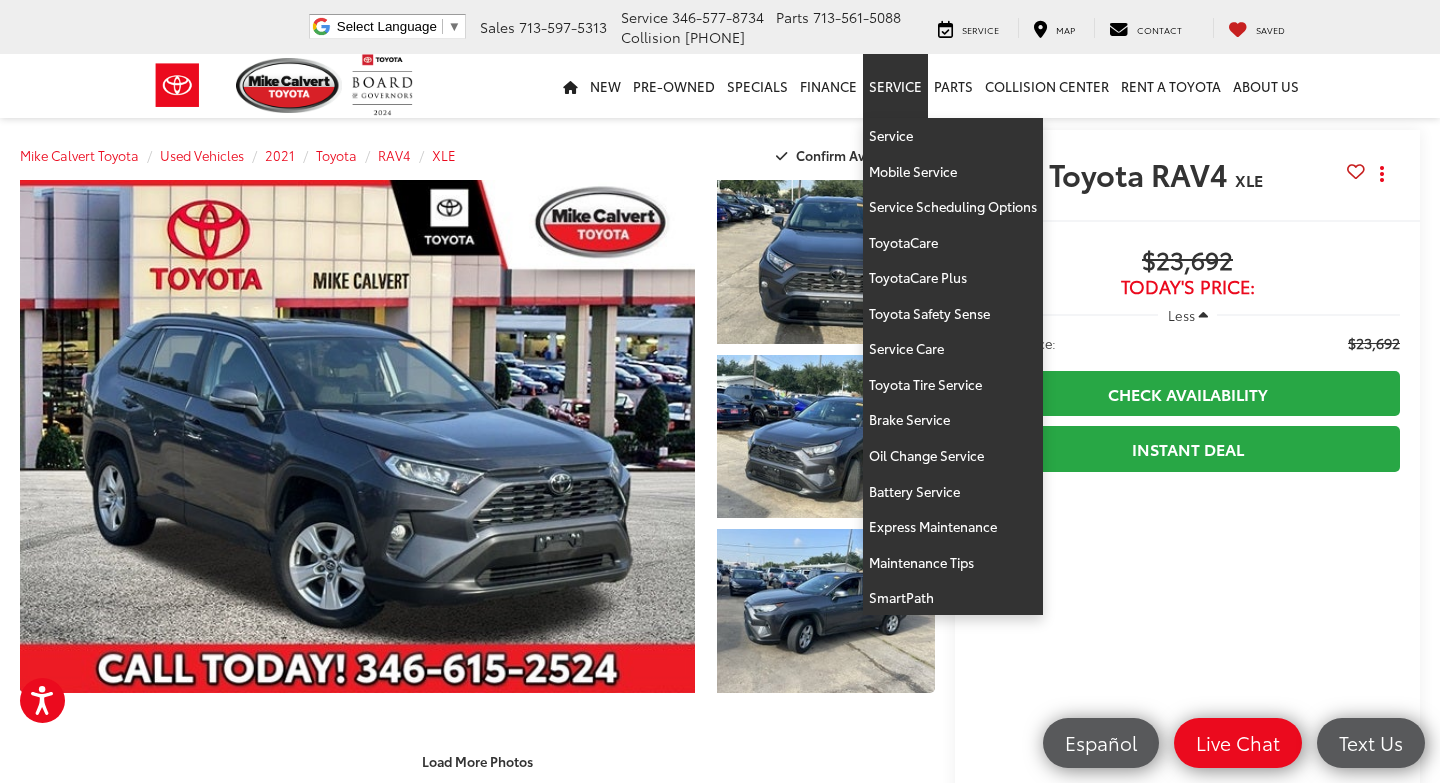 click on "Service" at bounding box center [895, 86] 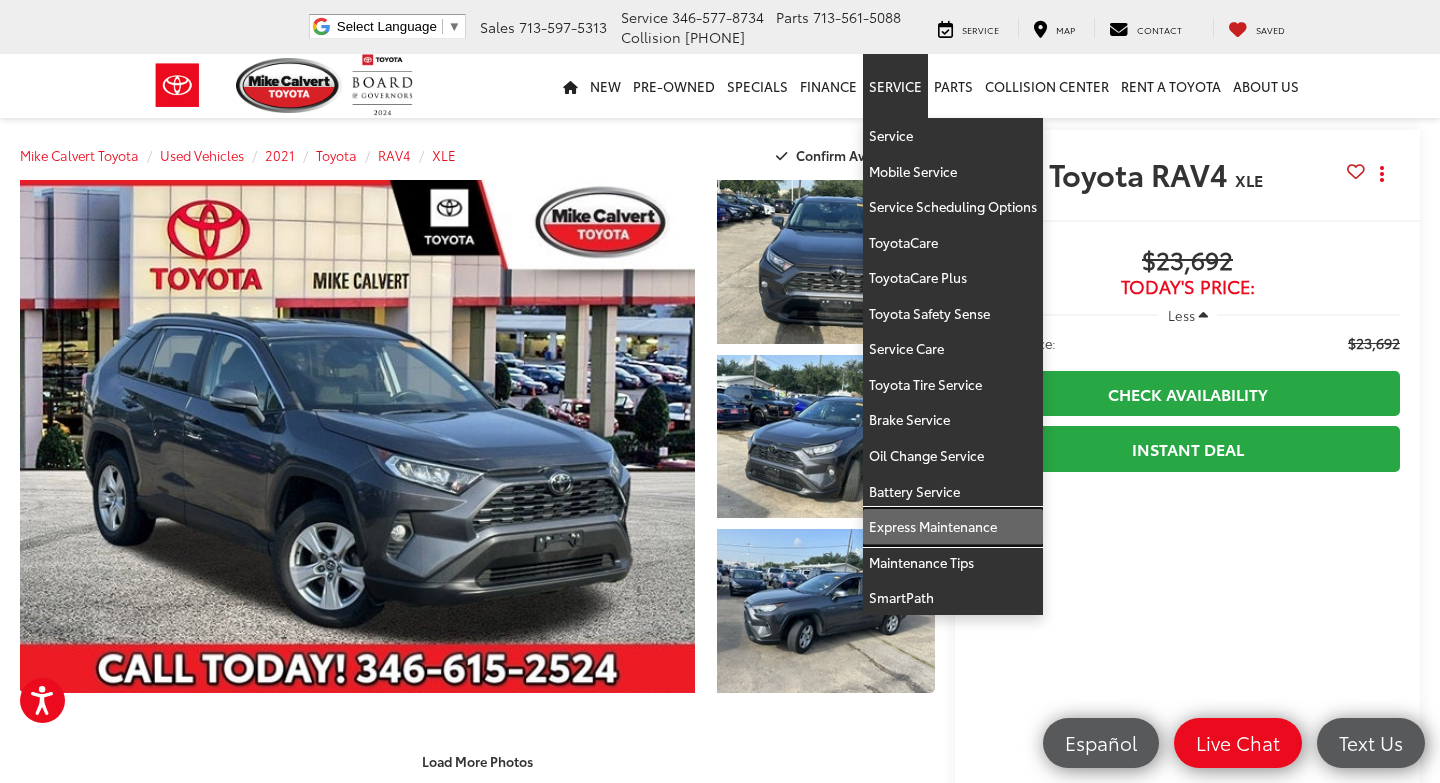 click on "Express Maintenance" at bounding box center [953, 527] 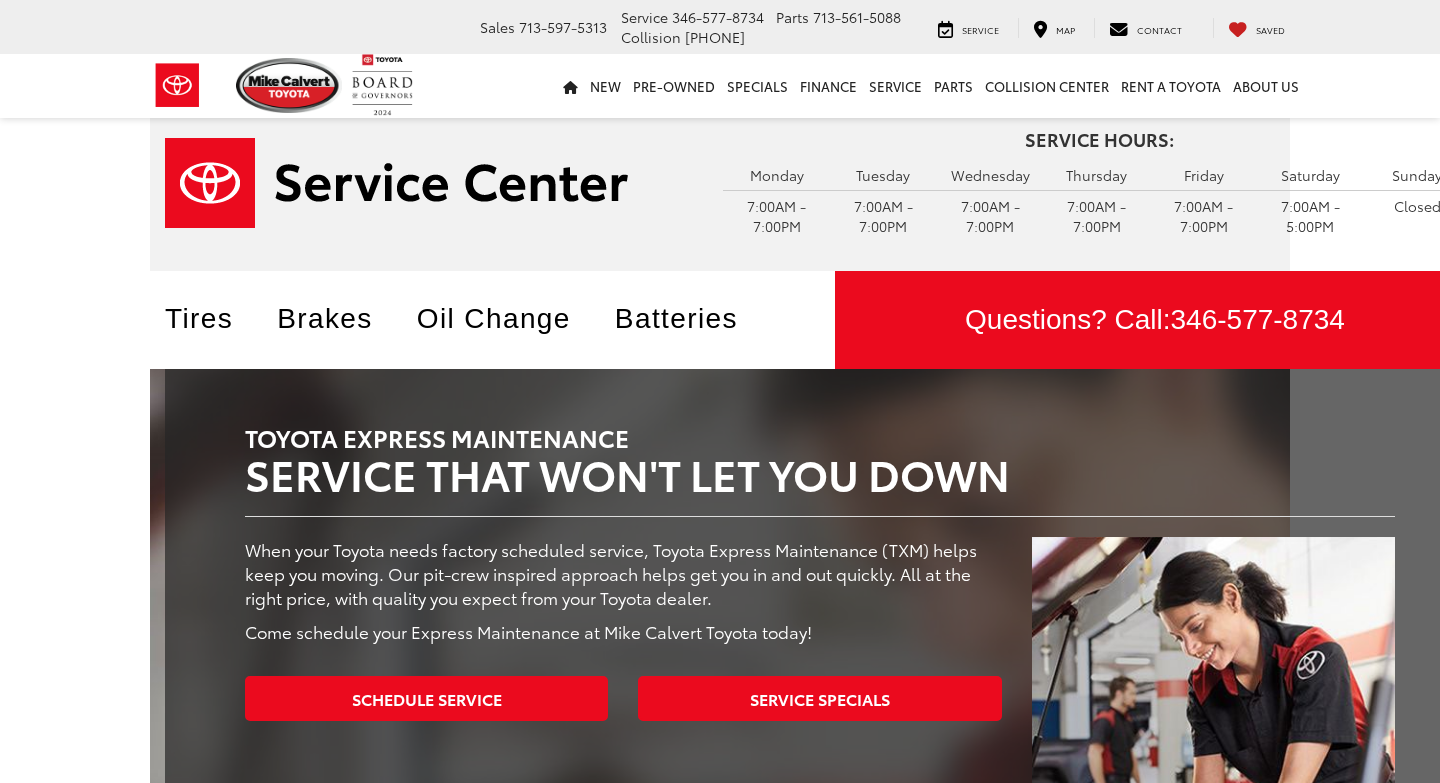 scroll, scrollTop: 172, scrollLeft: 0, axis: vertical 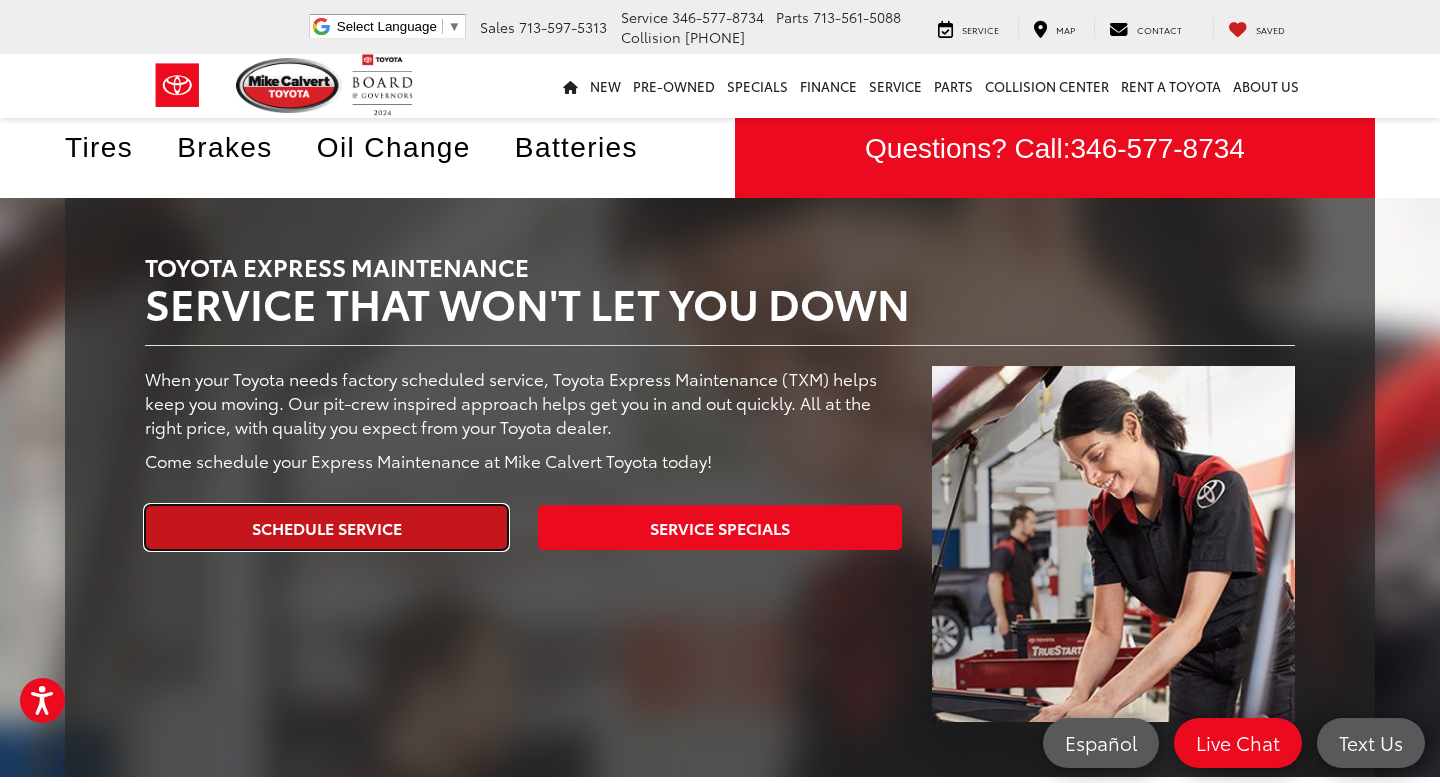 click on "Schedule Service" at bounding box center (326, 527) 